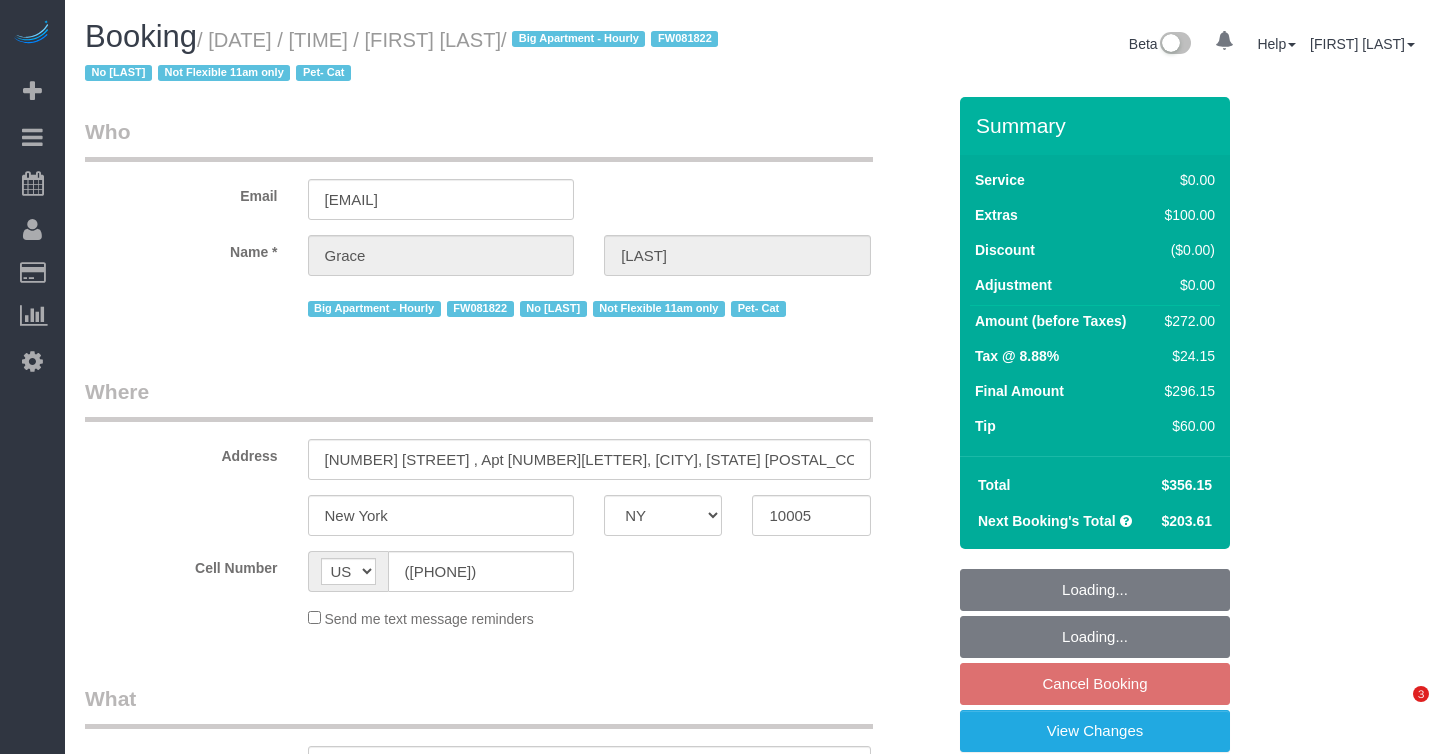 select on "NY" 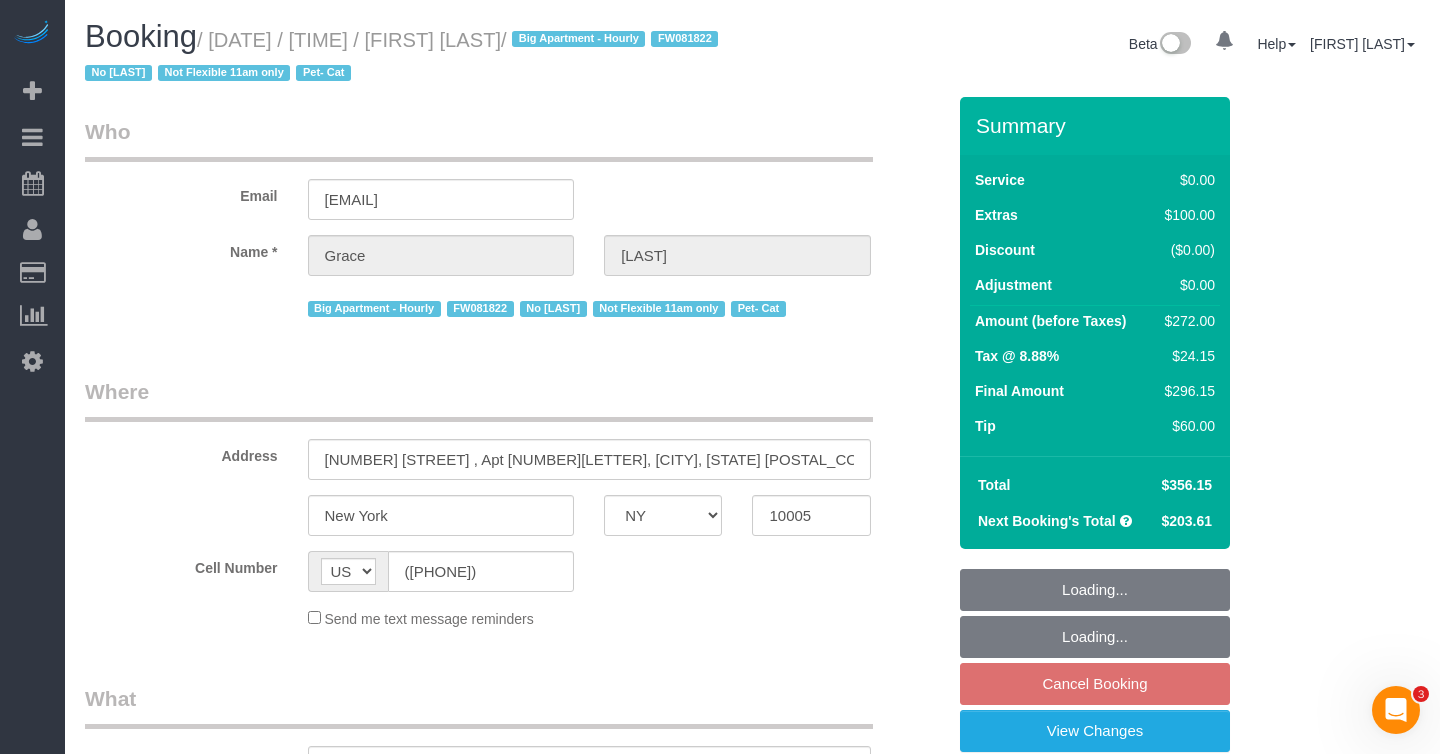 scroll, scrollTop: 0, scrollLeft: 0, axis: both 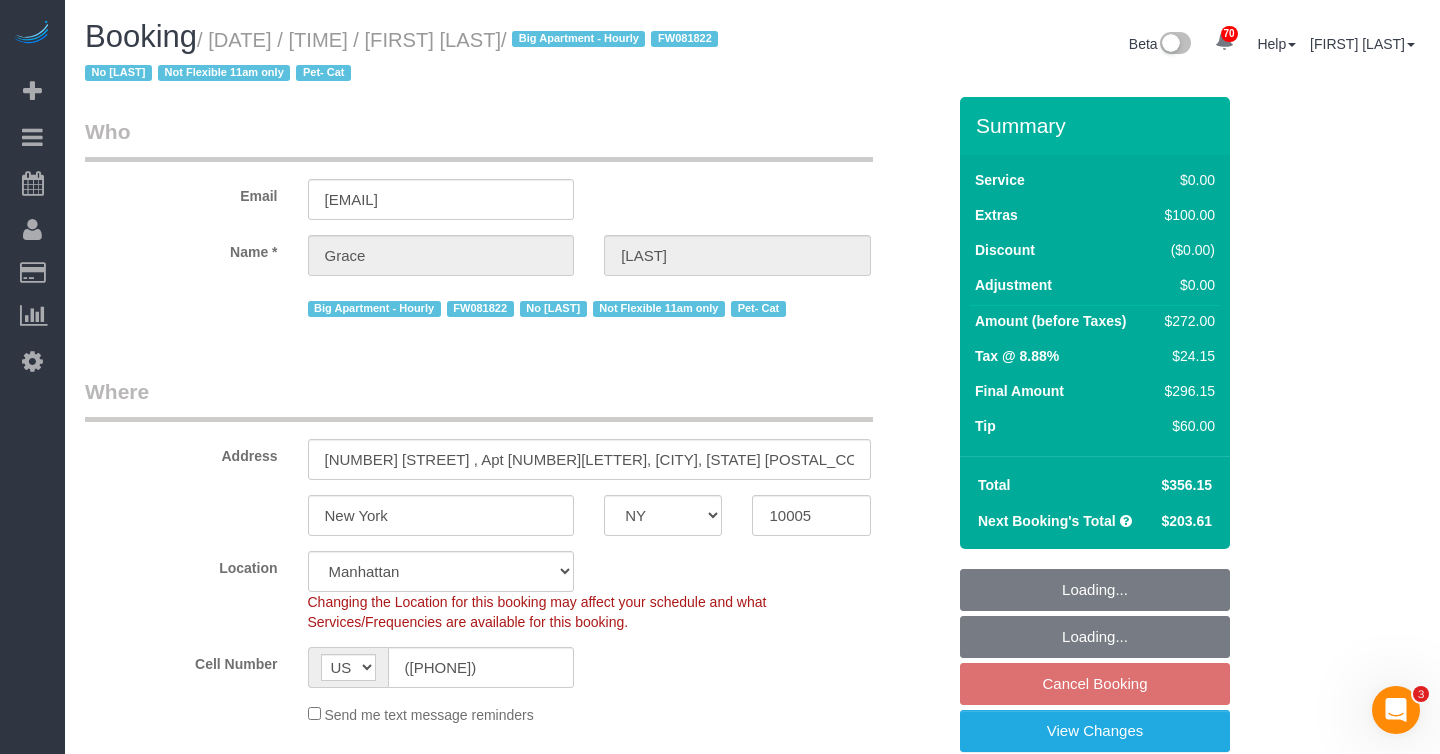 select on "object:1080" 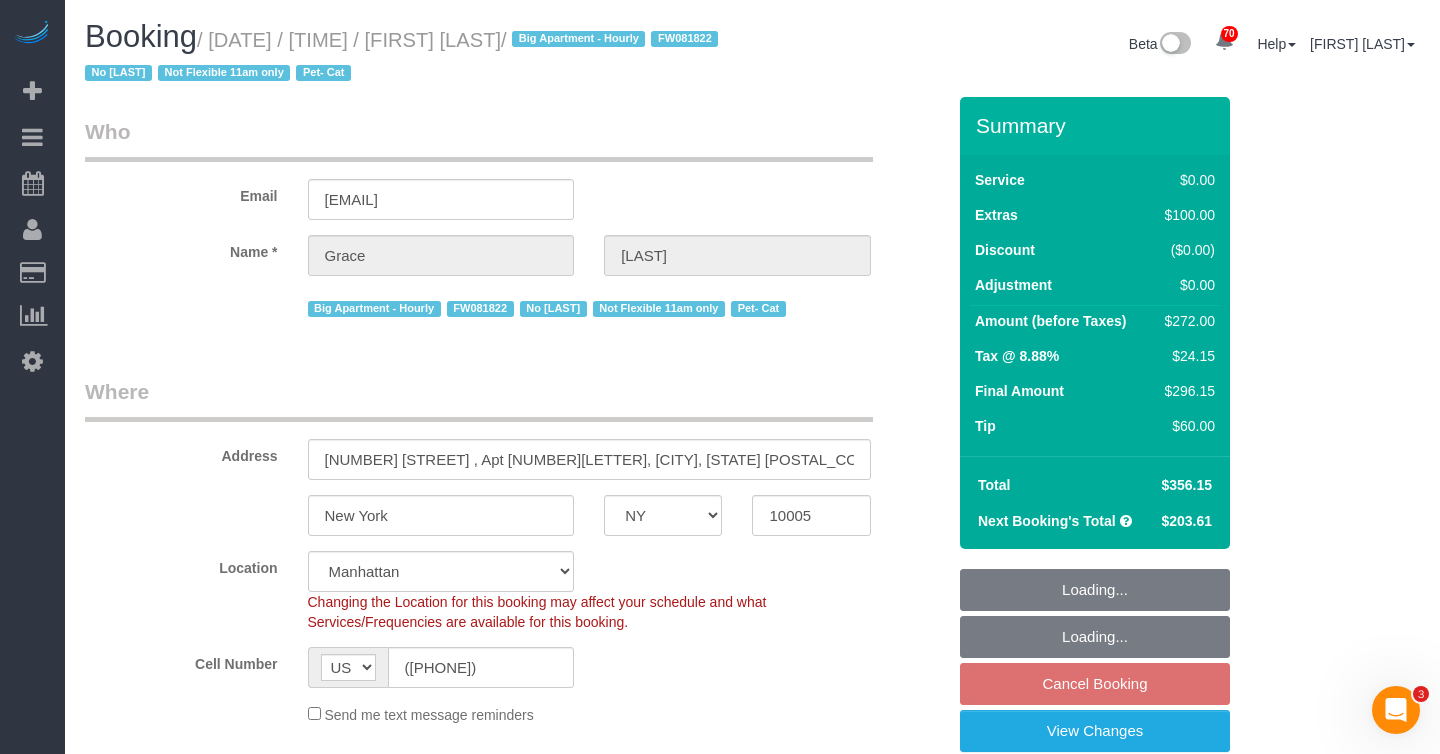 select on "string:stripe-pm_1J7Nir4VGloSiKo7YfTDYo6F" 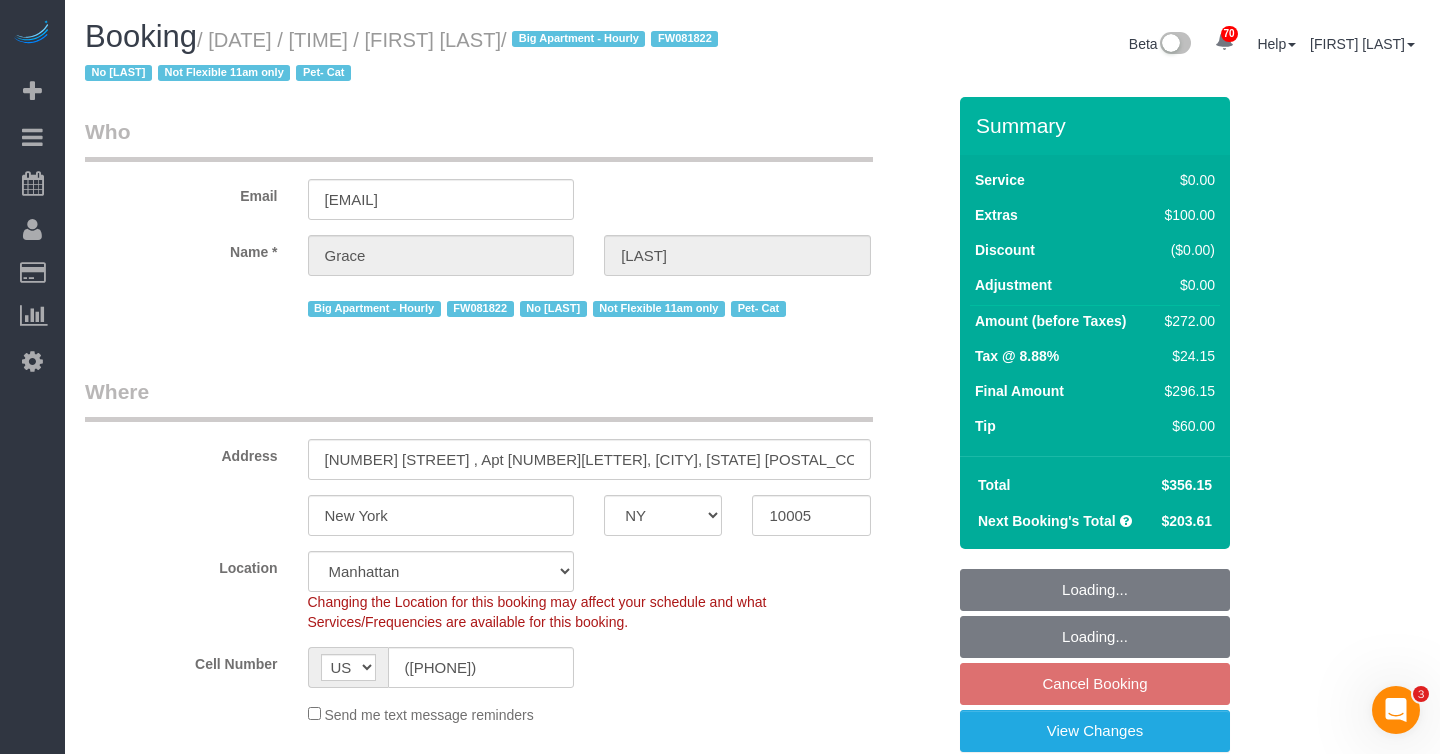 select on "object:1125" 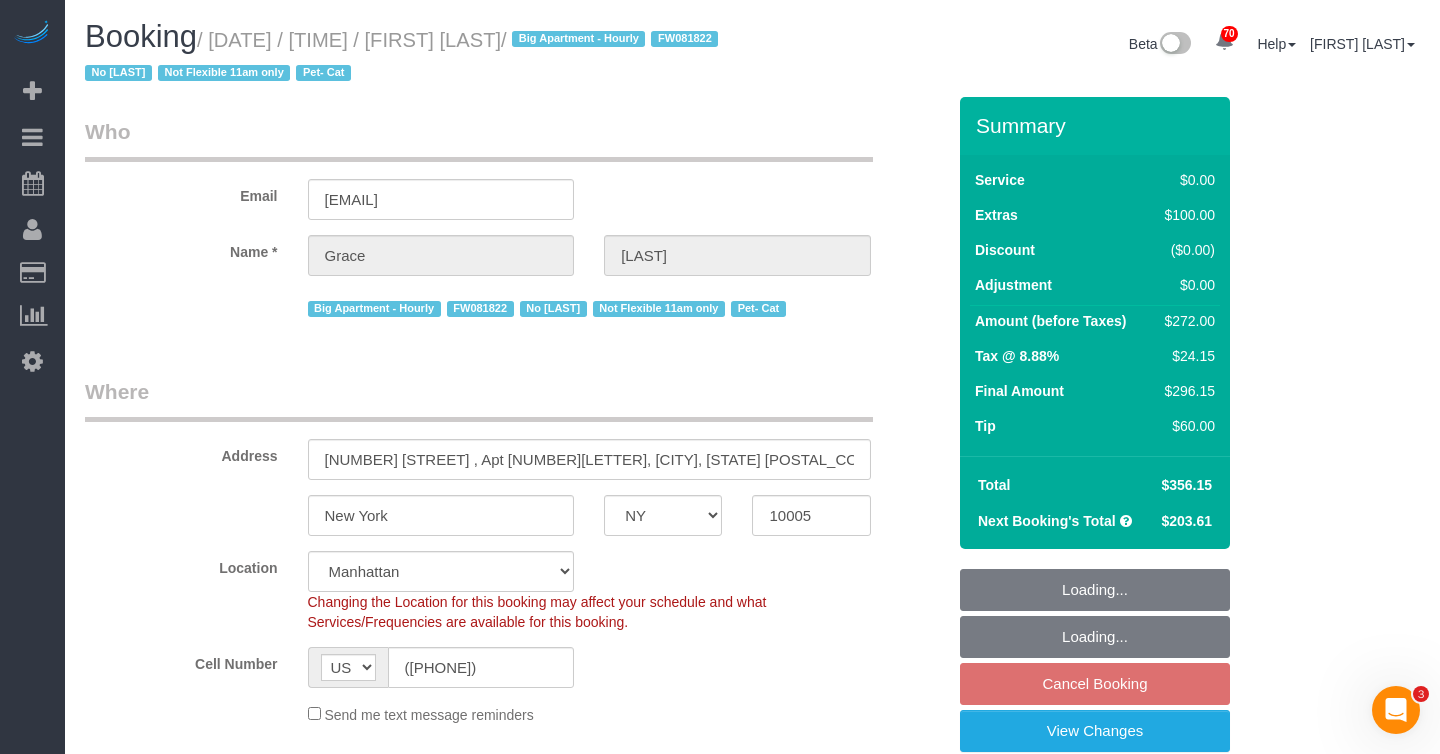 select on "spot5" 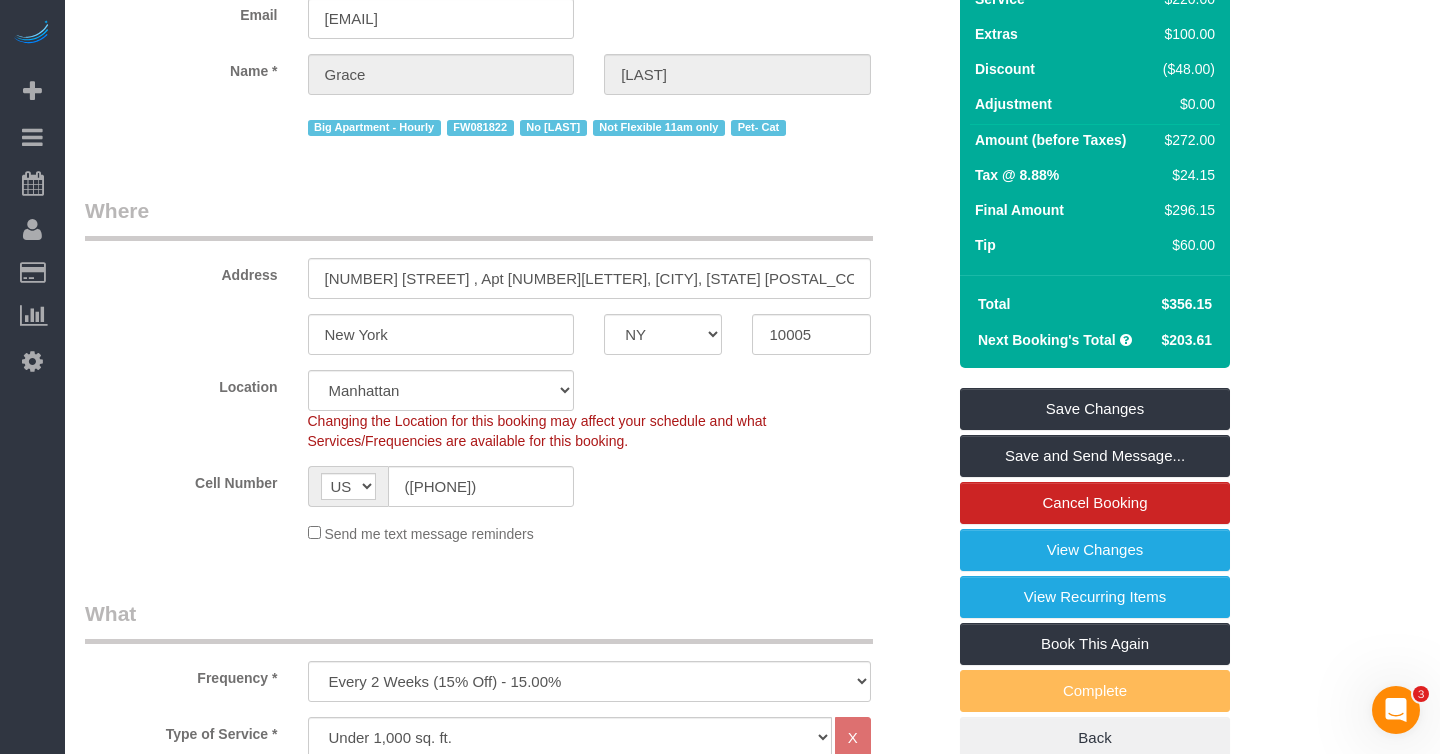 scroll, scrollTop: 0, scrollLeft: 0, axis: both 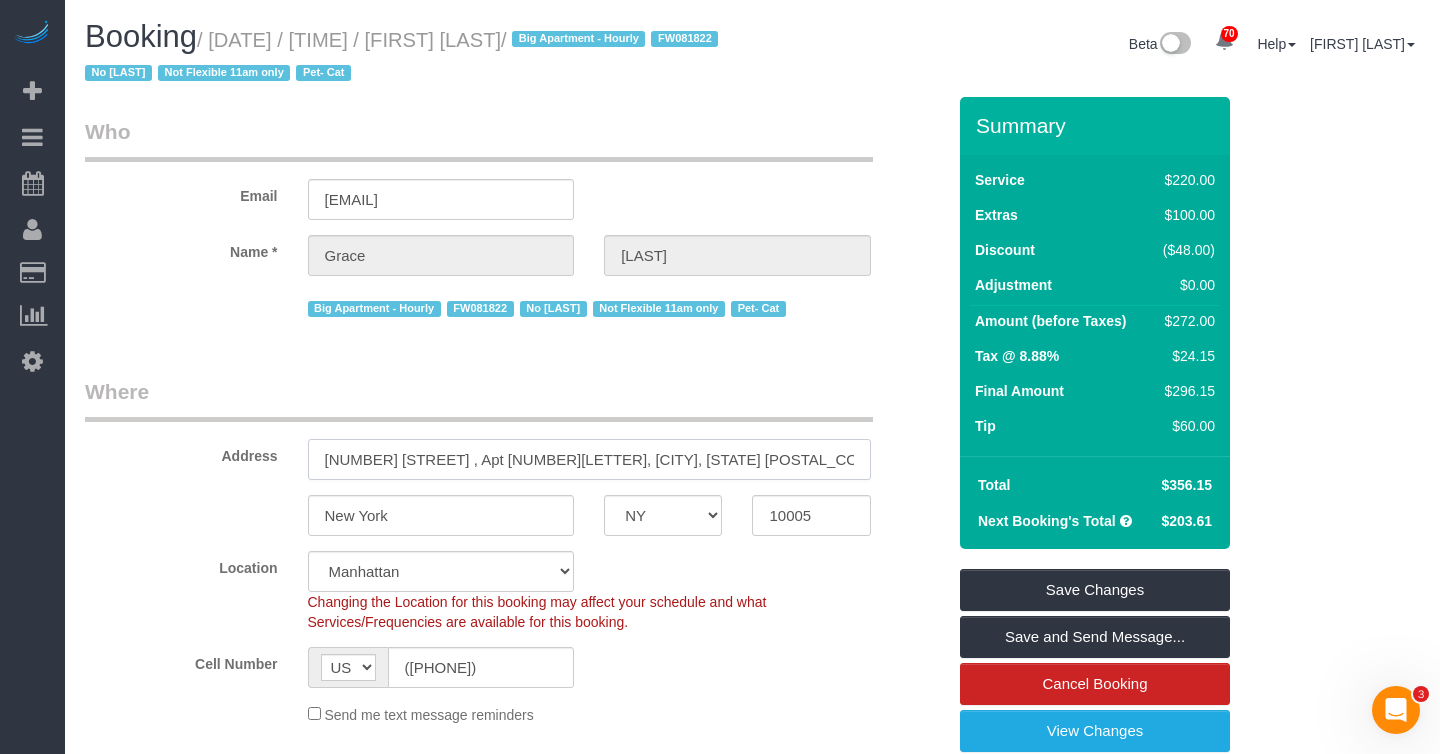 click on "[NUMBER] [STREET] , Apt [NUMBER]" at bounding box center (589, 459) 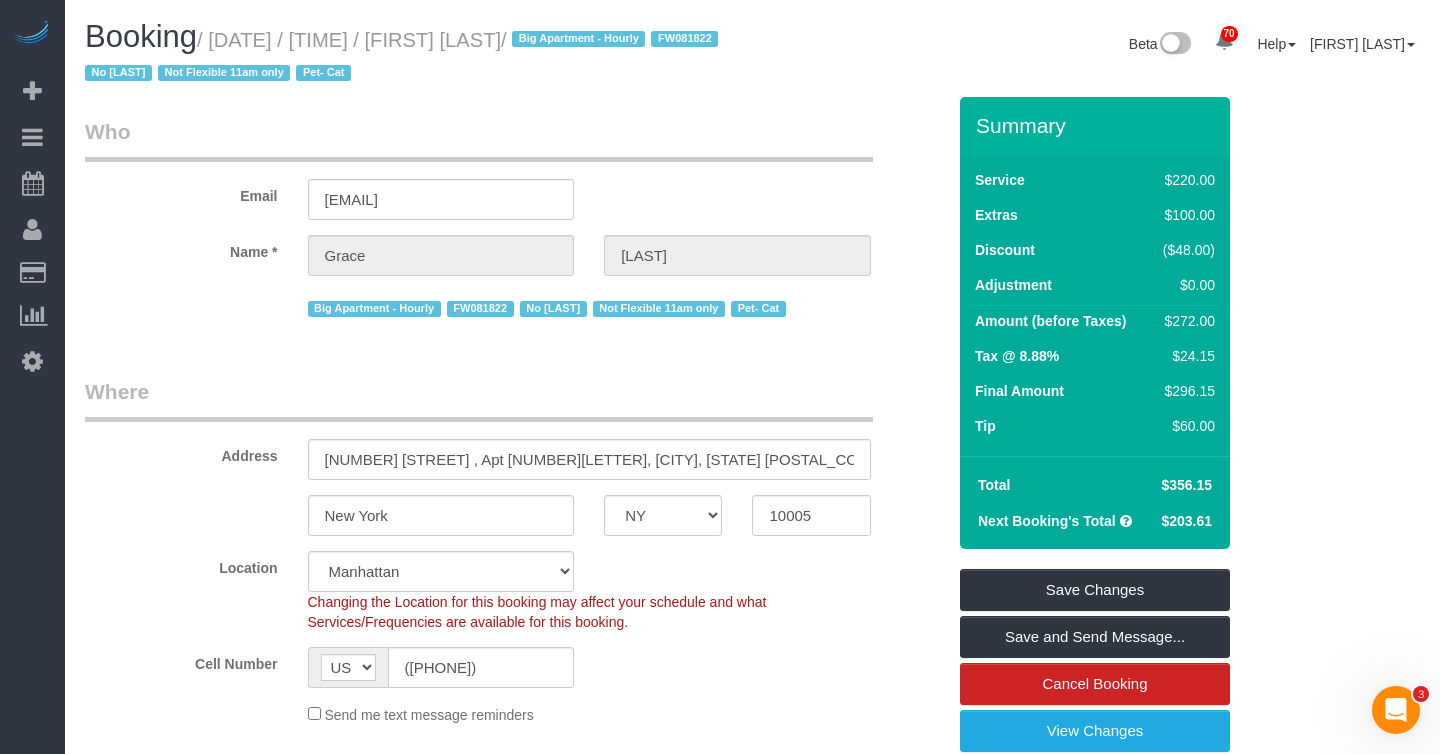 click on "Who
Email
covetconvent@gmail.com
Name *
Grace
Lehman
Big Apartment - Hourly
FW081822
No Kariluz Romero
Not Flexible 11am only
Pet- Cat
Where
Address
15 William Street , Apt 25E
New York
AK
AL
AR
AZ
CA
CO
CT
DC
DE
FL
GA
HI
IA
ID
IL
IN
KS
KY
LA
MA
MD
ME" at bounding box center [515, 1791] 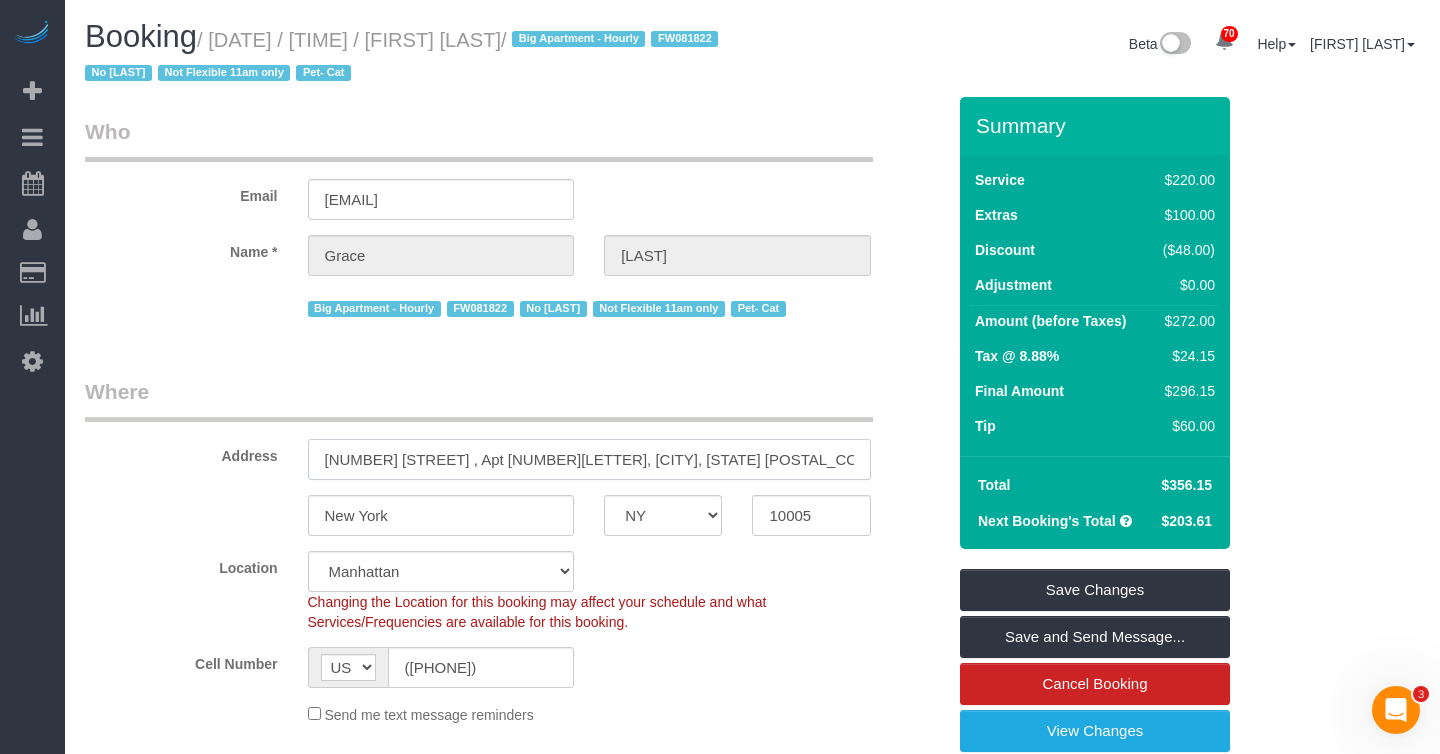 click on "[NUMBER] [STREET] , Apt [NUMBER]" at bounding box center (589, 459) 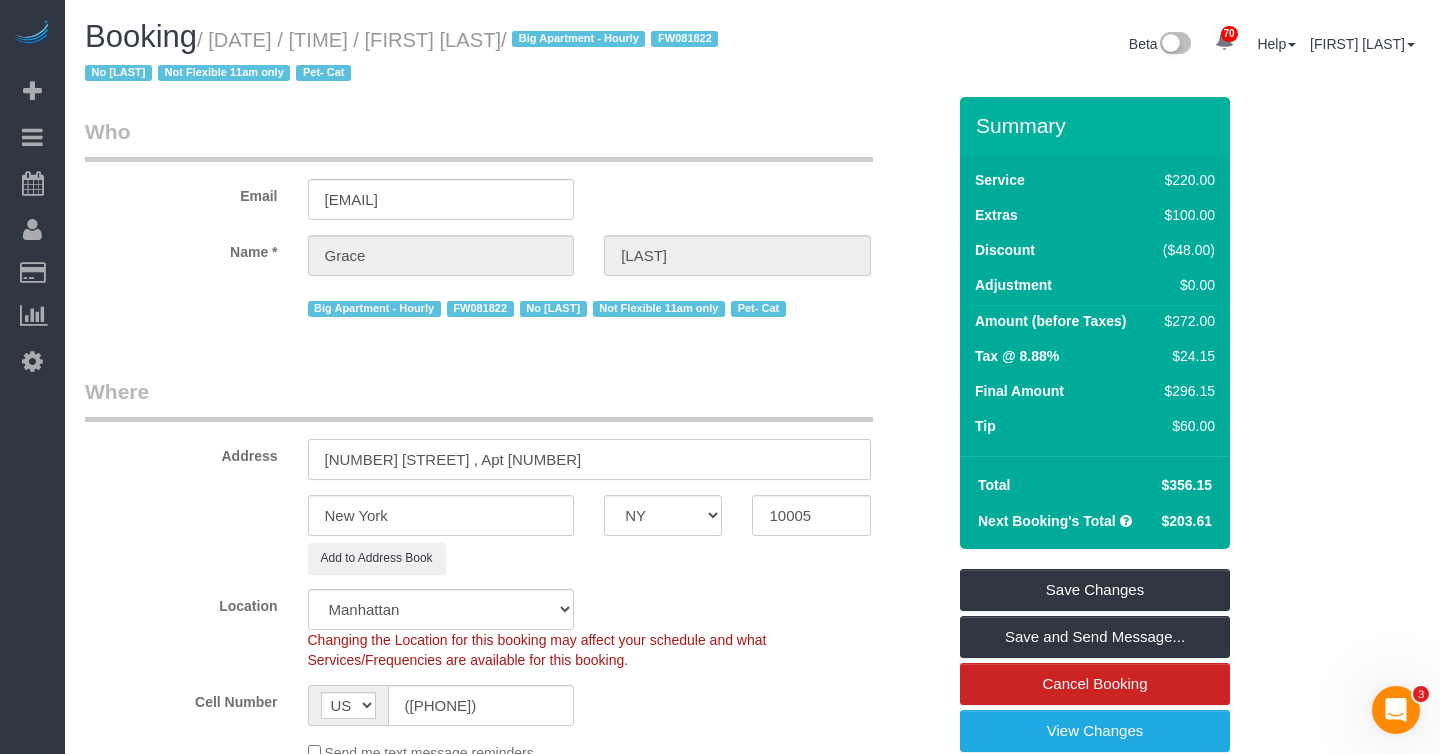 type on "15 William Street, Apt. 25E" 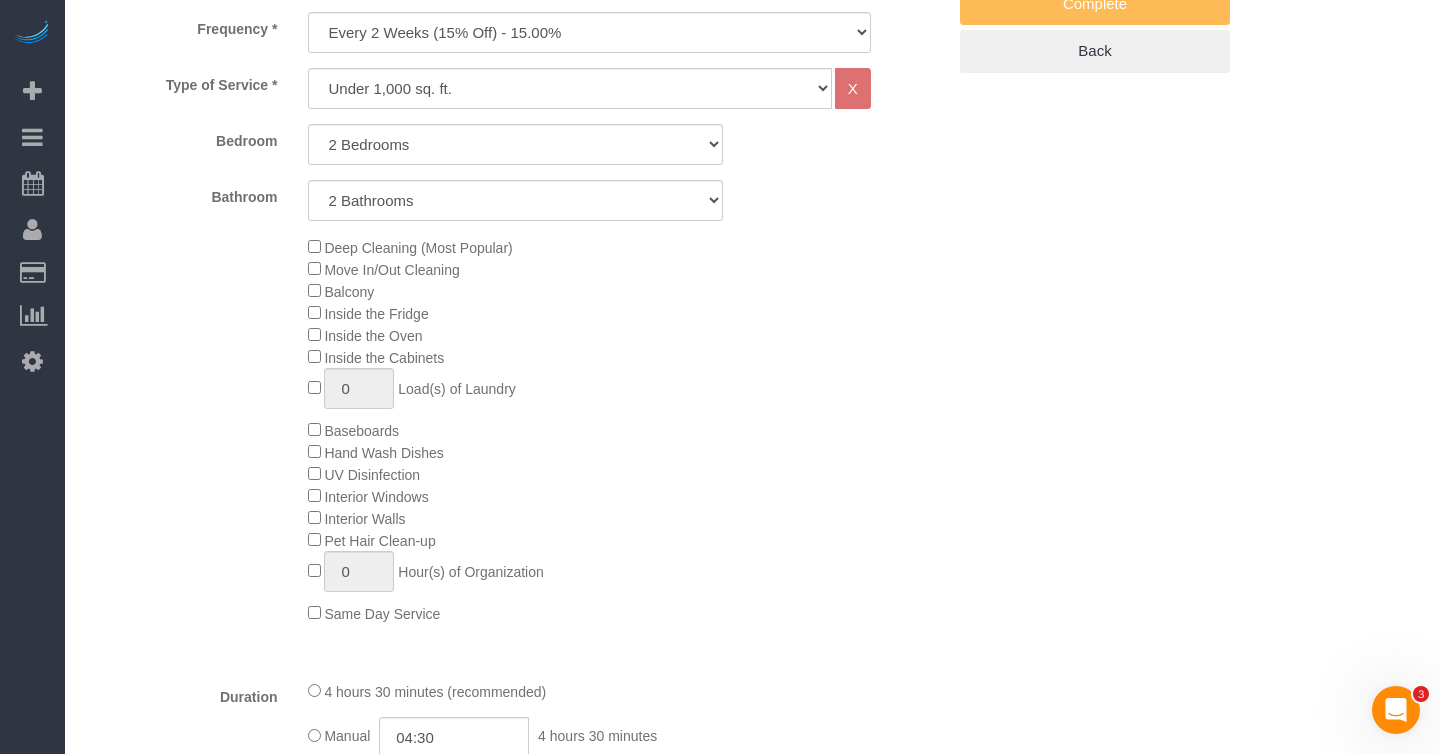 scroll, scrollTop: 865, scrollLeft: 0, axis: vertical 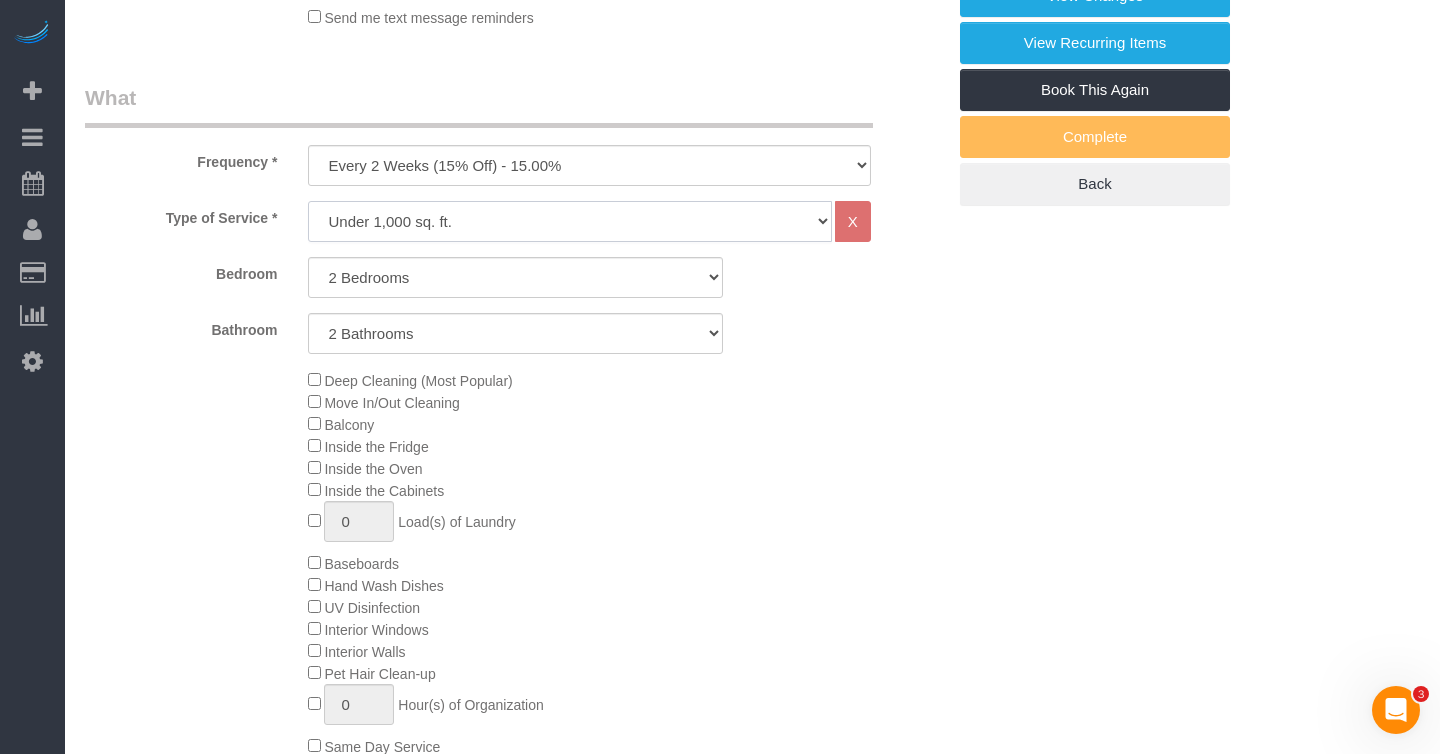 click on "Under 1,000 sq. ft. 1,001 - 1,500 sq. ft. 1,500+ sq. ft. Custom Cleaning Office Cleaning Airbnb Cleaning Post Construction Cleaning RE-CLEAN Hourly Rate - 8.0 Hourly Rate - 7.5 Late Cancellation - Invoice Purposes Hourly Rate (30% OFF) Bungalow Living Hello Alfred - Standard Cleaning Hello Alfred - Hourly Rate TULU - Standard Cleaning TULU - Hourly Rate Hourly Rate (15% OFF) Hourly Rate (20% OFF) Hourly Rate (25% OFF) Hourly Rate (22.5% OFF) Charity Clean Outsite - Hourly Rate Floor Cleaning 100/hr 140/hr Upholstery Cleaning Hourly Rate (Comped Cleaning) Power Washing Carpet/Rug Cleaning Floor Cleaning - 25% OFF Couch Cleaning Partnership Flat Rate Pricing Partnership Hourly Rate Staff Office Hours" 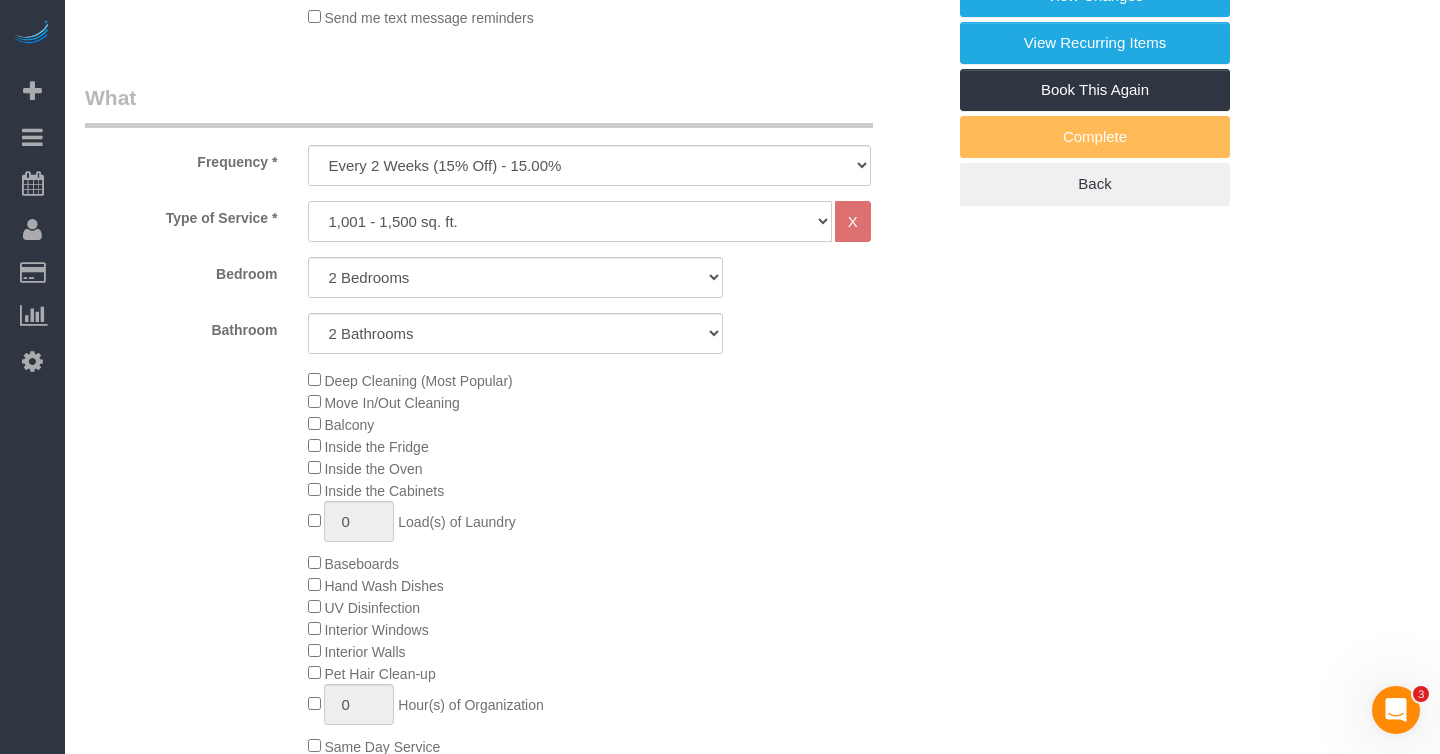 select on "1" 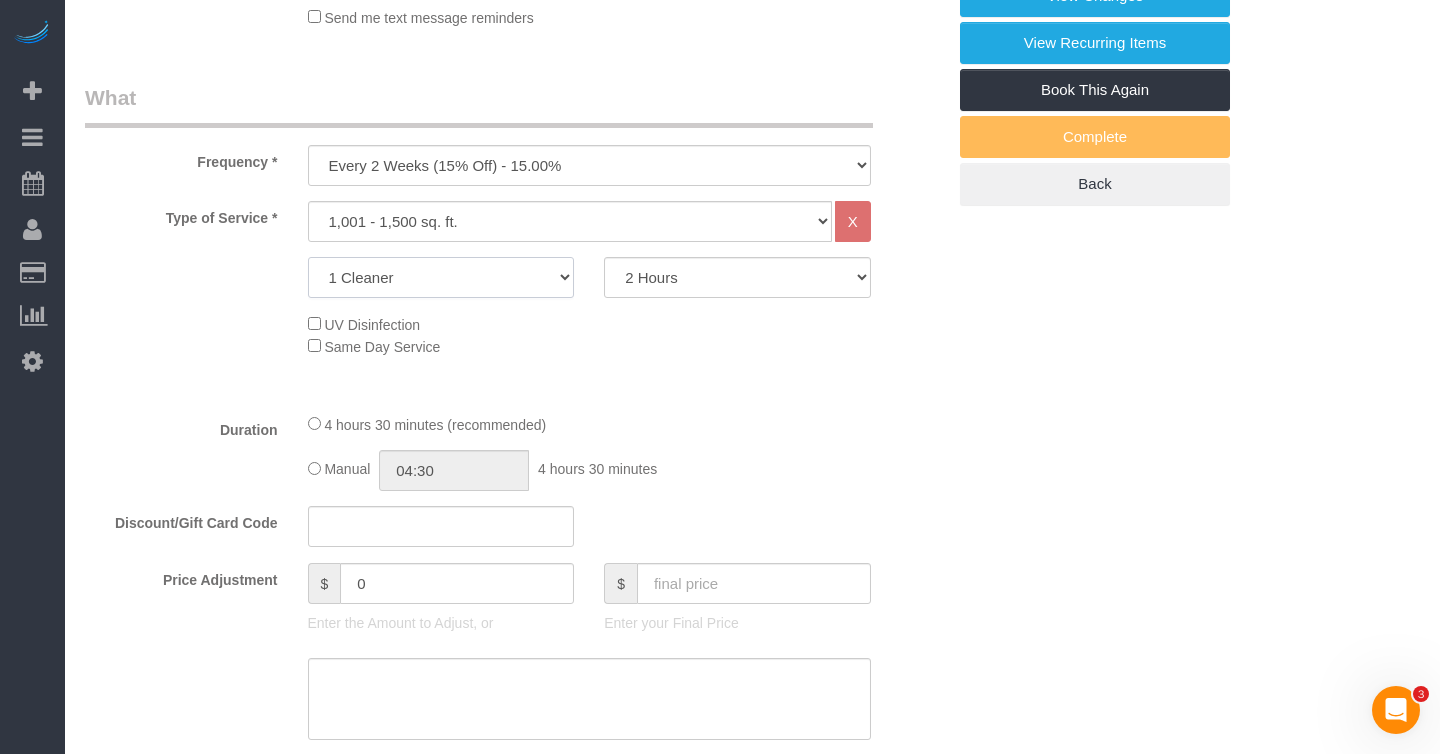 click on "1 Cleaner
2 Cleaners
3 Cleaners
4 Cleaners
5 Cleaners" 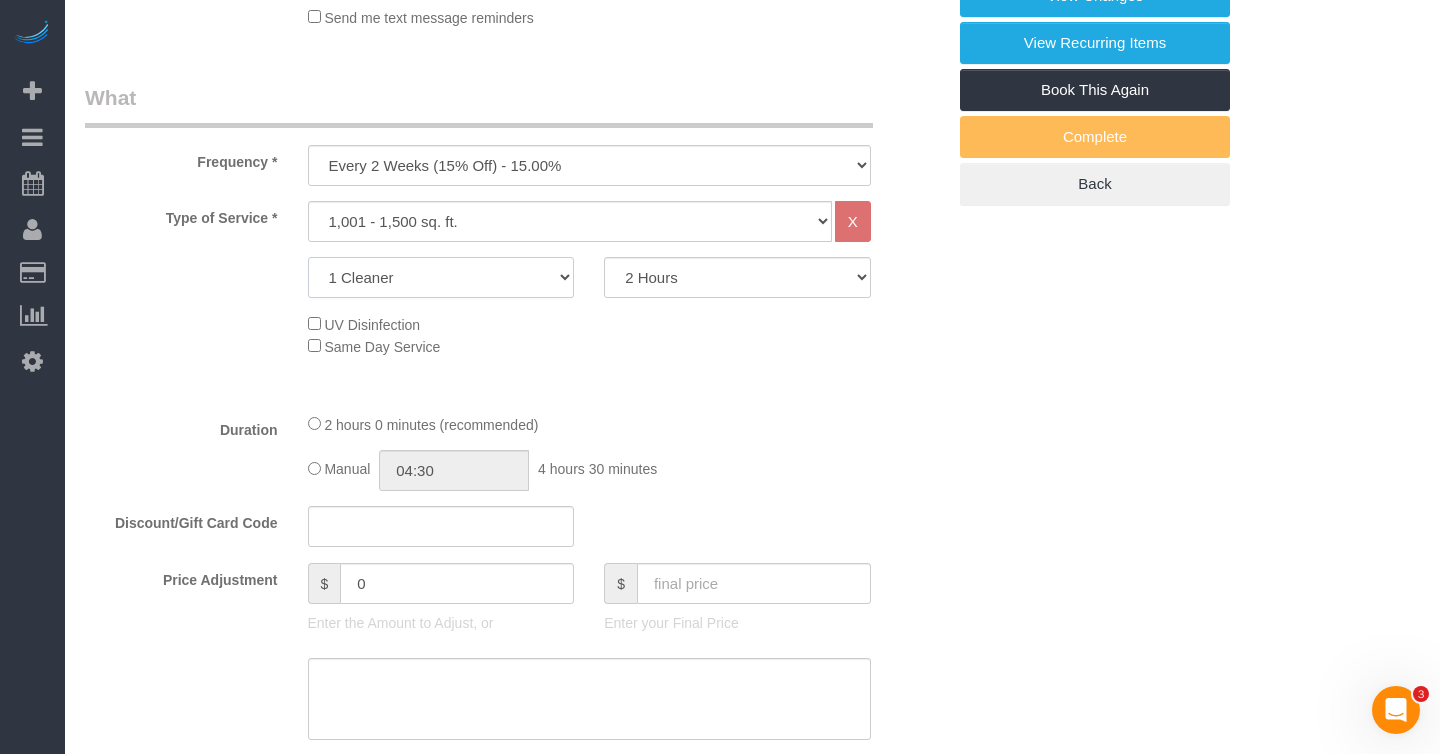 select on "2" 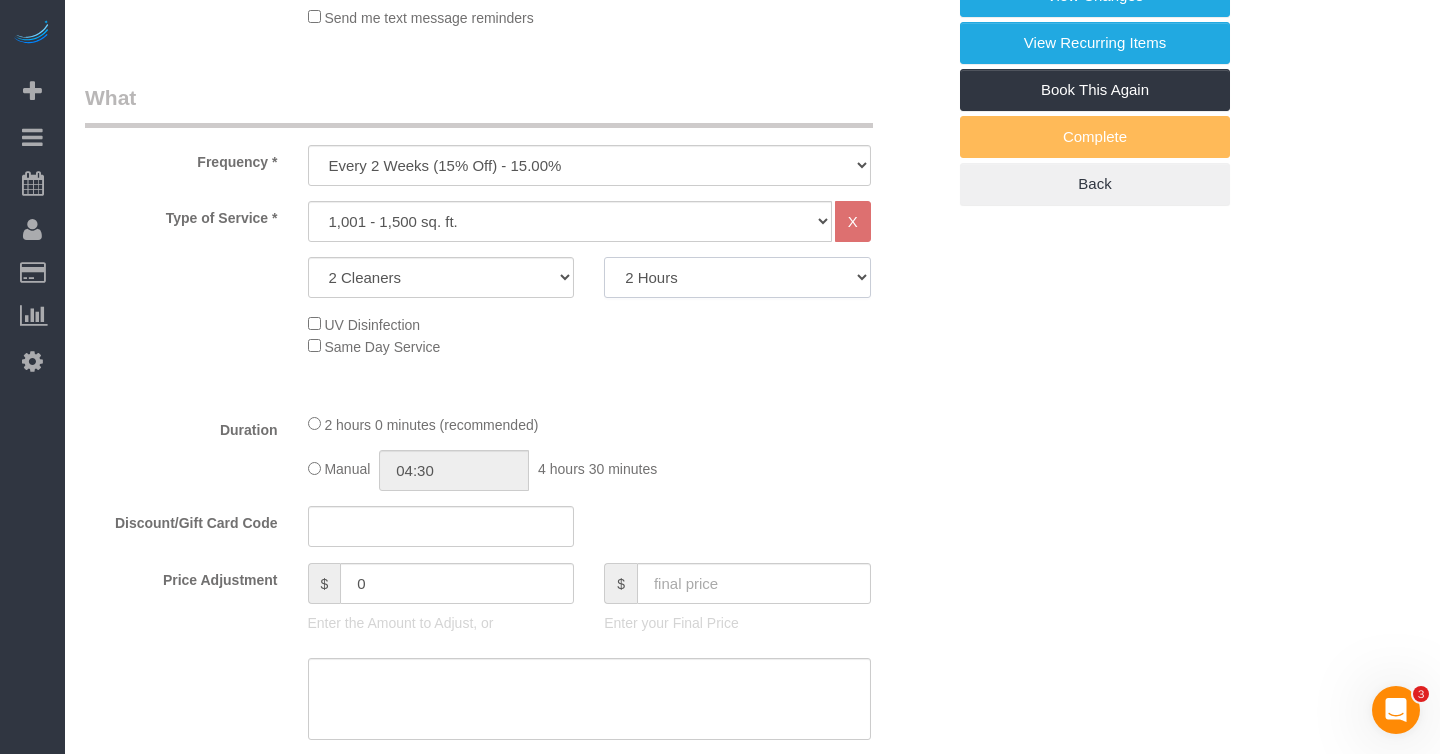 click on "2 Hours
2.5 Hours
3 Hours
3.5 Hours
4 Hours
4.5 Hours
5 Hours
5.5 Hours
6 Hours
6.5 Hours
7 Hours
7.5 Hours
8 Hours
8.5 Hours
9 Hours
9.5 Hours
10 Hours
10.5 Hours
11 Hours
11.5 Hours
12 Hours" 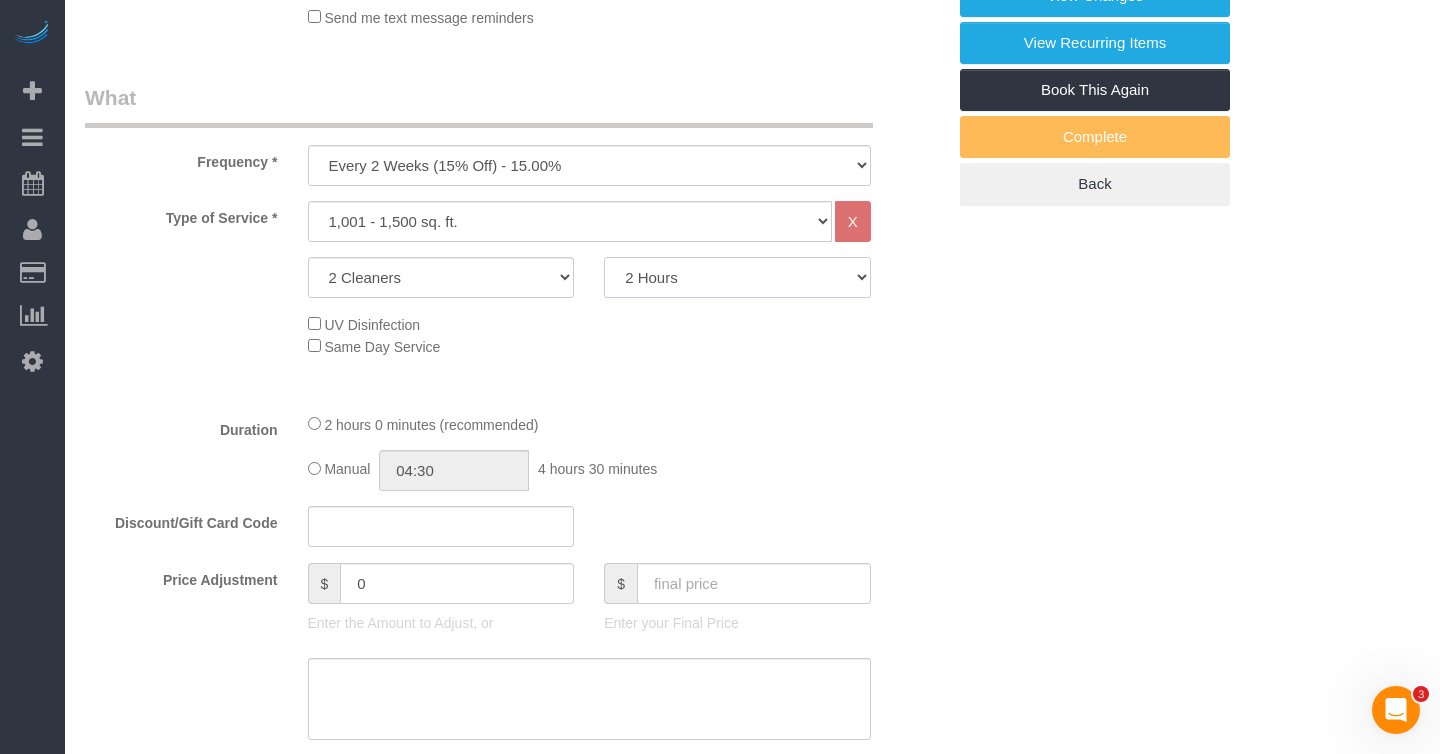 select on "180" 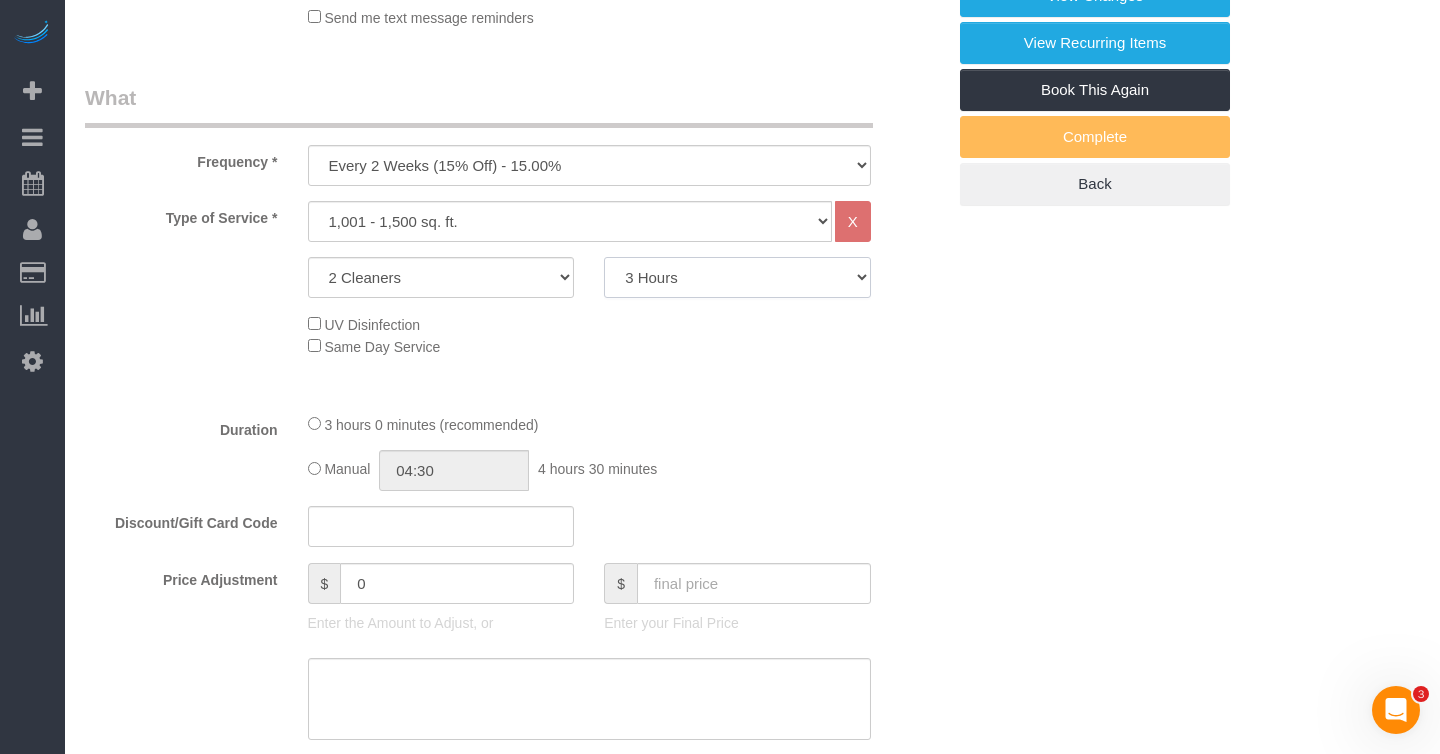 select on "spot121" 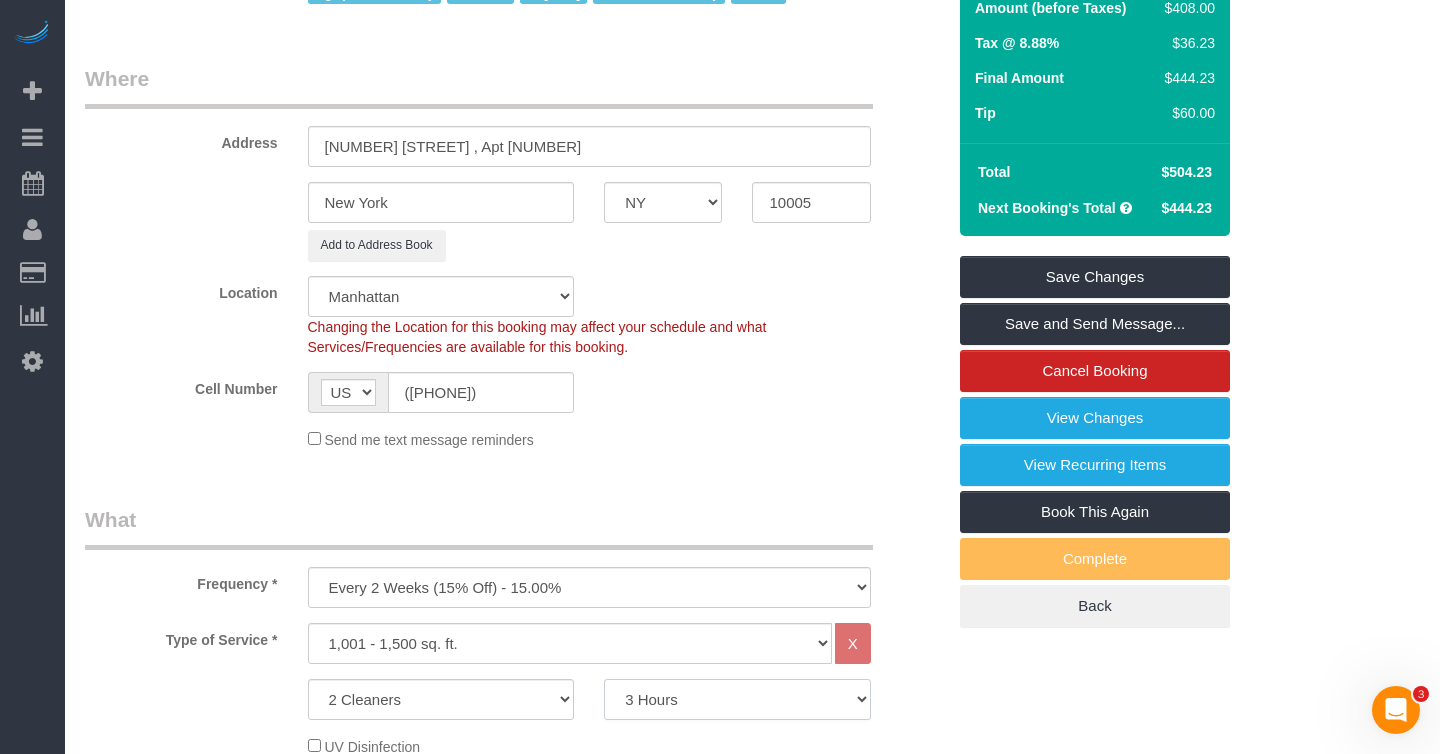 scroll, scrollTop: 231, scrollLeft: 0, axis: vertical 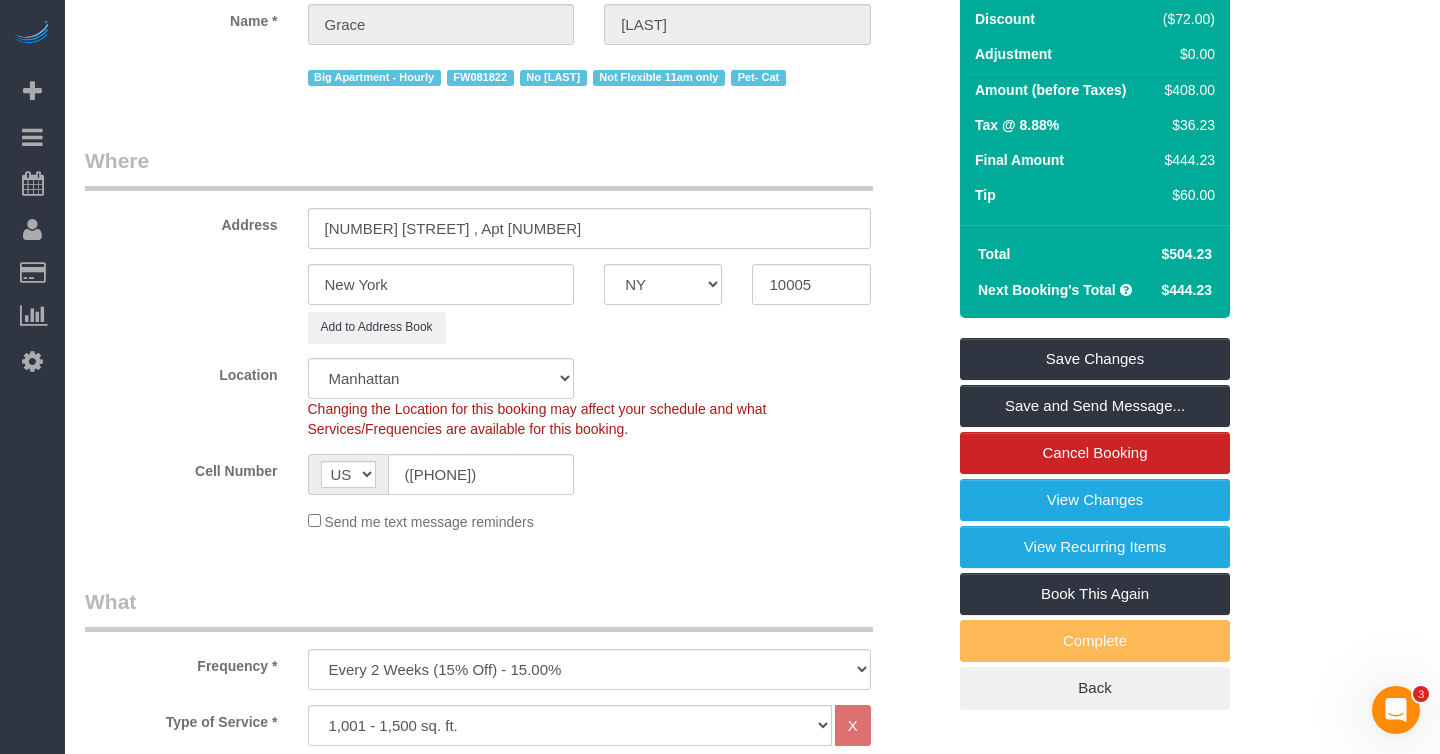 drag, startPoint x: 1223, startPoint y: 289, endPoint x: 1161, endPoint y: 288, distance: 62.008064 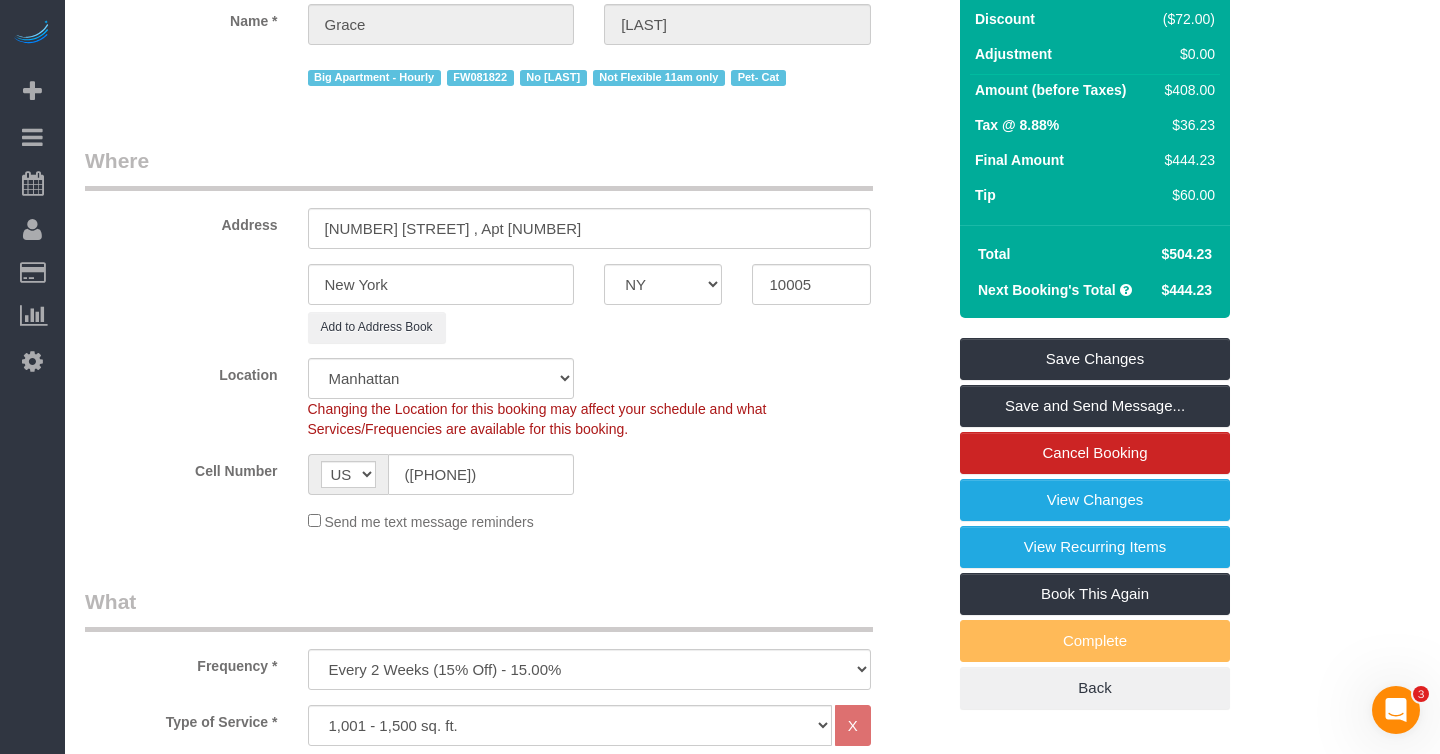 click on "Total
$504.23
Next Booking's Total
$444.23" at bounding box center [1095, 271] 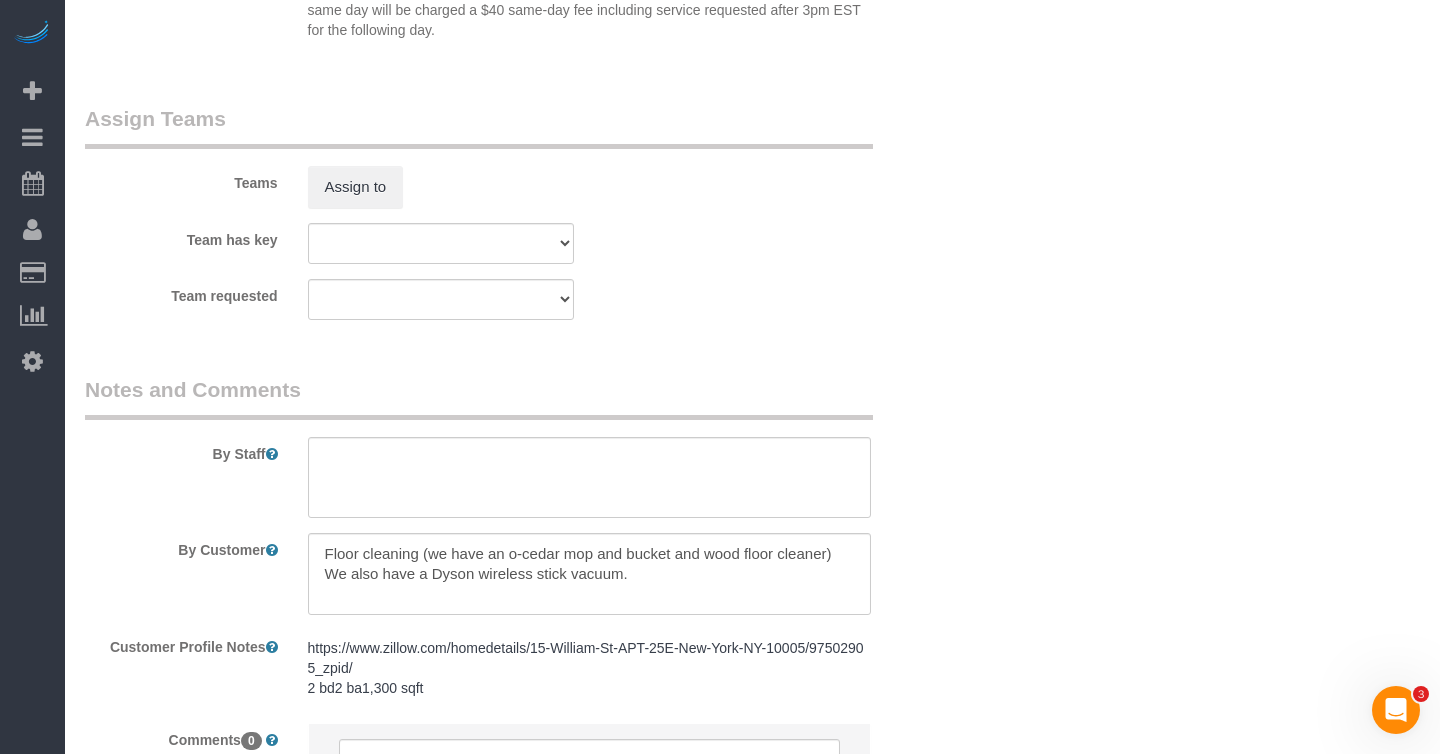 scroll, scrollTop: 2225, scrollLeft: 0, axis: vertical 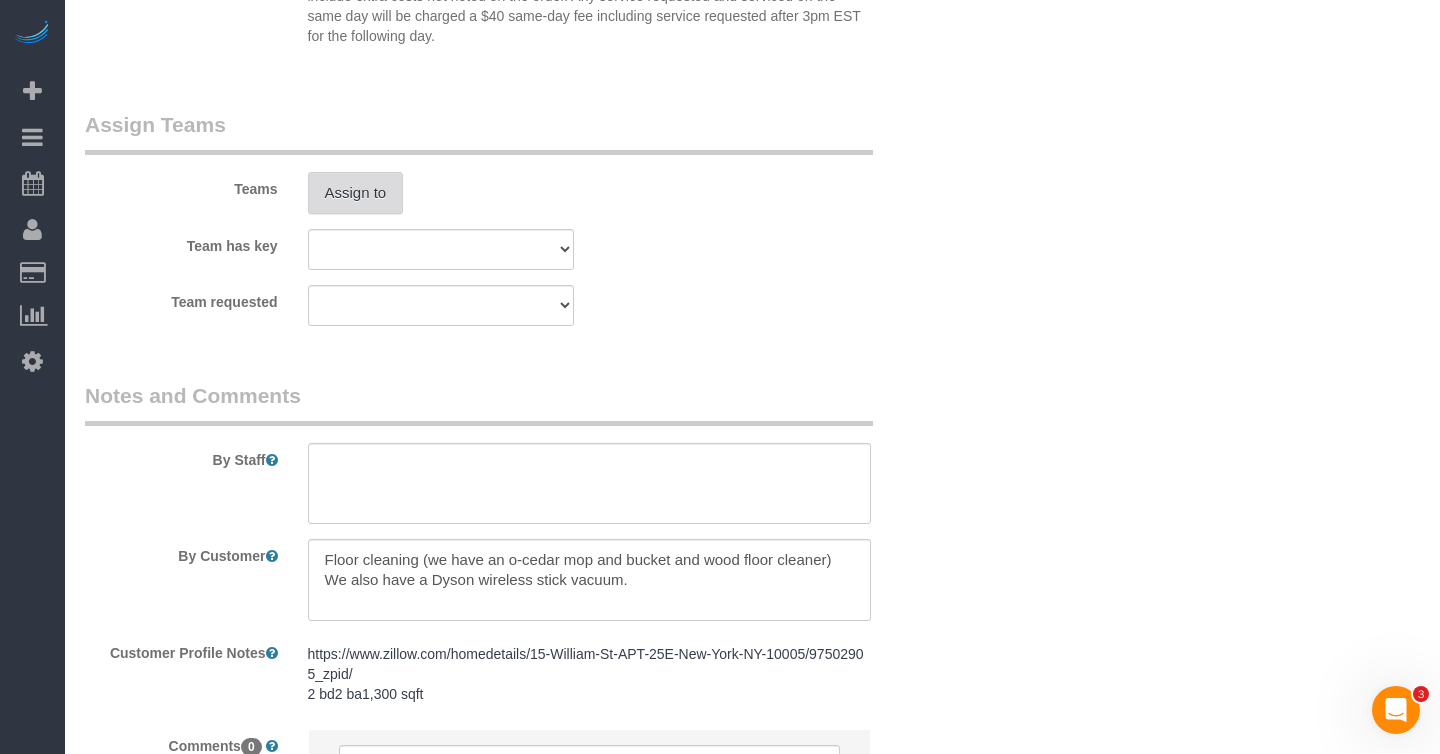 click on "Assign to" at bounding box center (356, 193) 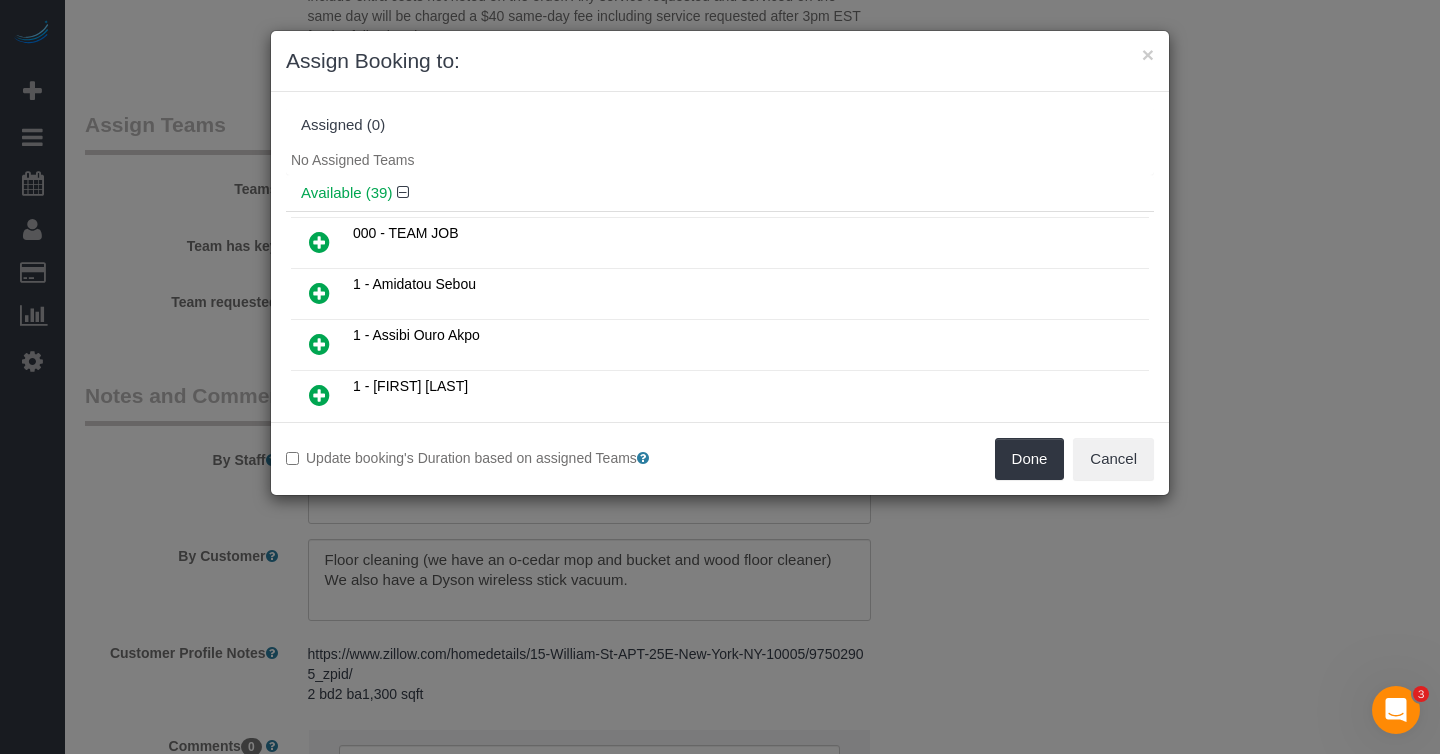 click at bounding box center (319, 242) 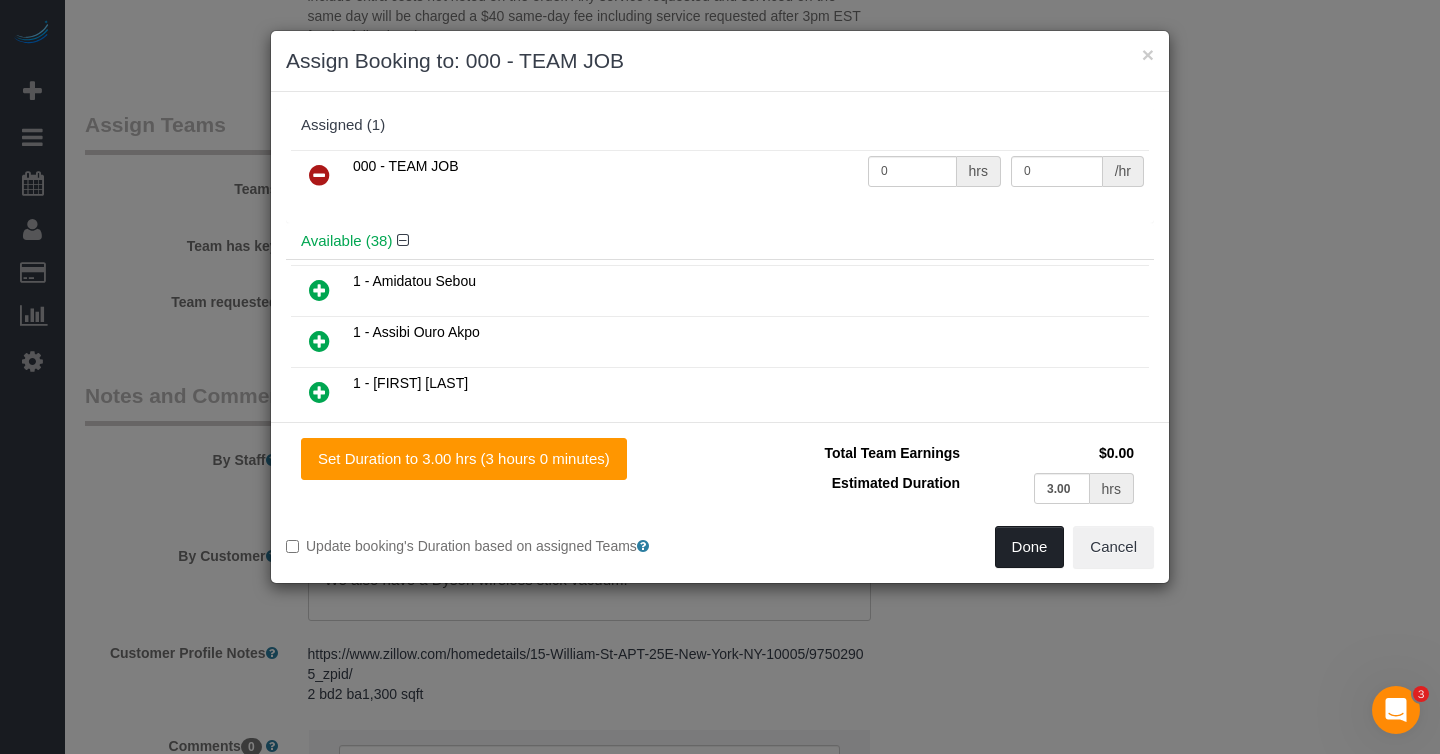 click on "Done" at bounding box center [1030, 547] 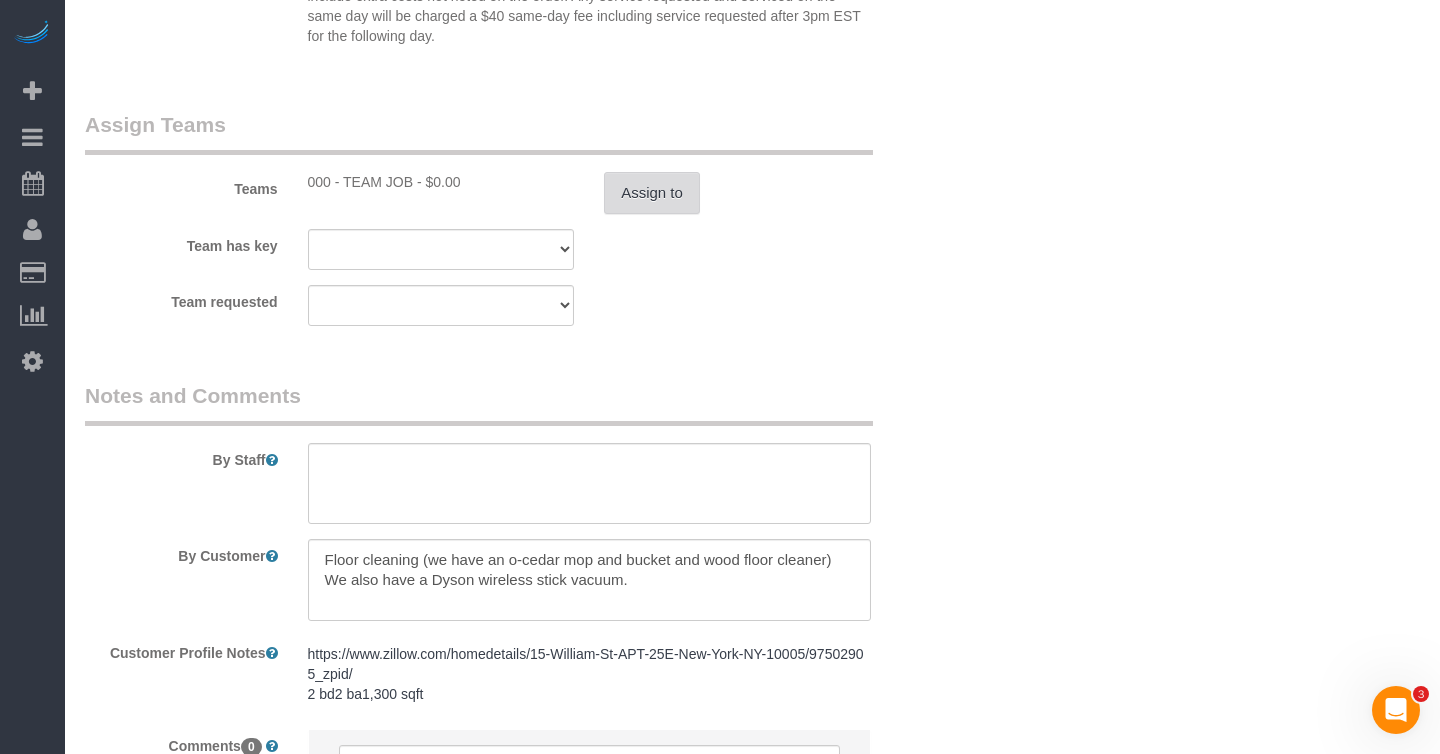 type 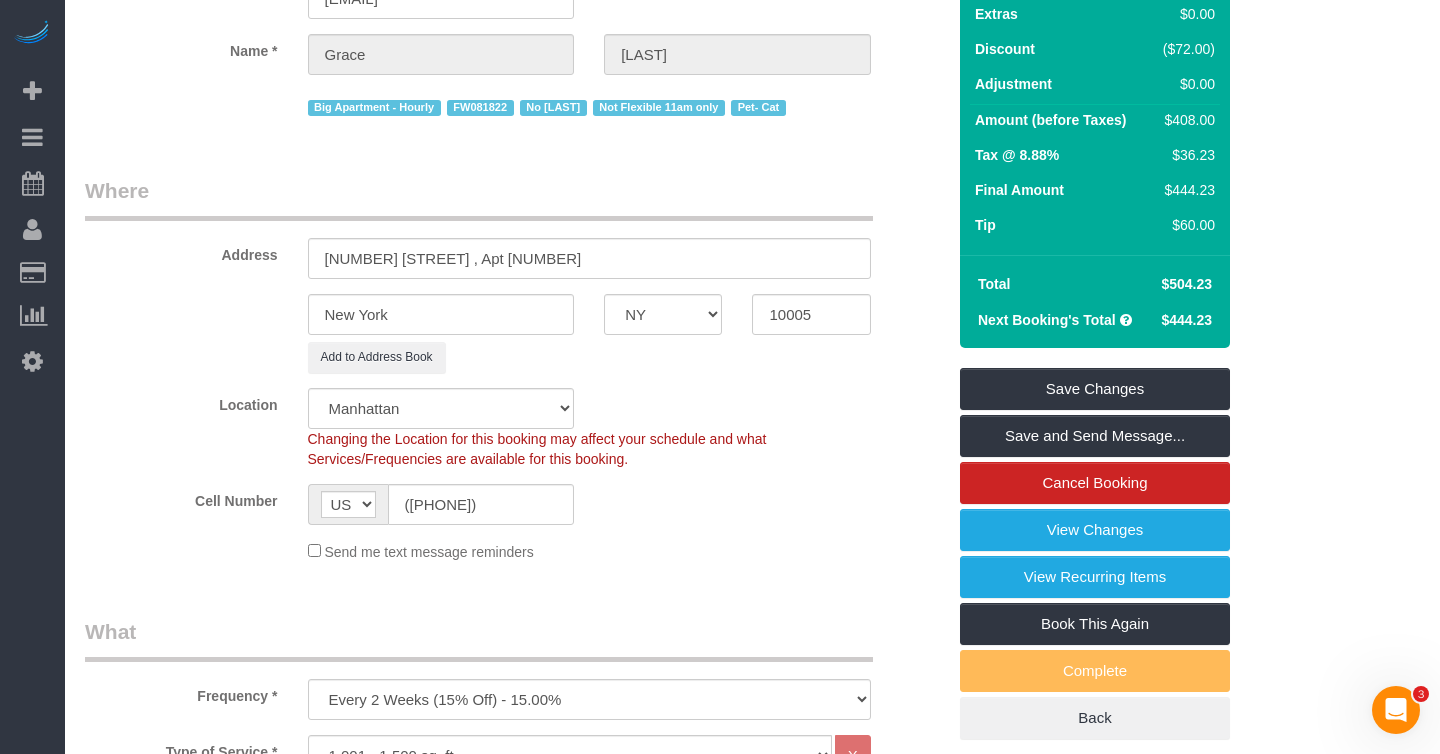 scroll, scrollTop: 198, scrollLeft: 0, axis: vertical 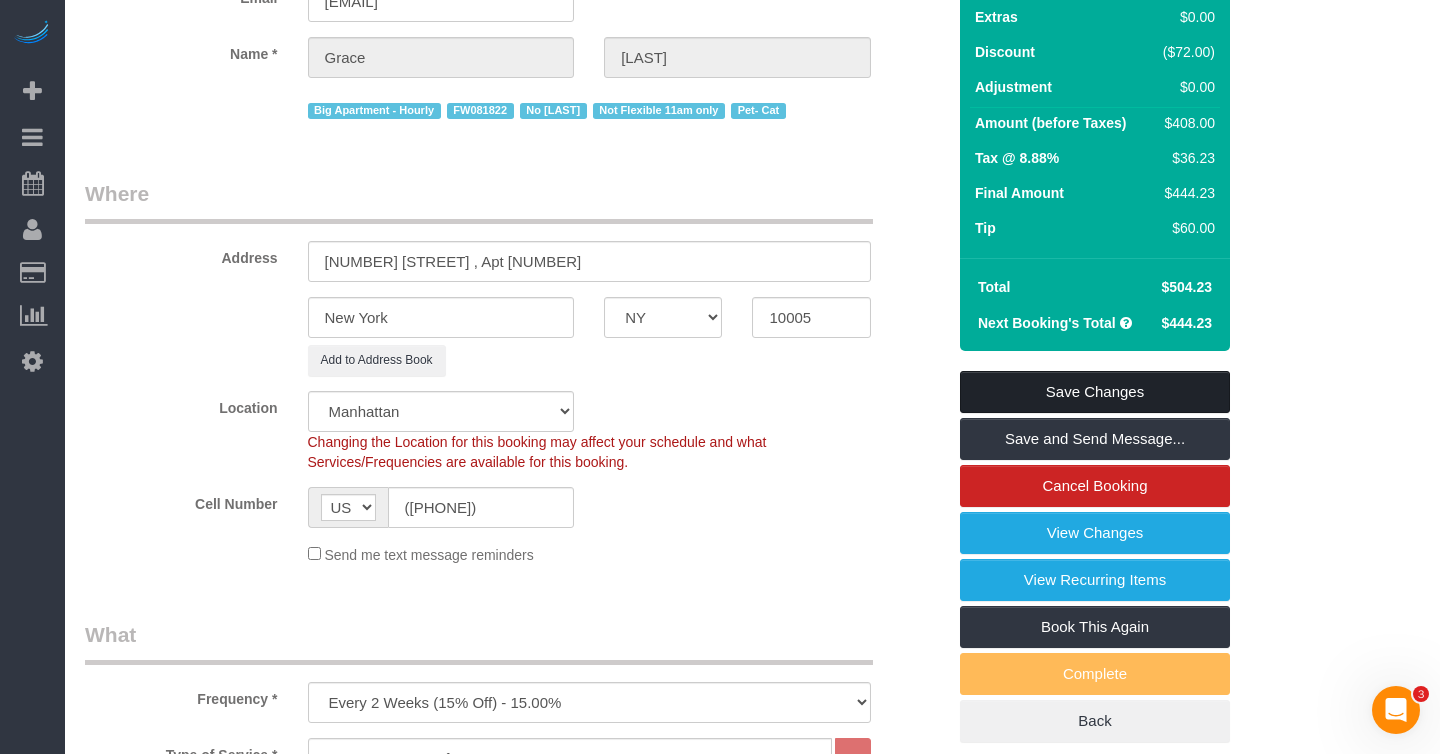 click on "Save Changes" at bounding box center (1095, 392) 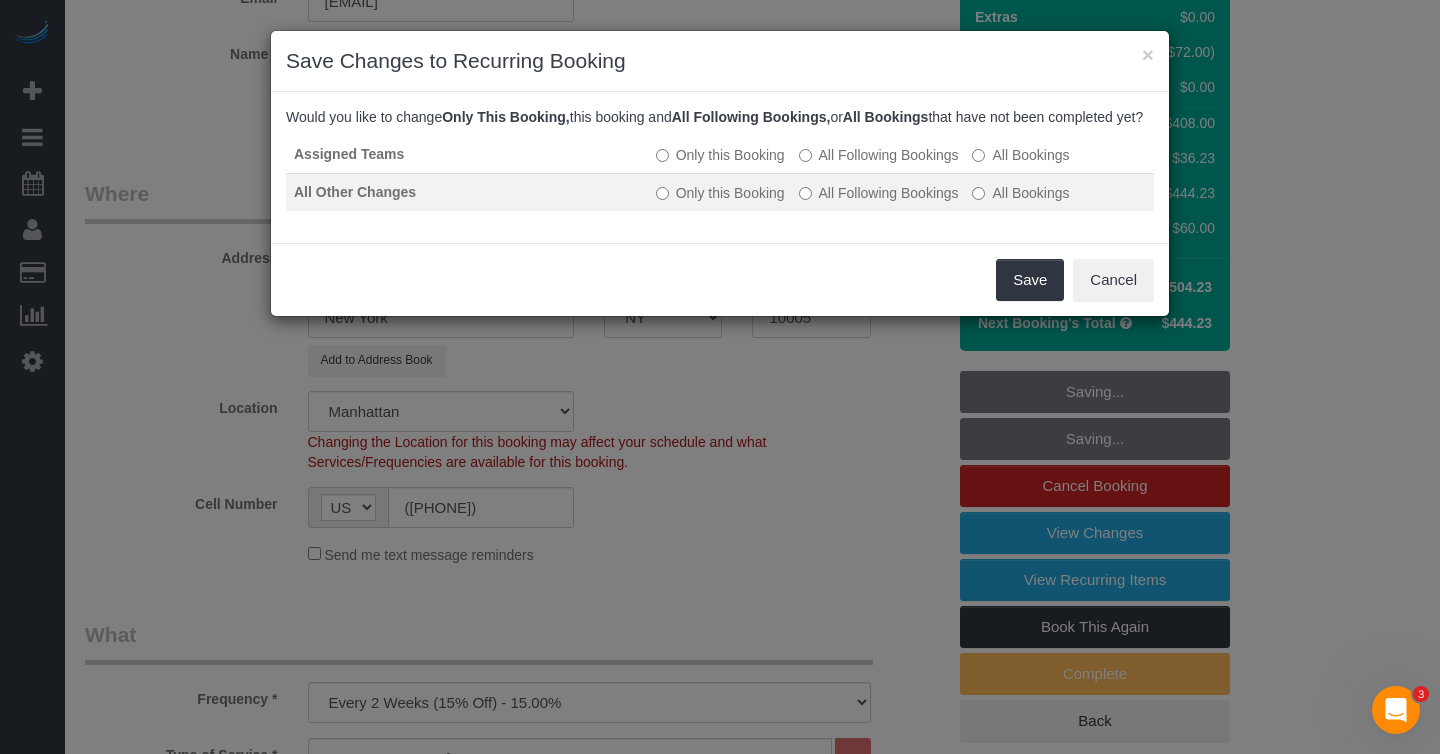 click on "All Following Bookings" at bounding box center [879, 193] 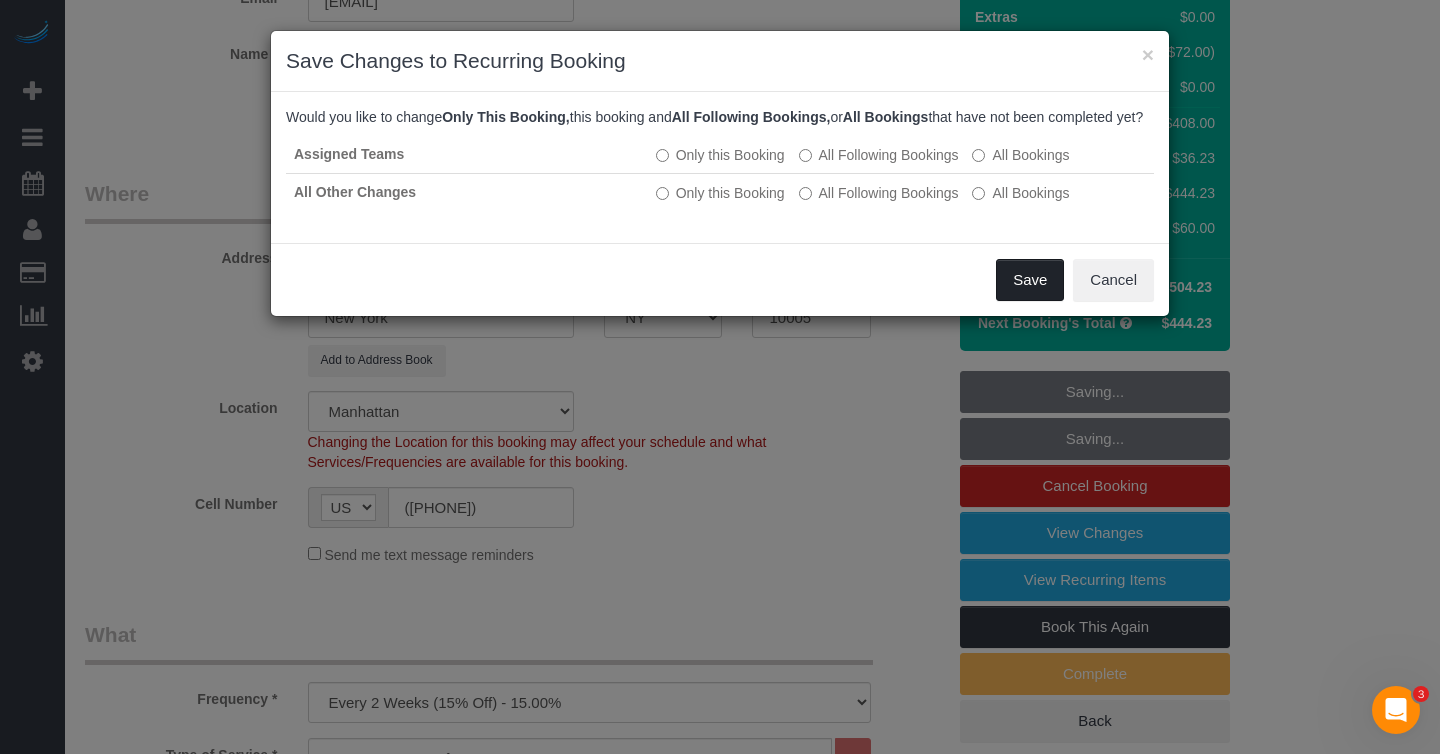 click on "Save" at bounding box center [1030, 280] 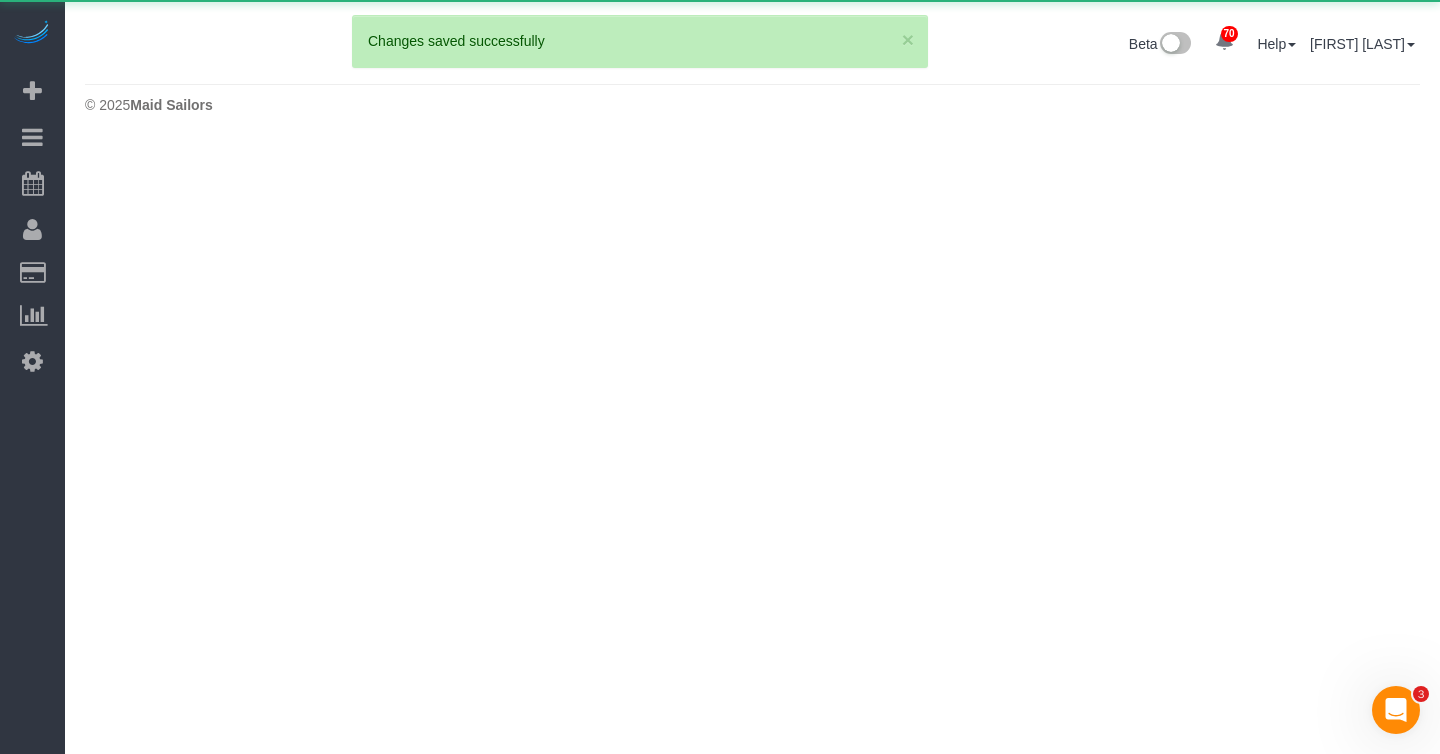 scroll, scrollTop: 0, scrollLeft: 0, axis: both 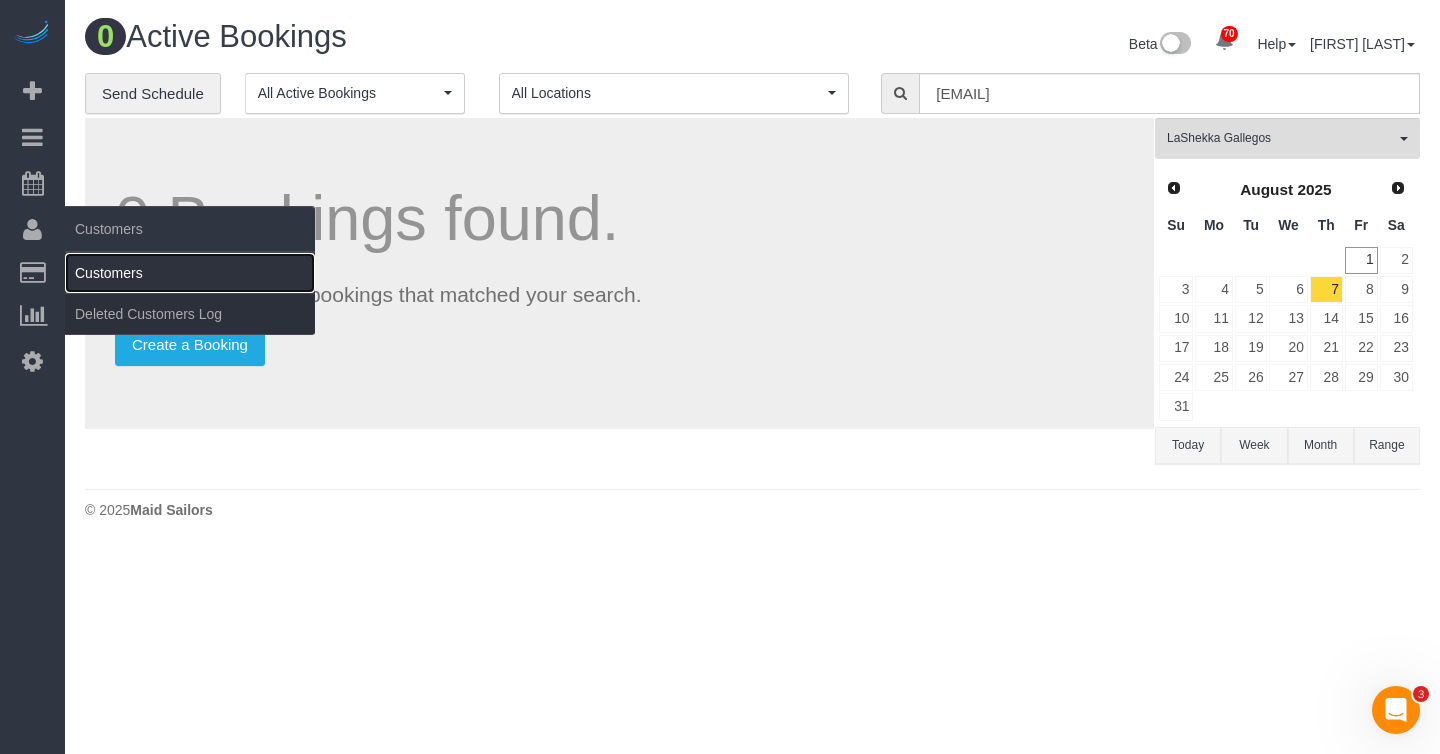 click on "Customers" at bounding box center [190, 273] 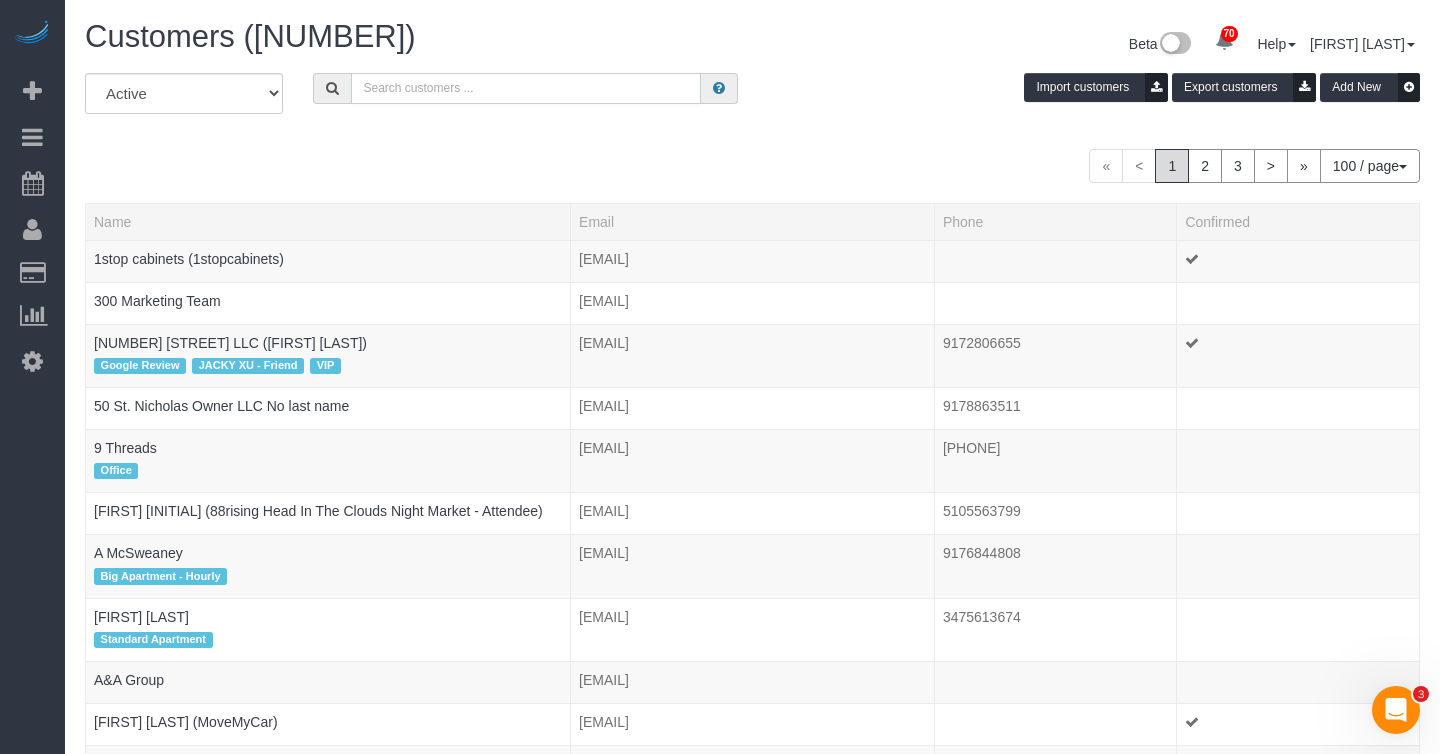 click at bounding box center [526, 88] 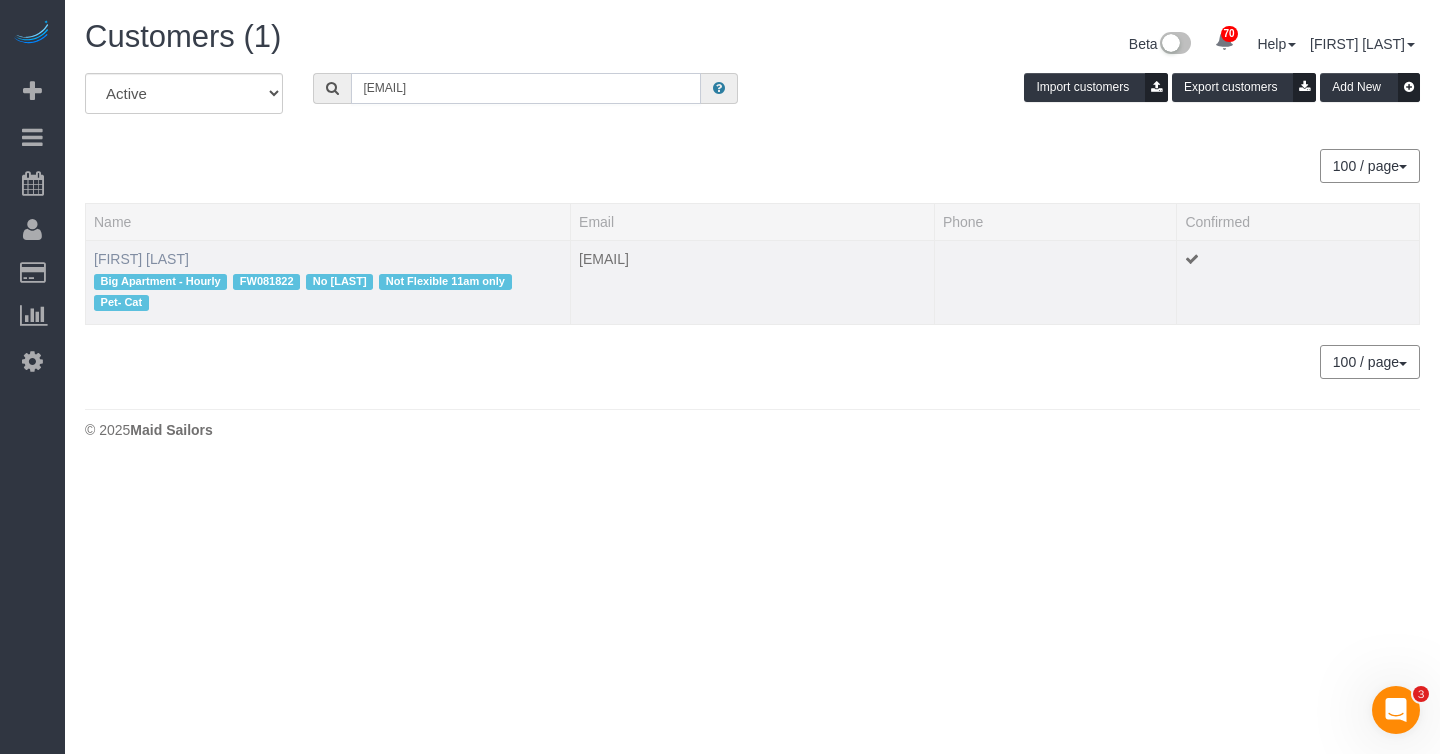 type on "<[EMAIL]>" 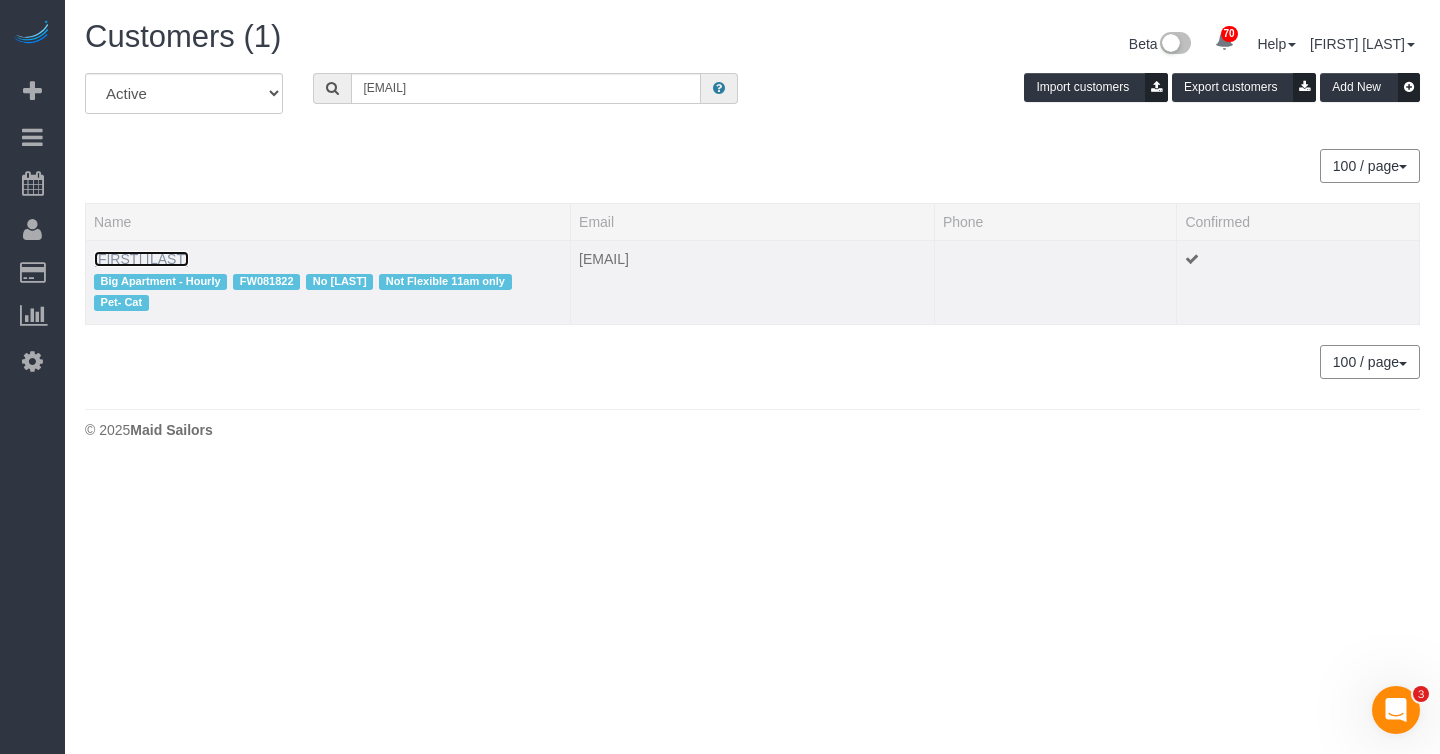 click on "[FIRST] [LAST]" at bounding box center (141, 259) 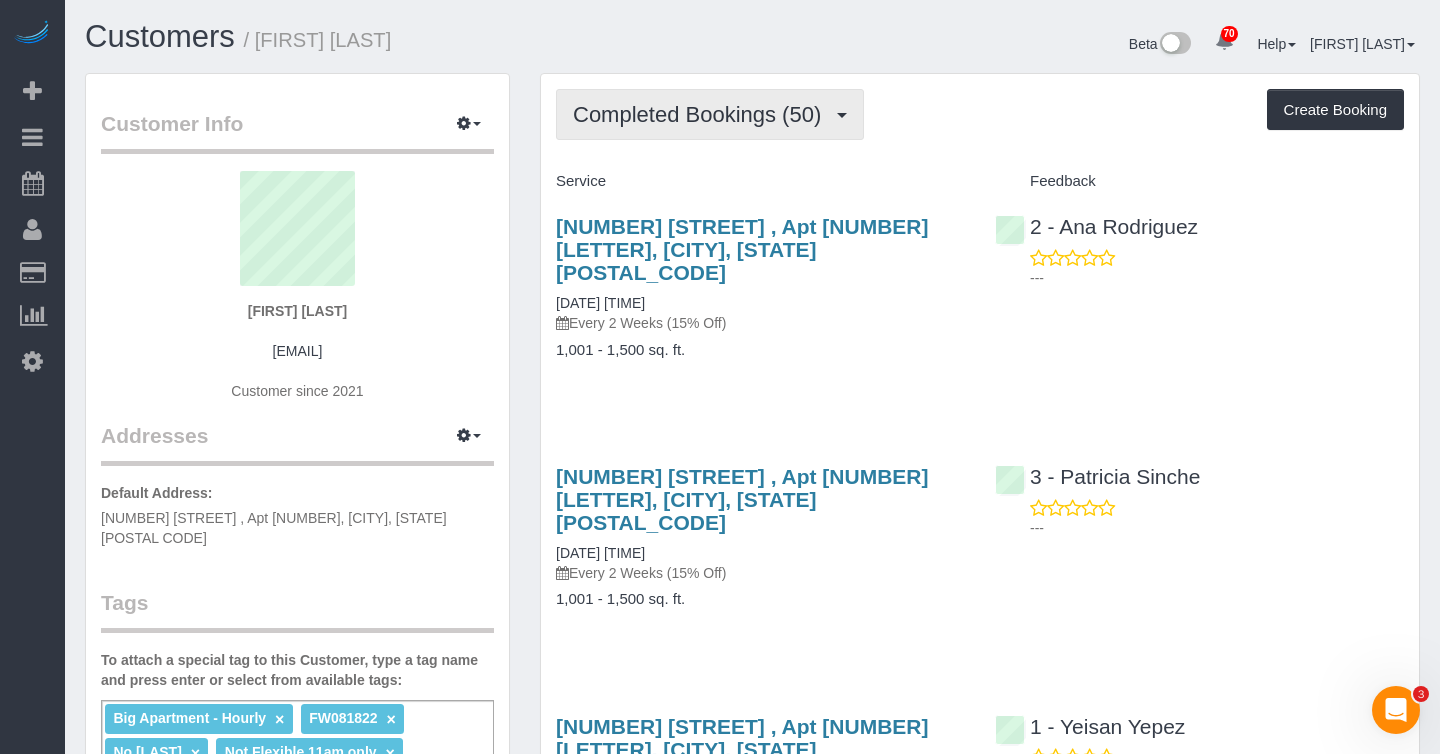 click on "Completed Bookings (50)" at bounding box center (702, 114) 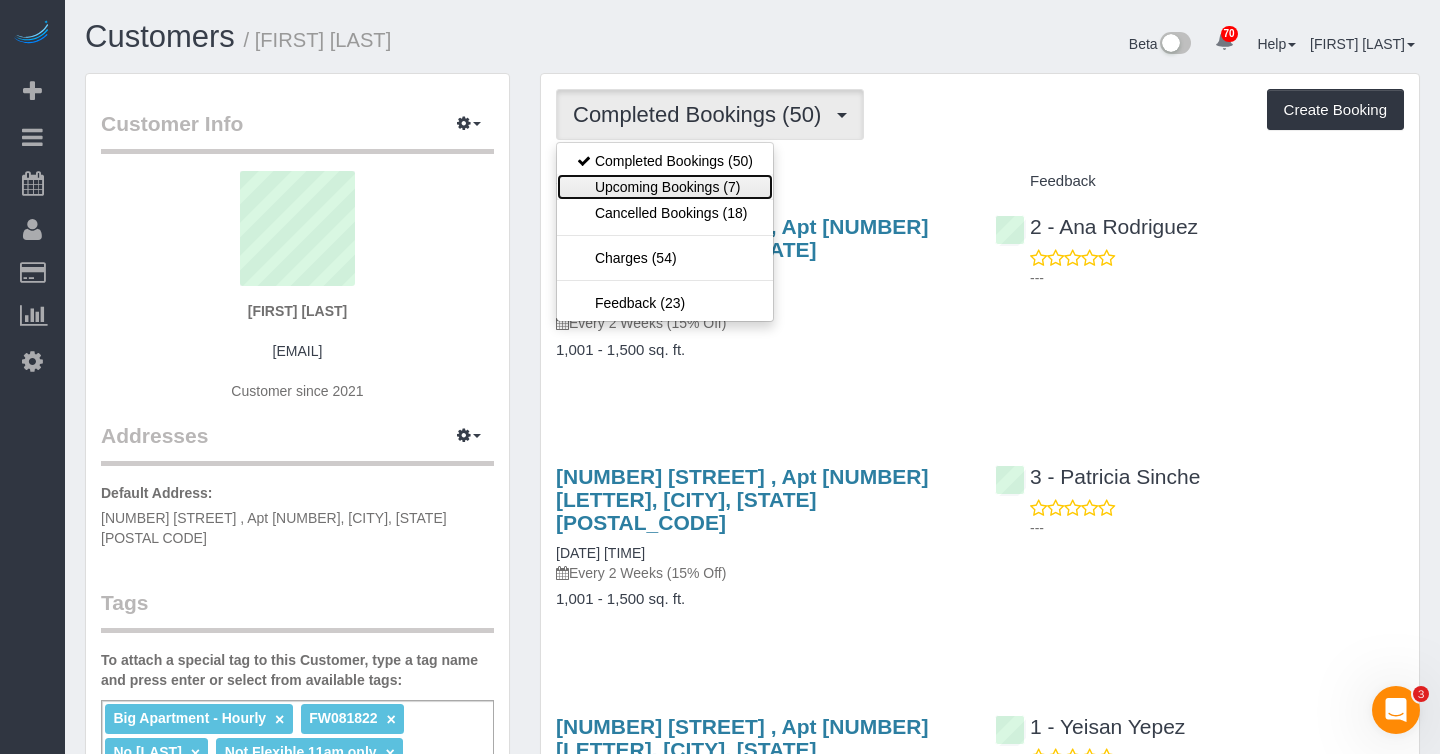 click on "Upcoming Bookings (7)" at bounding box center (665, 187) 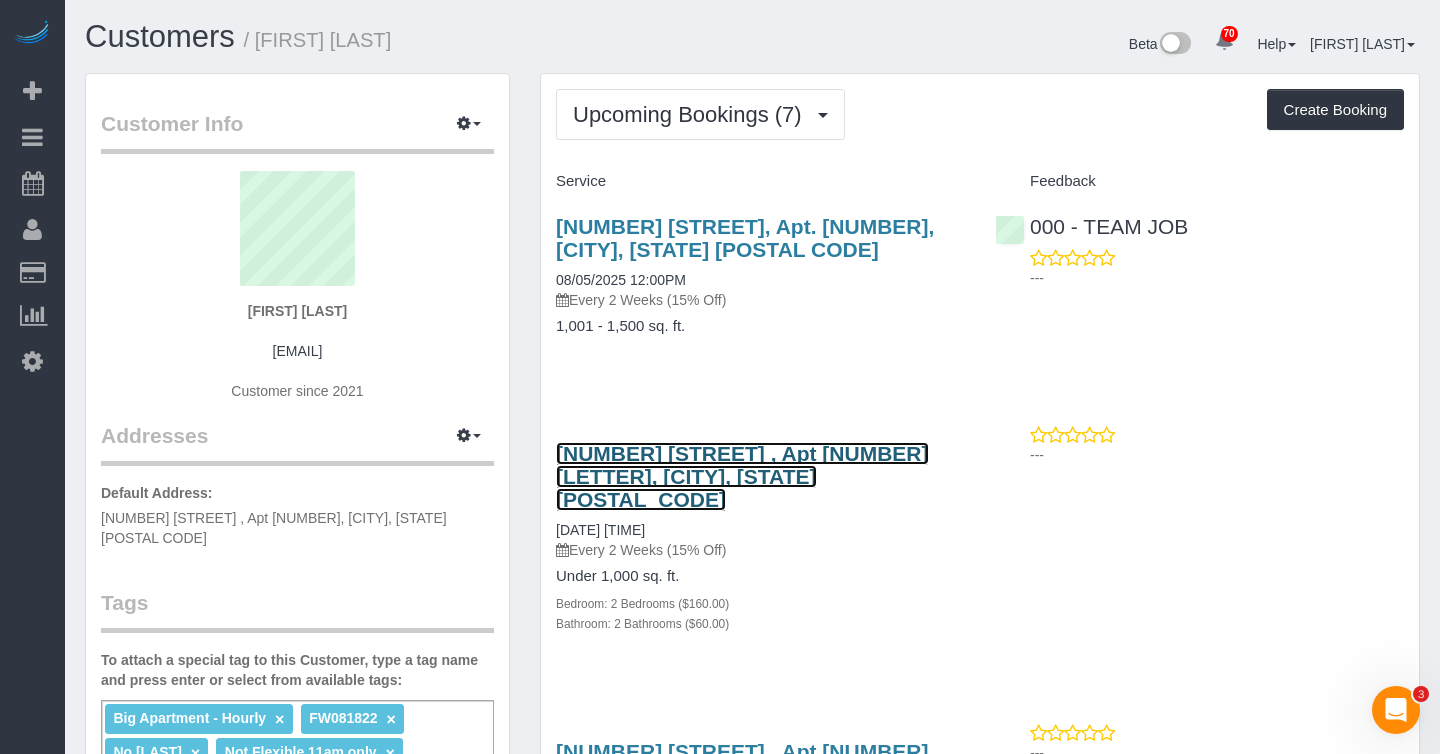 click on "15 William Street , Apt 25e, New York, NY 10005" at bounding box center (742, 476) 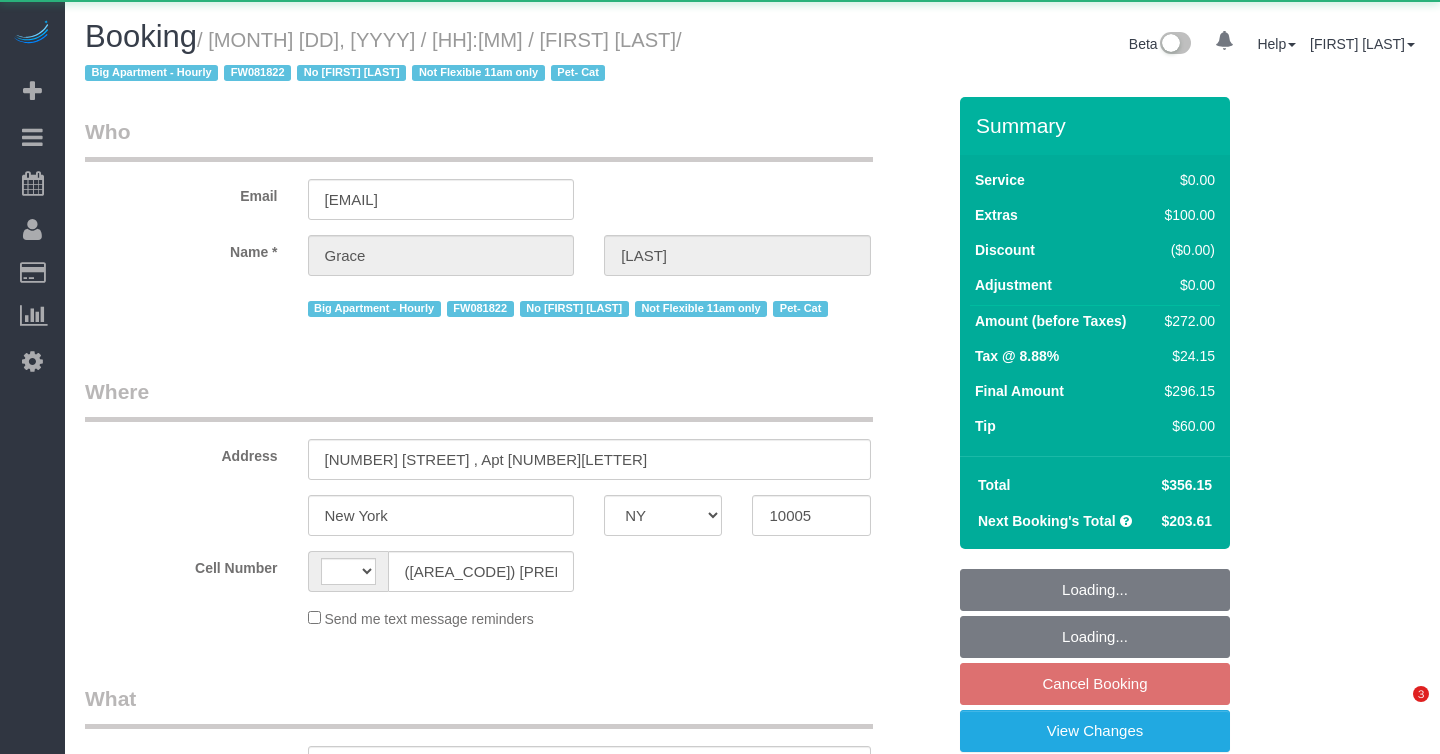 select on "NY" 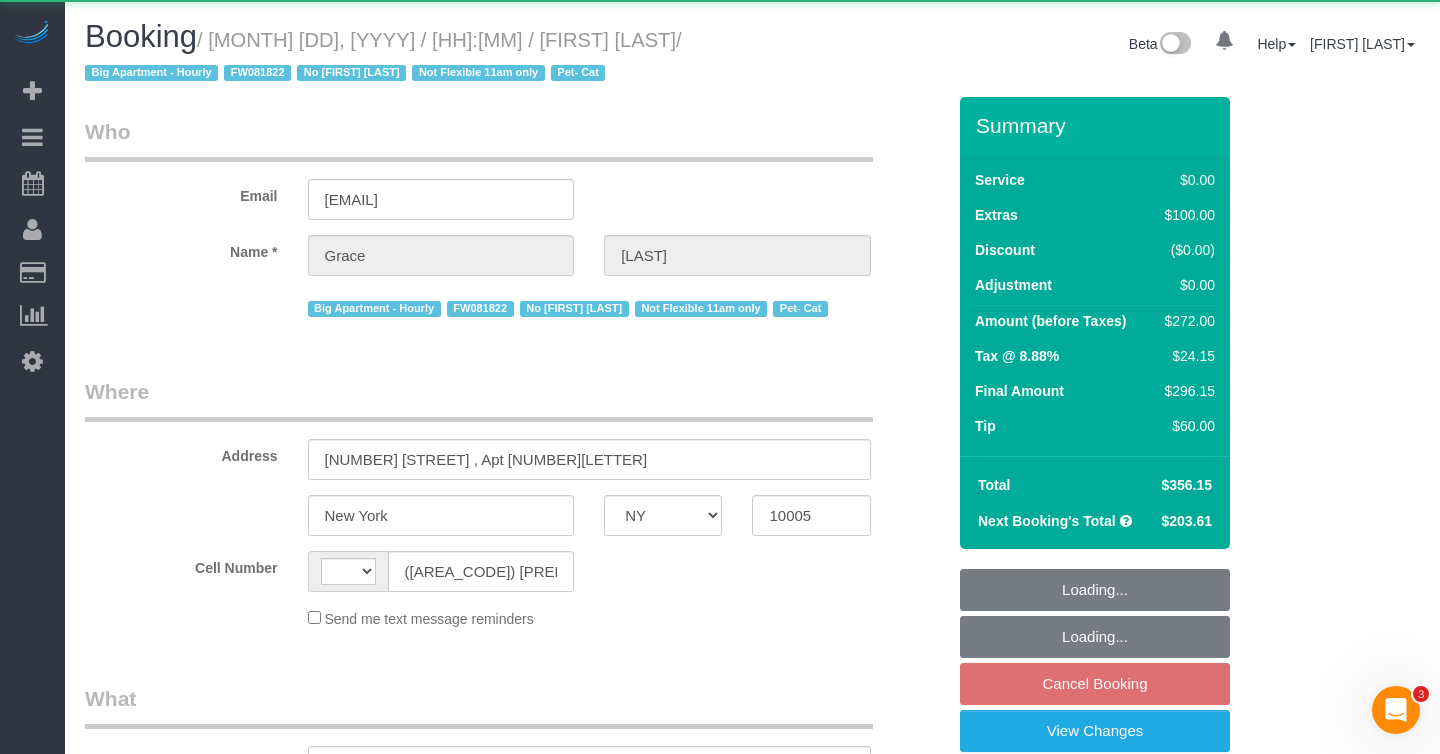 scroll, scrollTop: 0, scrollLeft: 0, axis: both 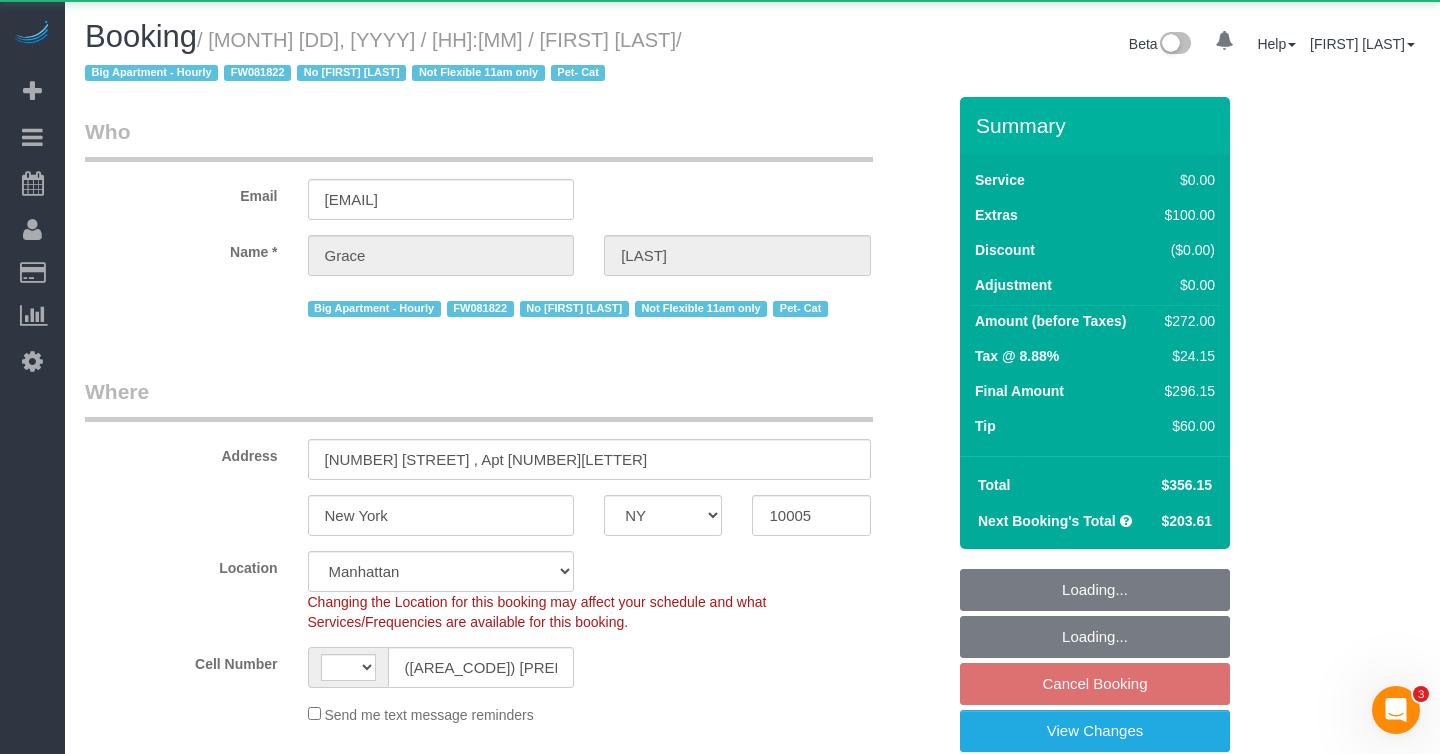 select on "string:stripe-pm_1J7Nir4VGloSiKo7YfTDYo6F" 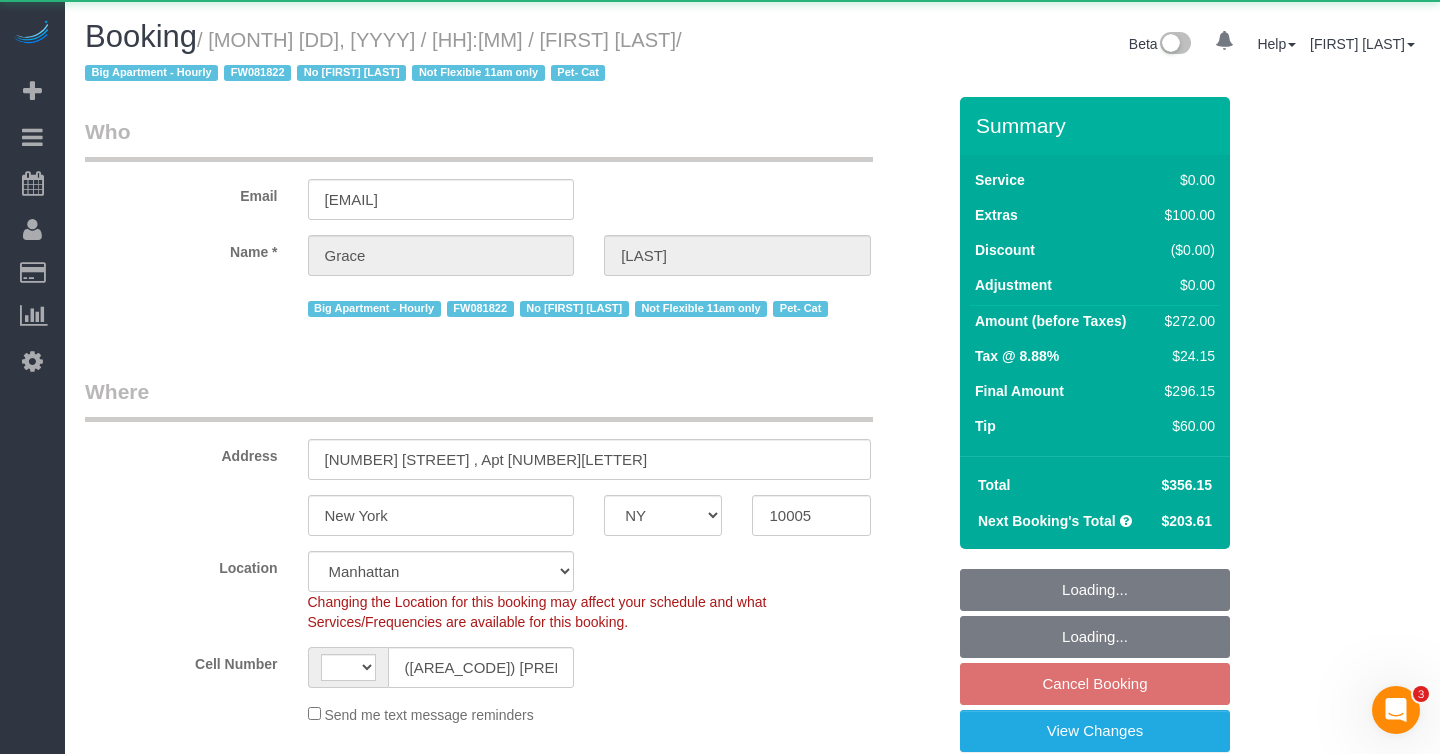 select on "spot5" 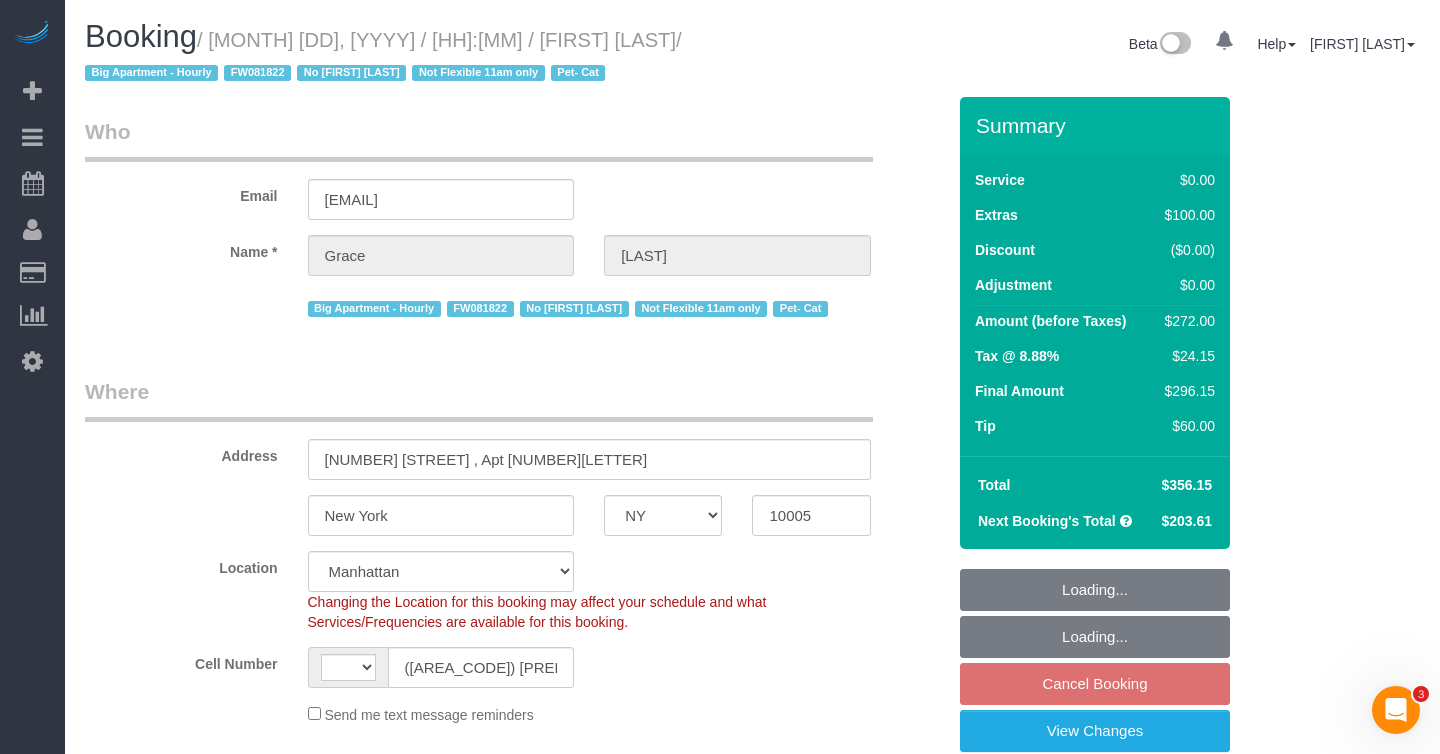 select on "string:US" 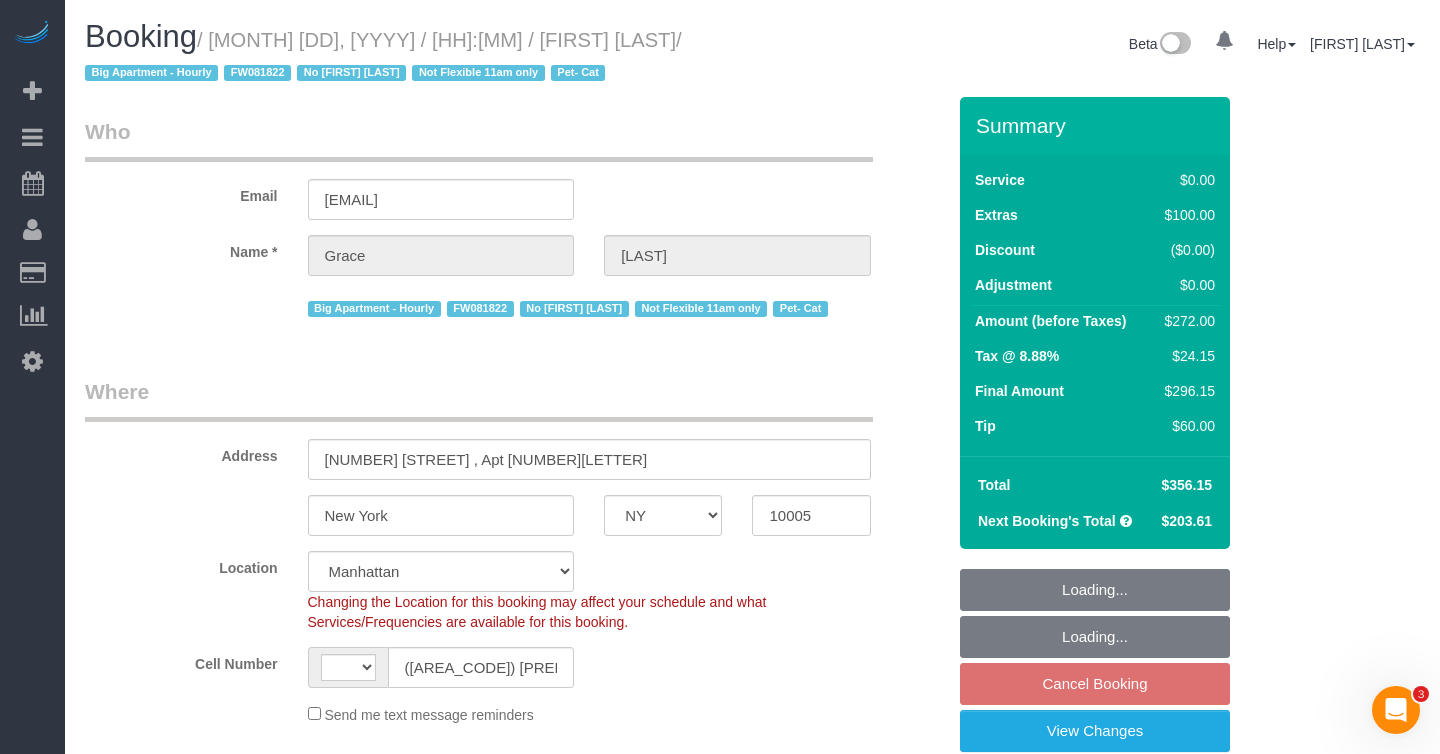 select on "object:837" 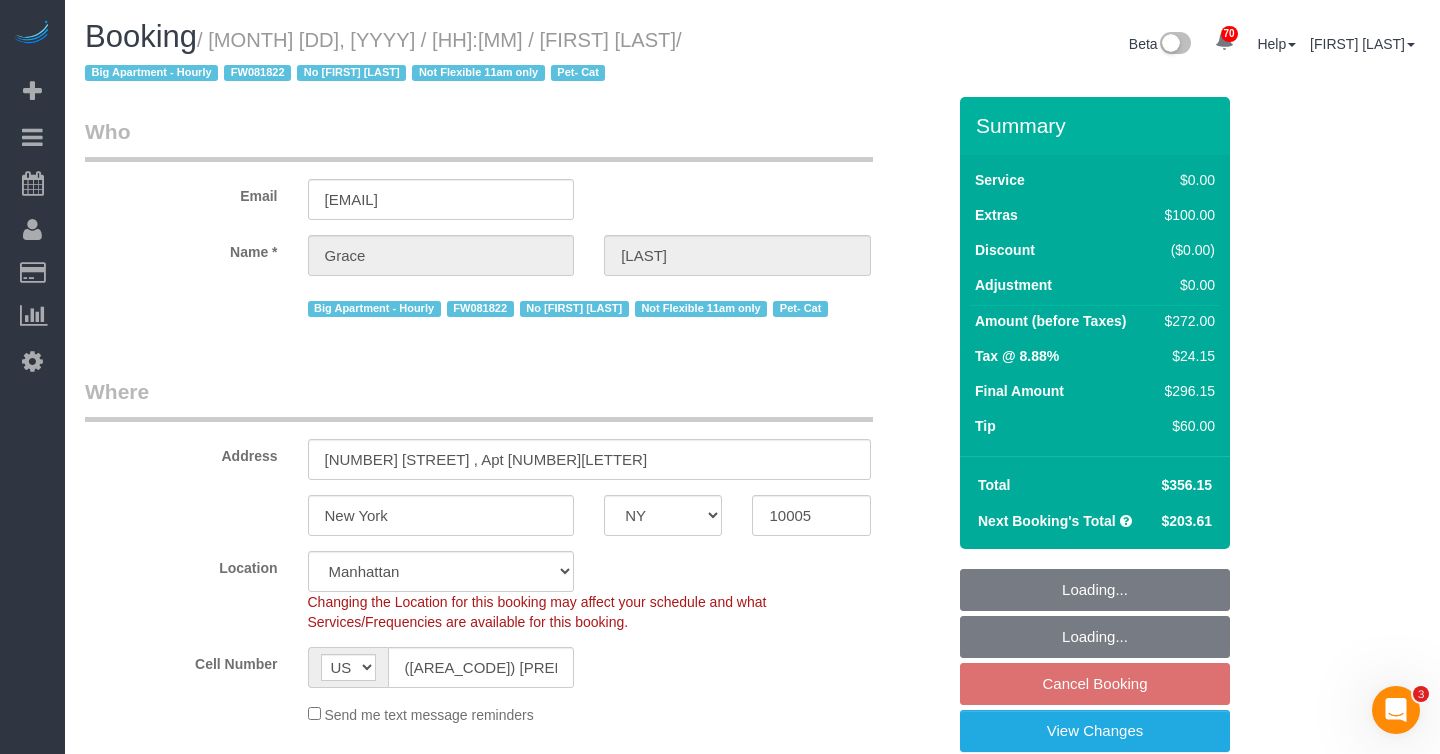select on "object:1510" 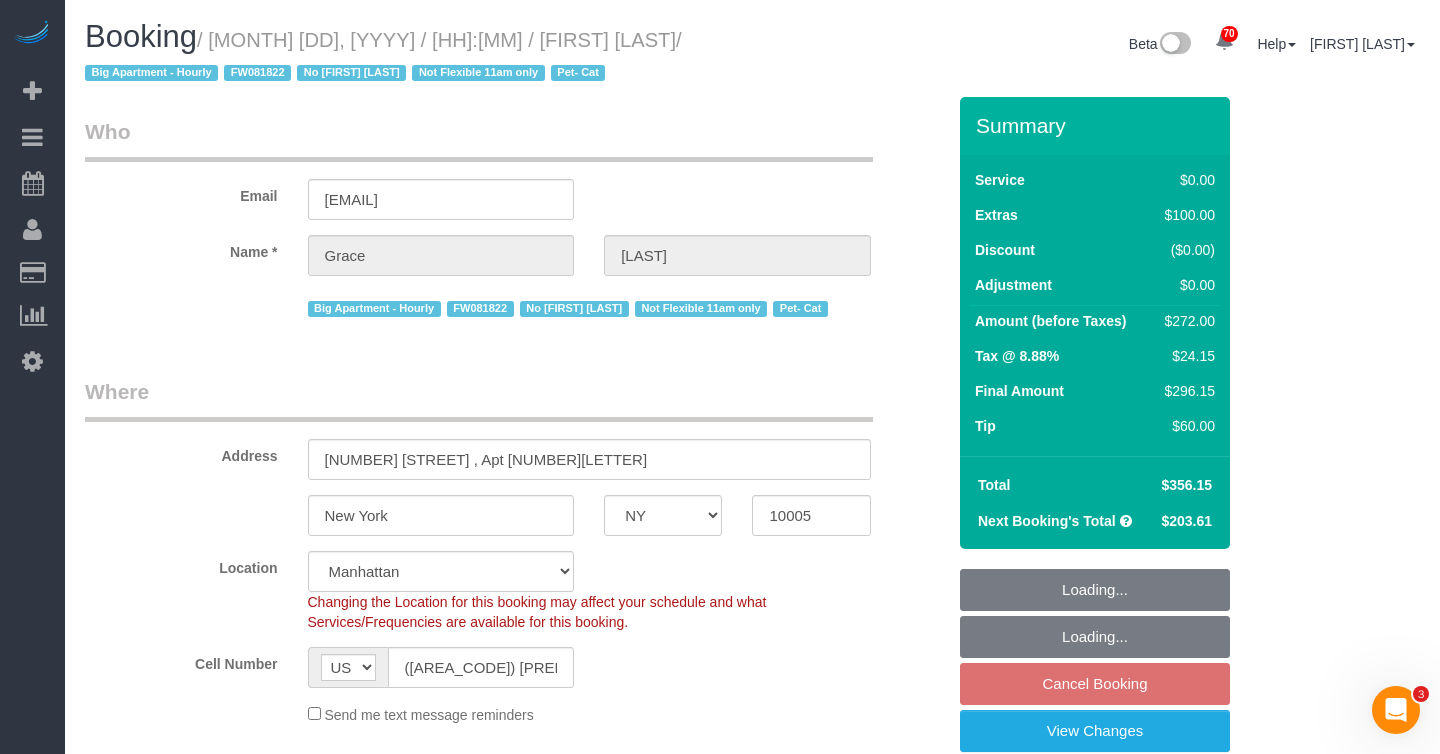 select on "2" 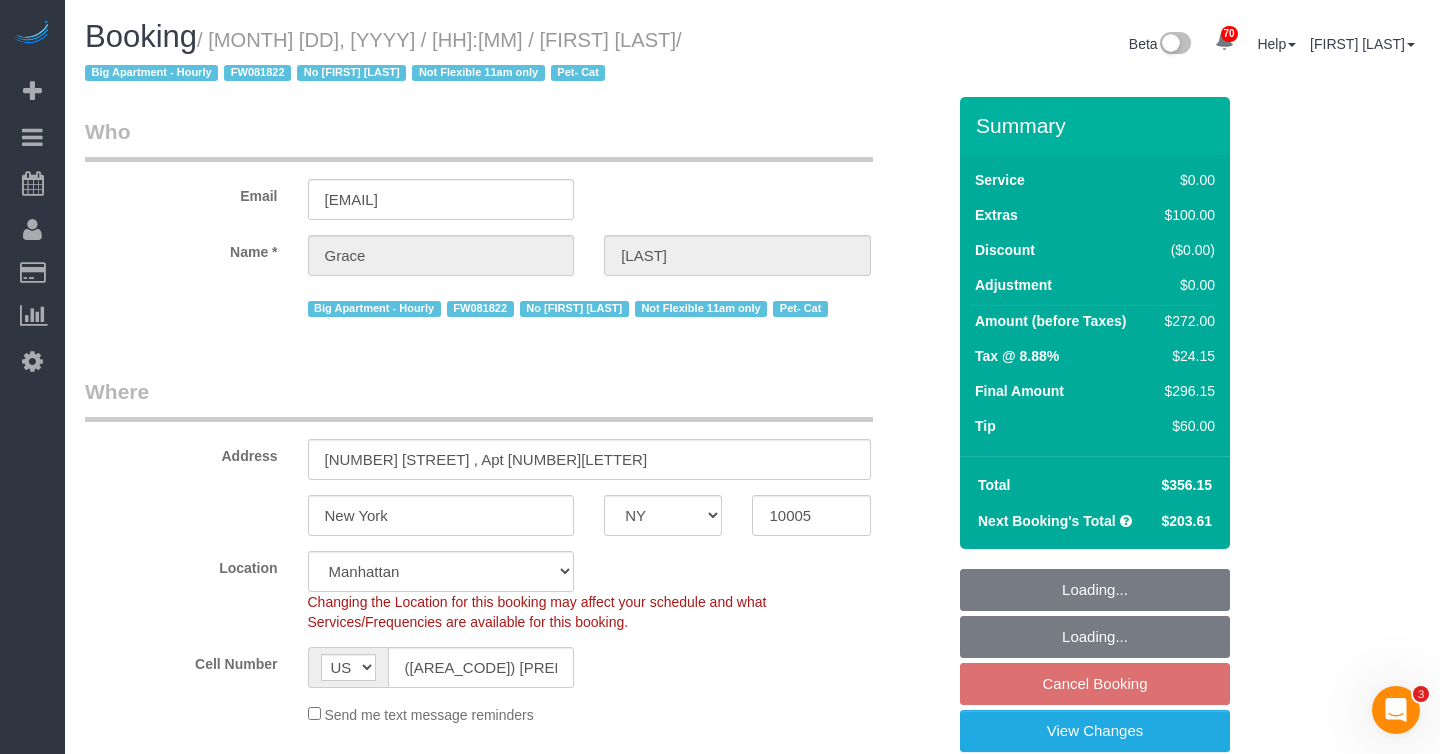 select on "2" 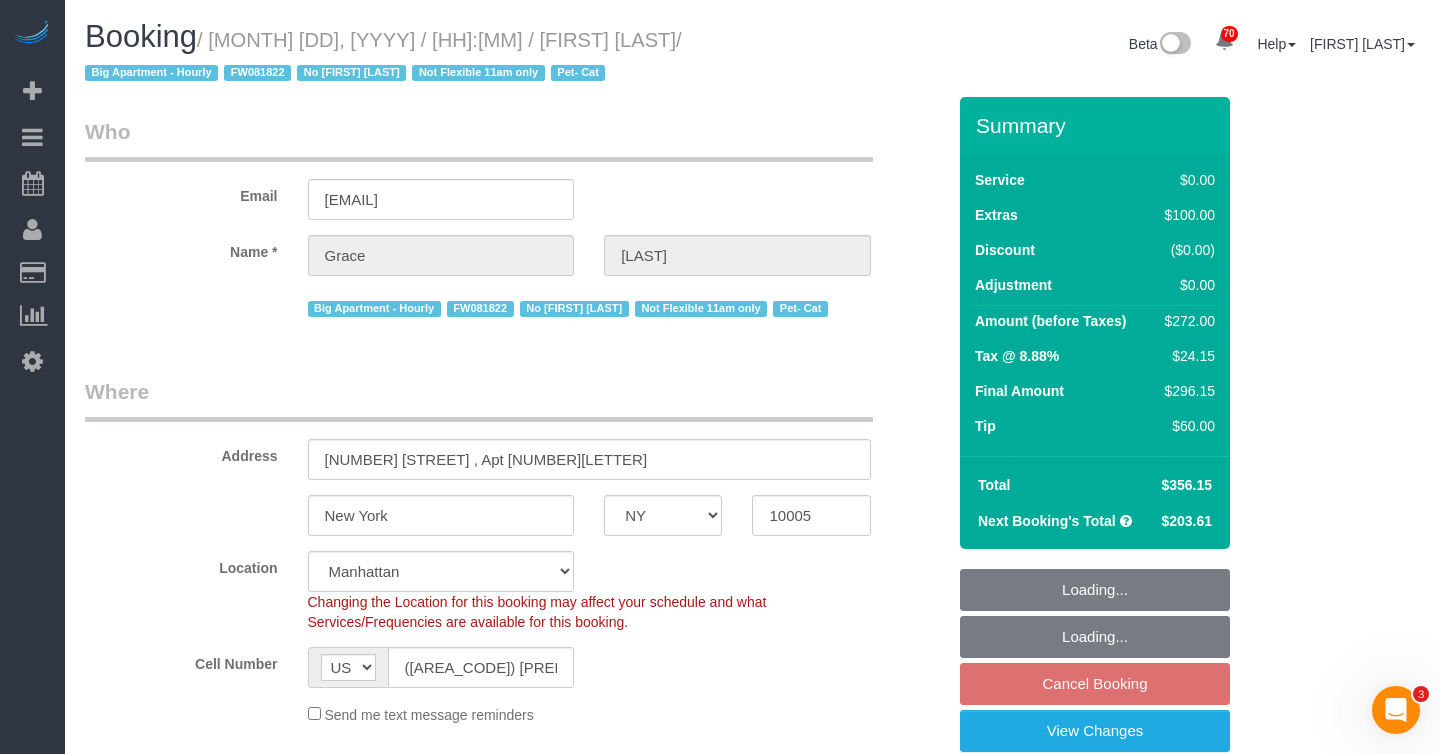 select on "2" 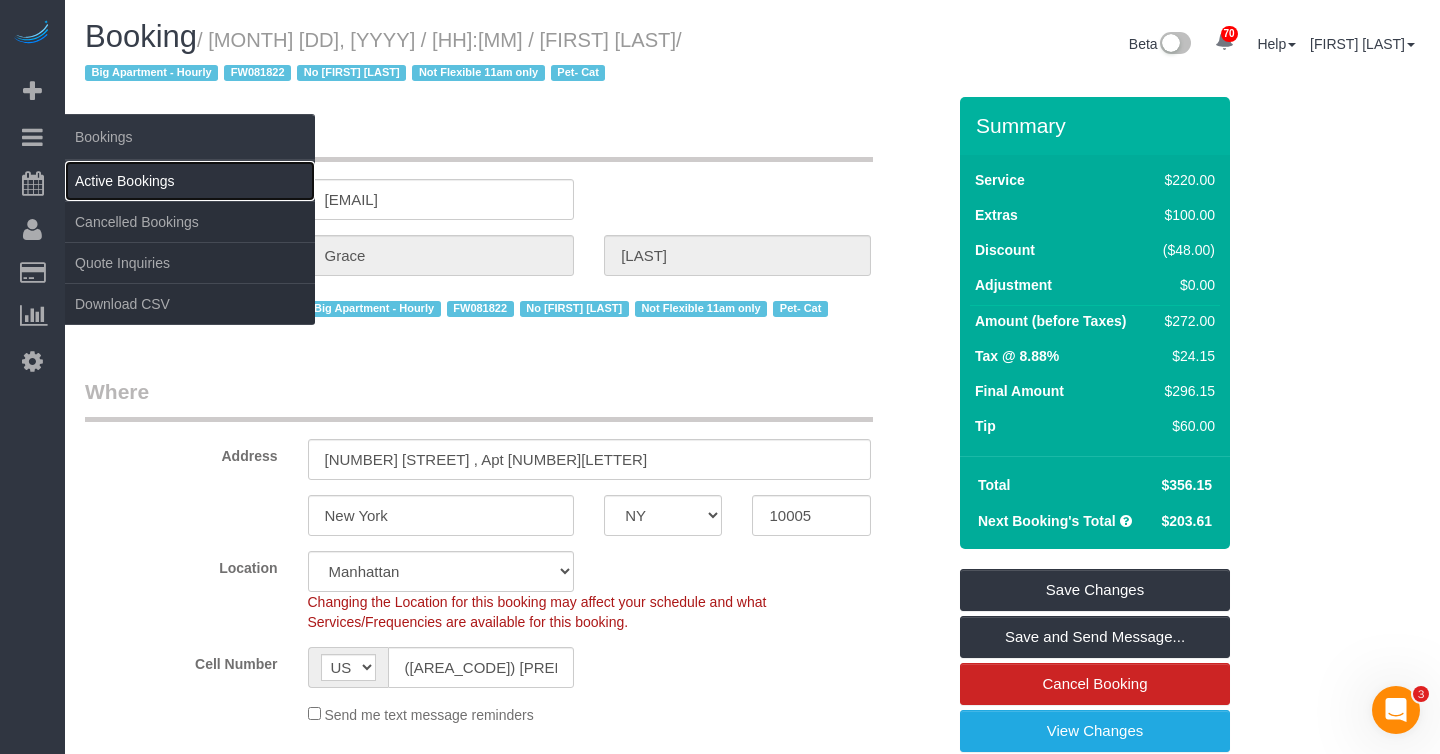 click on "Active Bookings" at bounding box center [190, 181] 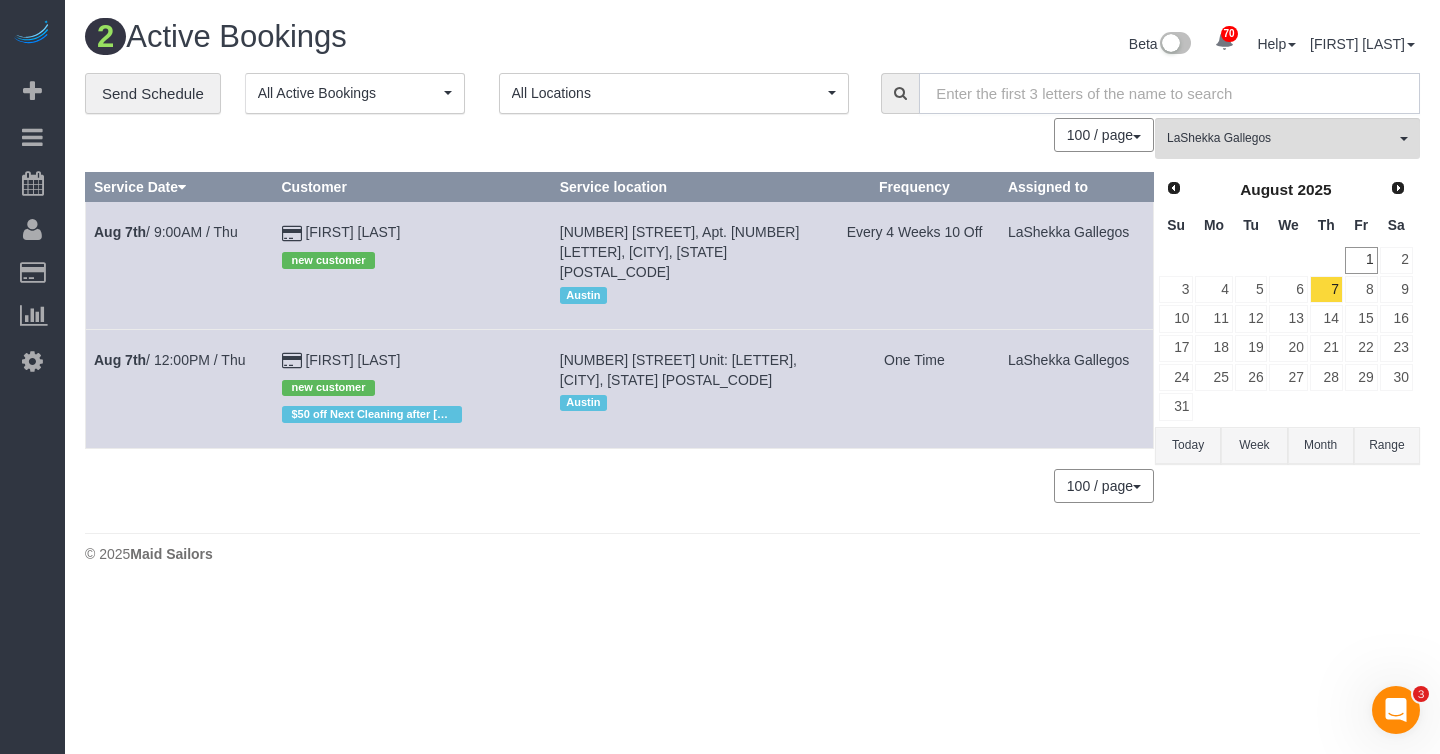 click at bounding box center [1169, 93] 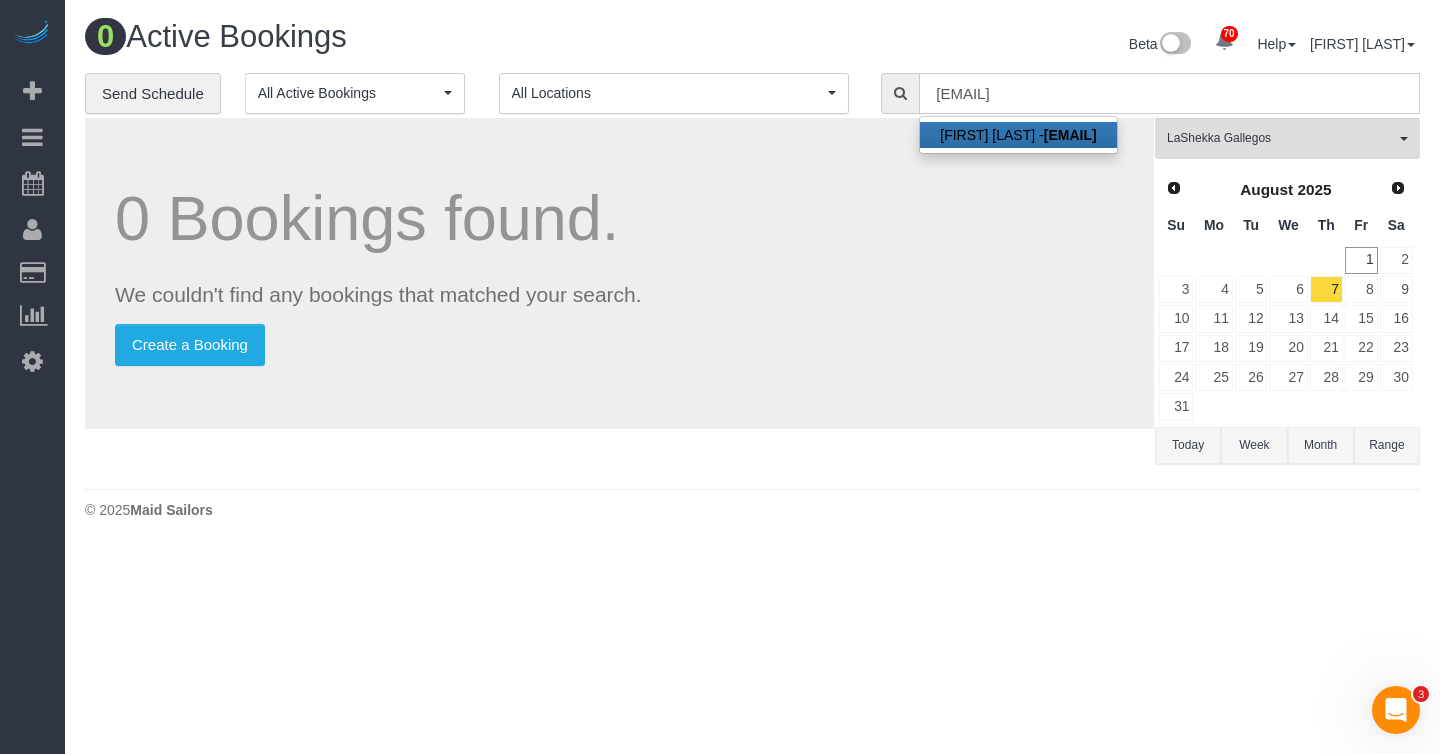 type on "[EMAIL]" 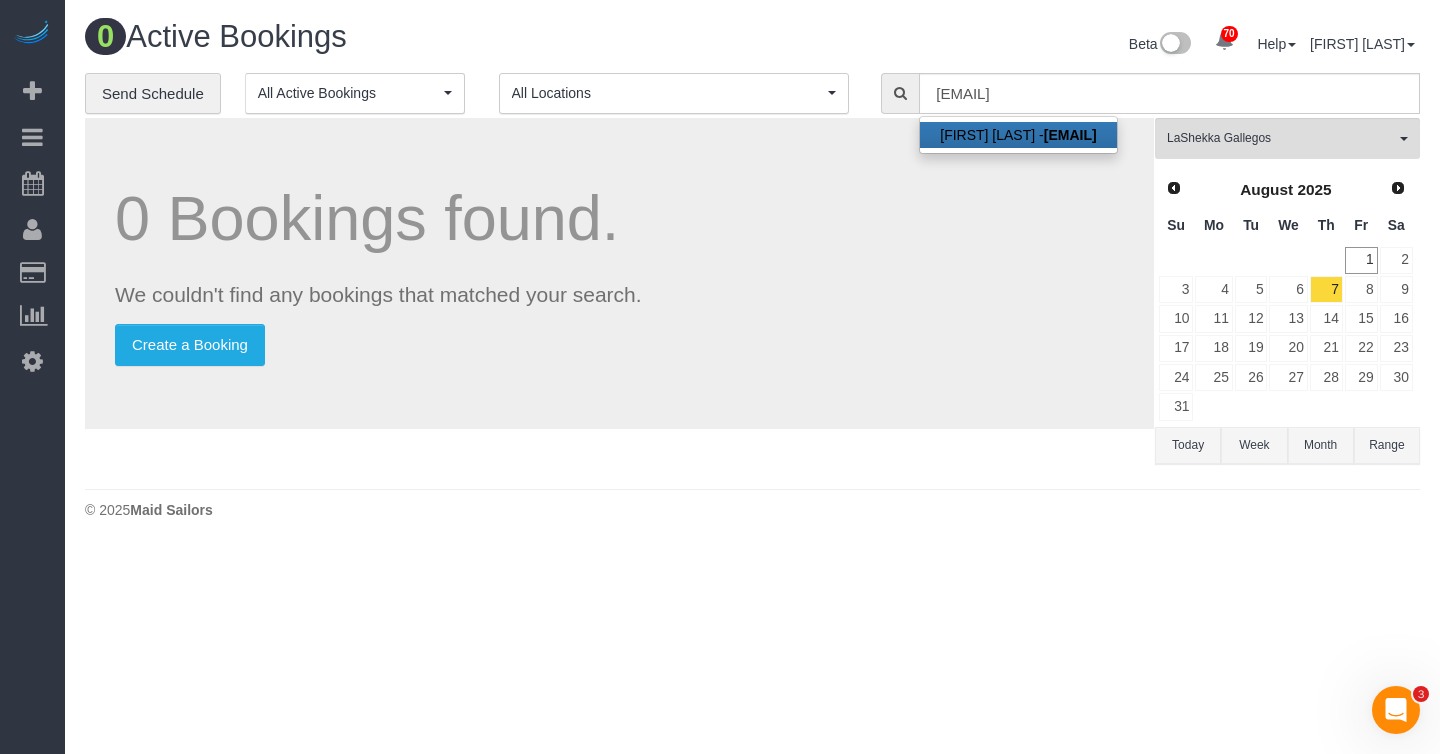 click on "Grace Lehman -  covetconvent@gmail.com" at bounding box center [1018, 135] 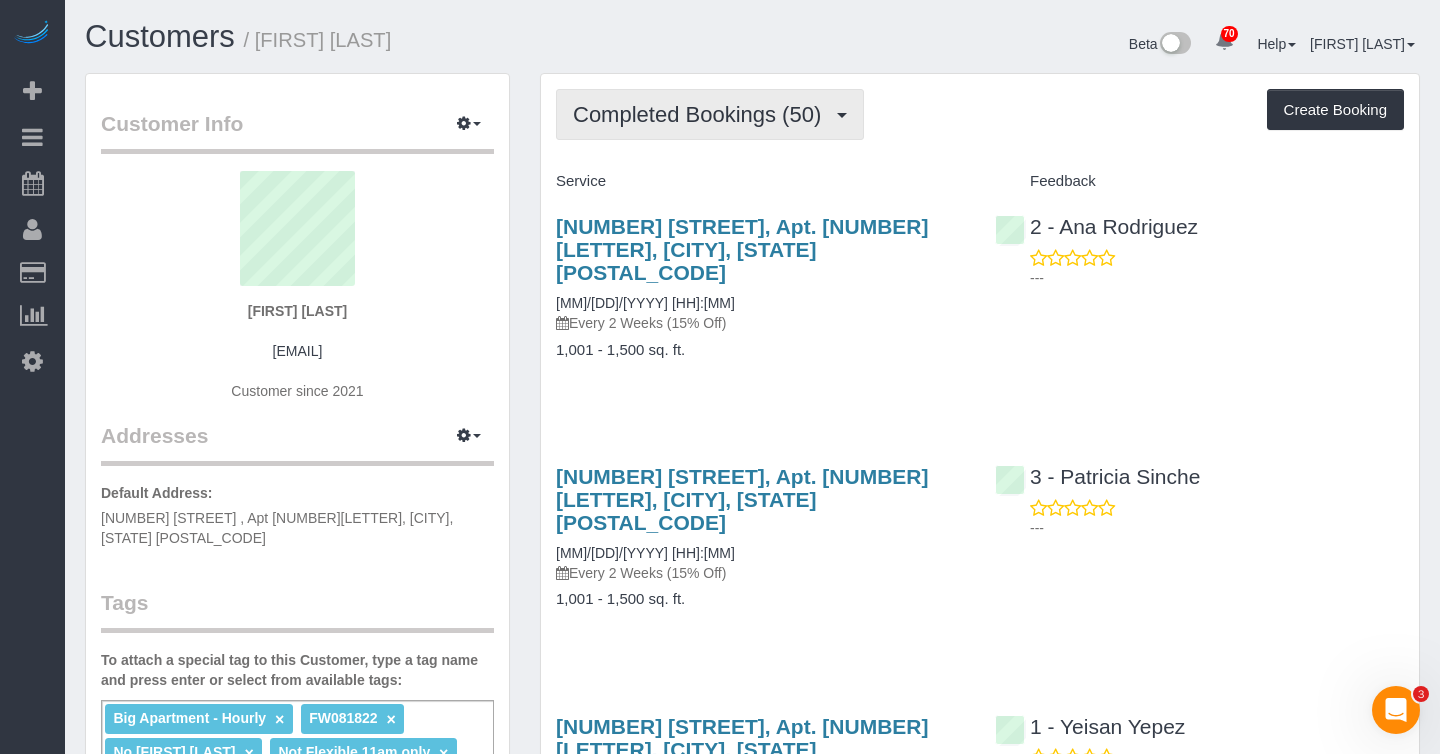 click on "Completed Bookings (50)" at bounding box center (710, 114) 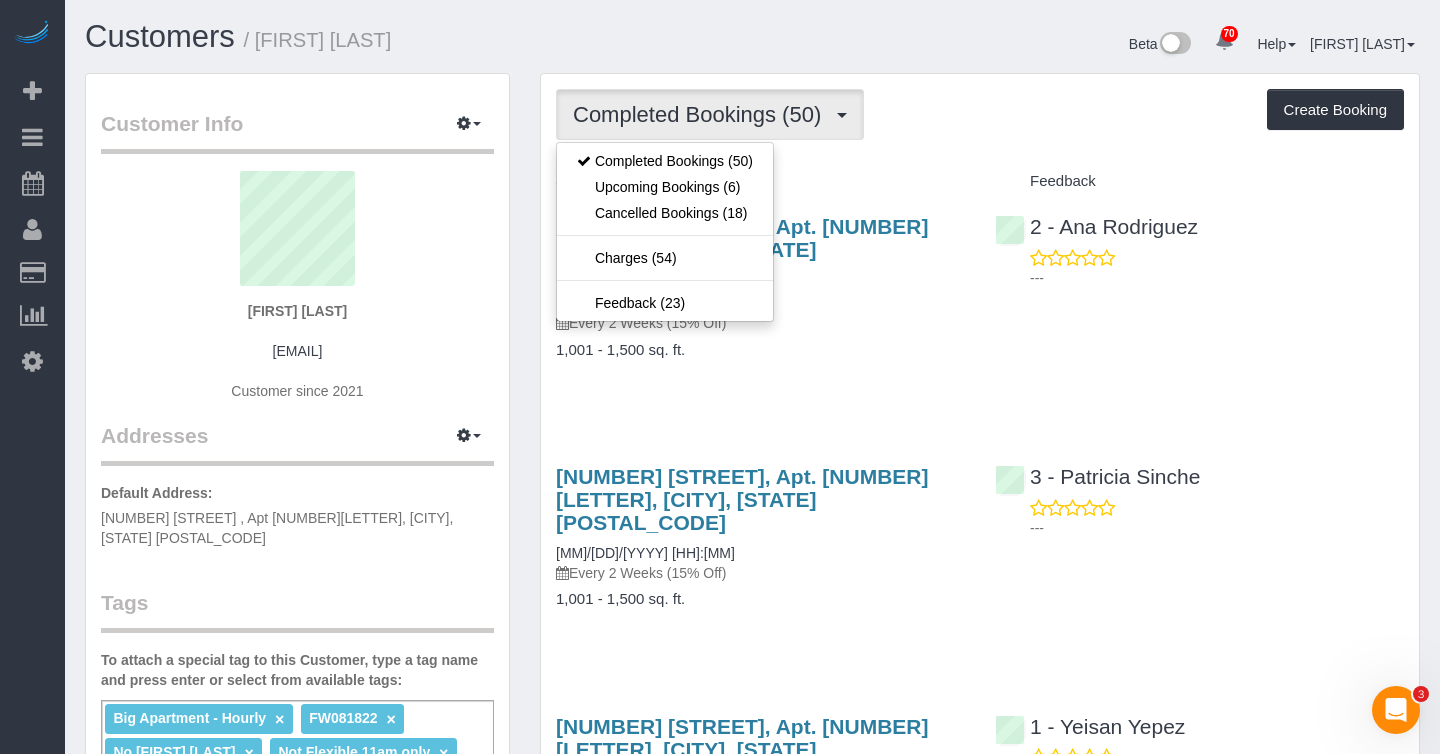 click on "Completed Bookings (50)
Completed Bookings (50)
Upcoming Bookings (6)
Cancelled Bookings (18)
Charges (54)
Feedback (23)
Create Booking
Service
Feedback" at bounding box center [980, 3266] 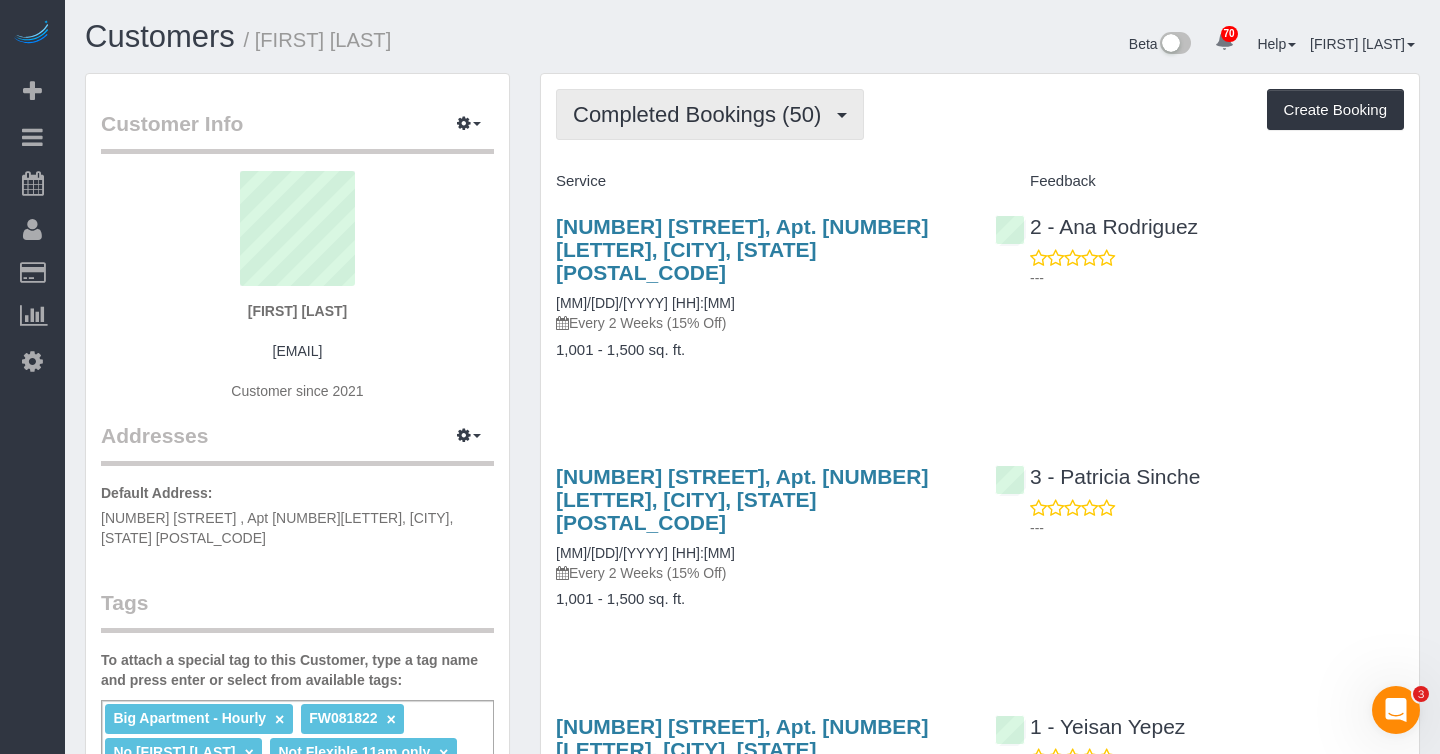 click on "Completed Bookings (50)" at bounding box center (702, 114) 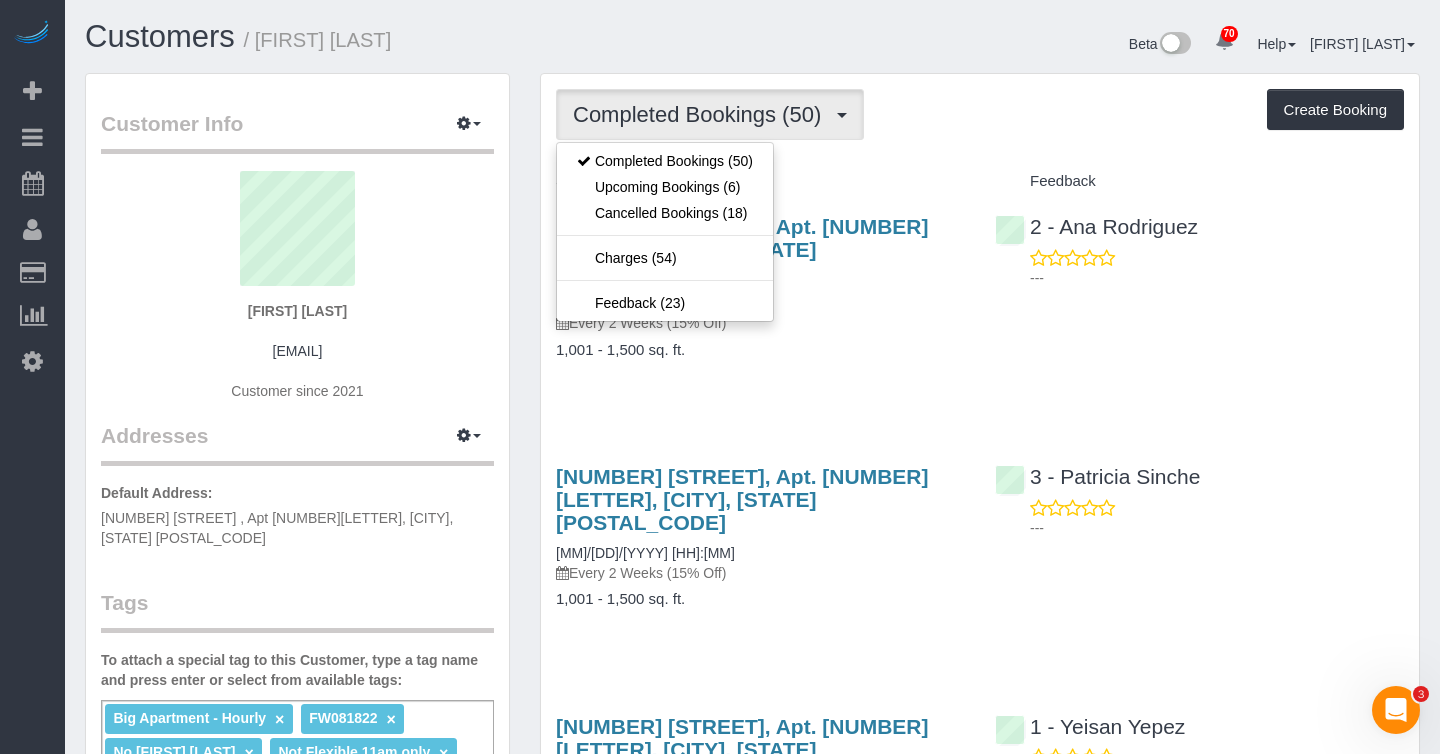 click on "Completed Bookings (50)
Completed Bookings (50)
Upcoming Bookings (6)
Cancelled Bookings (18)
Charges (54)
Feedback (23)
Create Booking
Service
Feedback" at bounding box center (980, 3266) 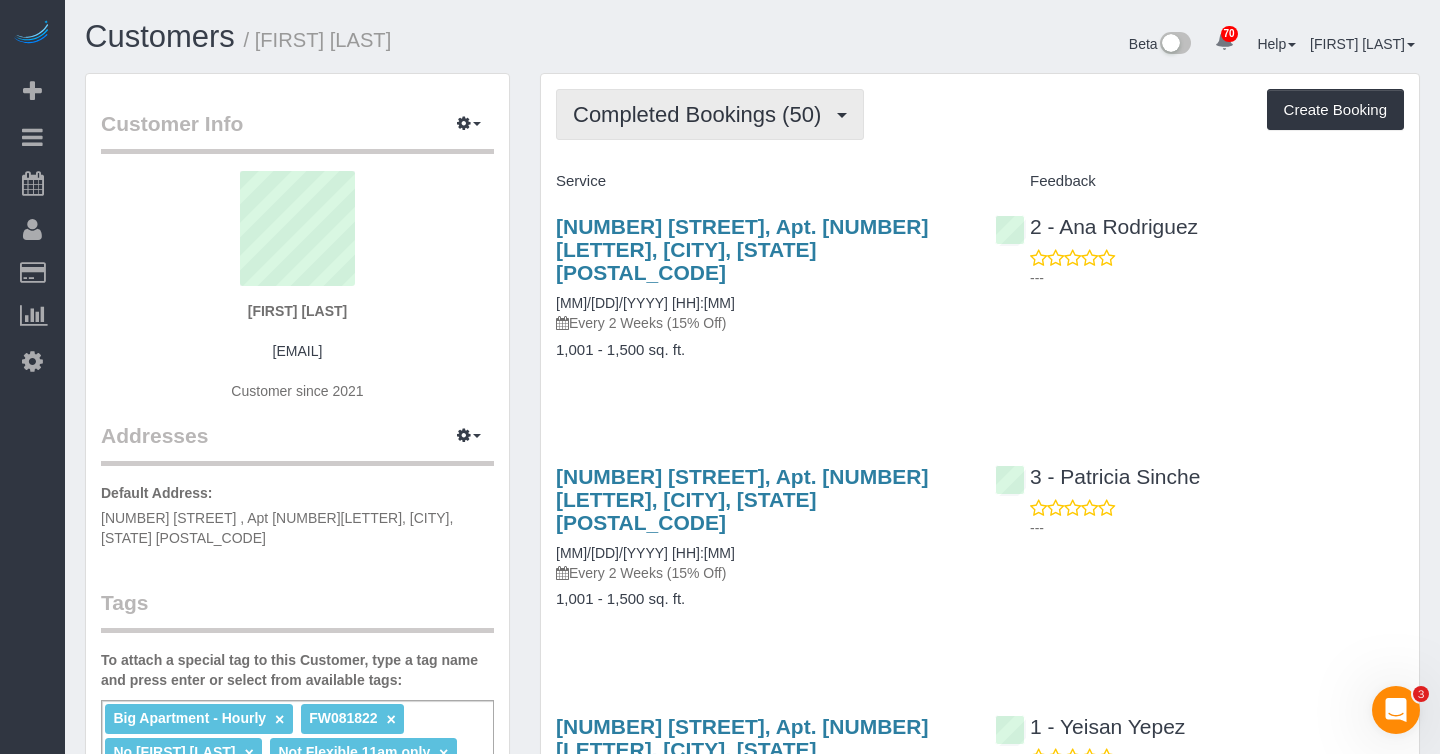click on "Completed Bookings (50)" at bounding box center [710, 114] 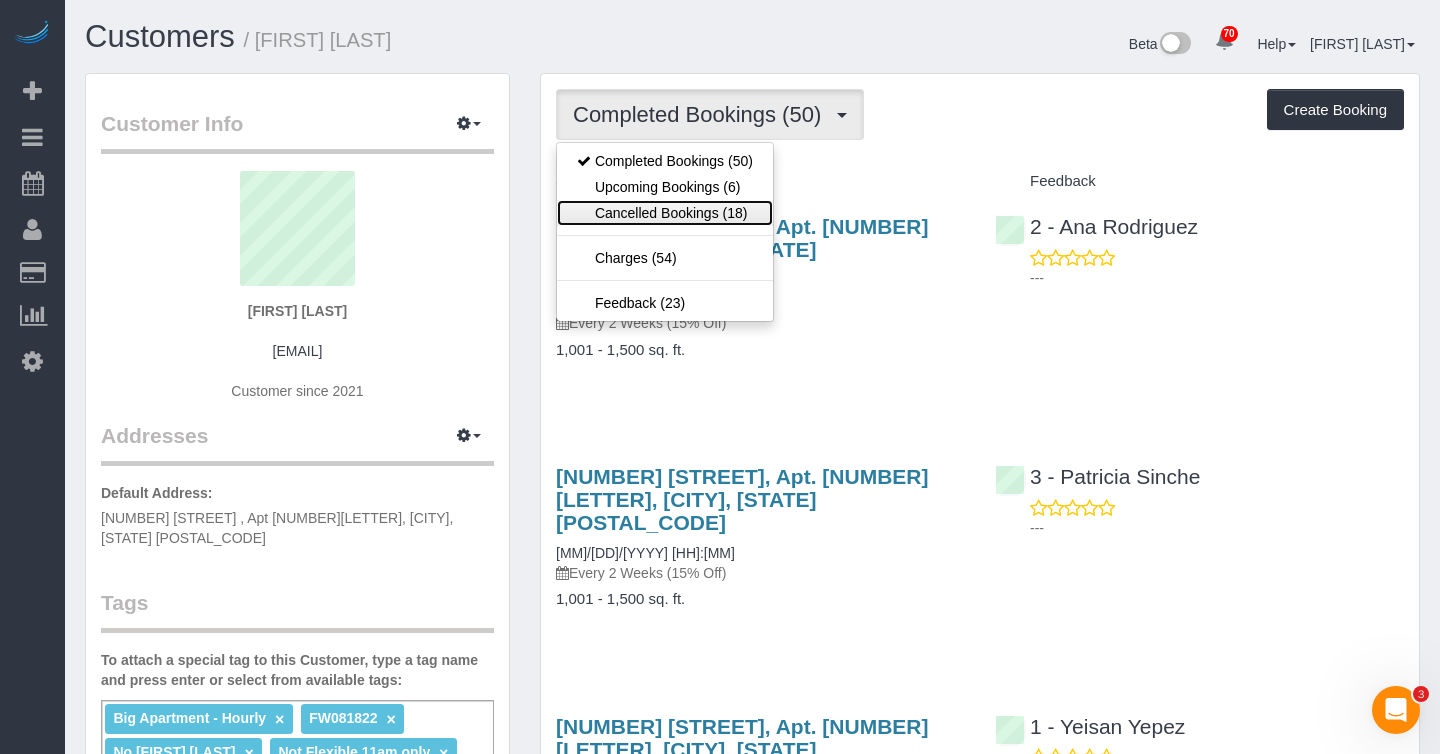 click on "Cancelled Bookings (18)" at bounding box center (665, 213) 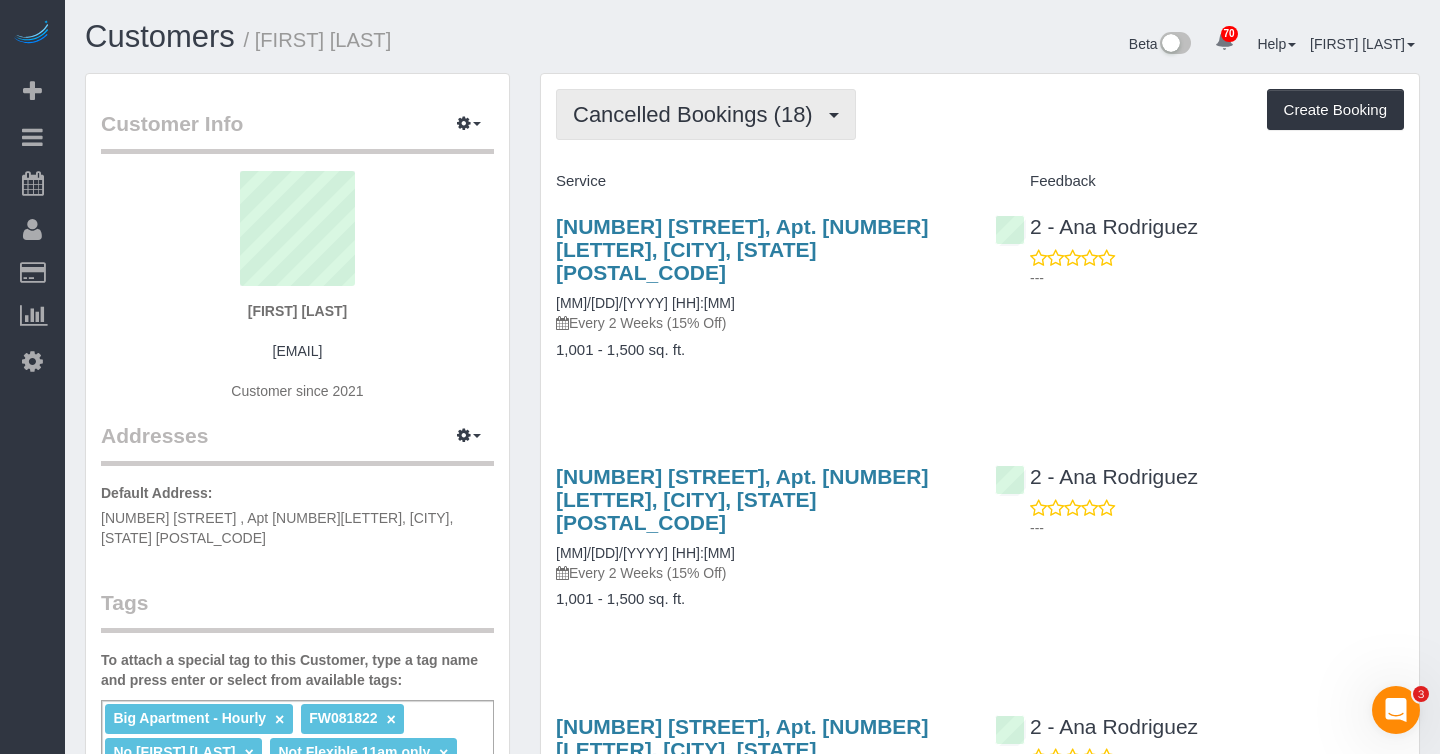 click on "Cancelled Bookings (18)" at bounding box center (698, 114) 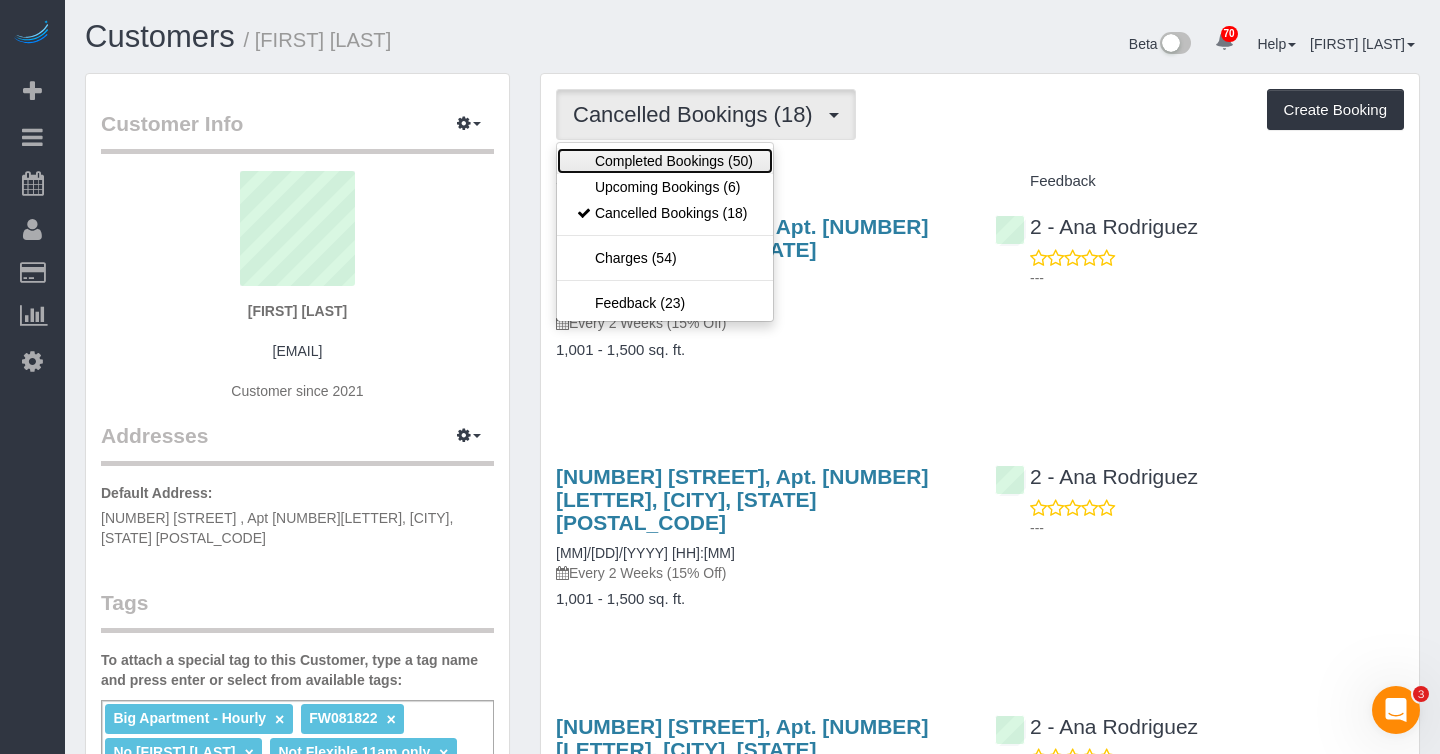 click on "Completed Bookings (50)" at bounding box center (665, 161) 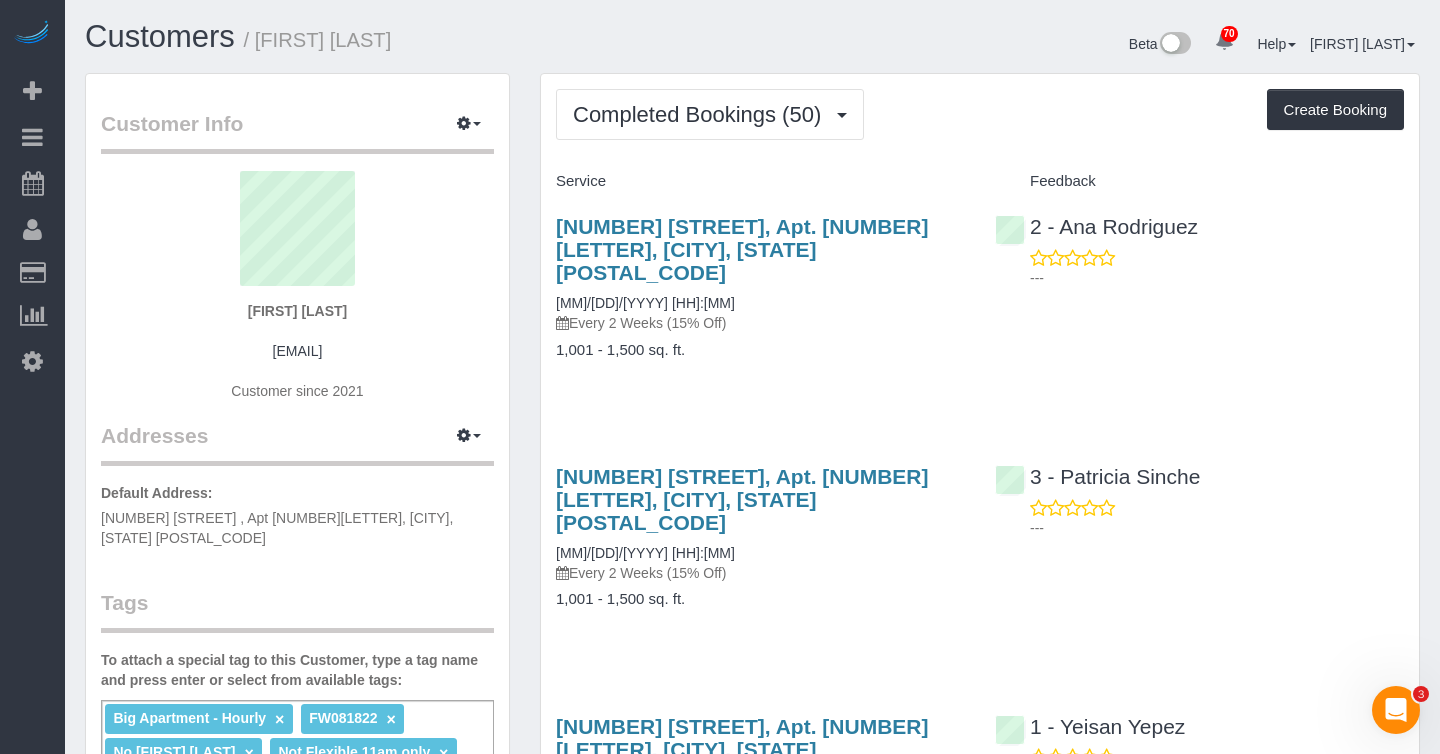 drag, startPoint x: 362, startPoint y: 315, endPoint x: 247, endPoint y: 301, distance: 115.84904 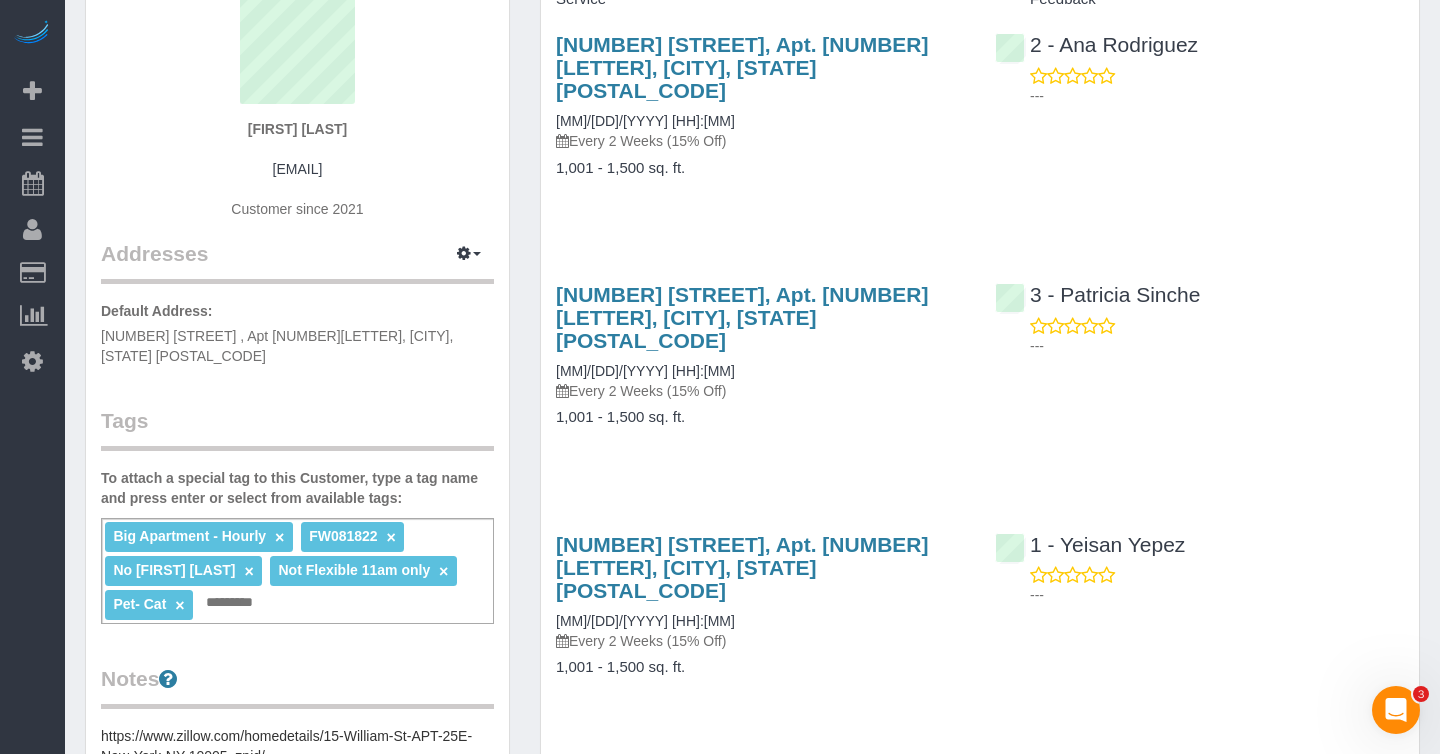 scroll, scrollTop: 0, scrollLeft: 0, axis: both 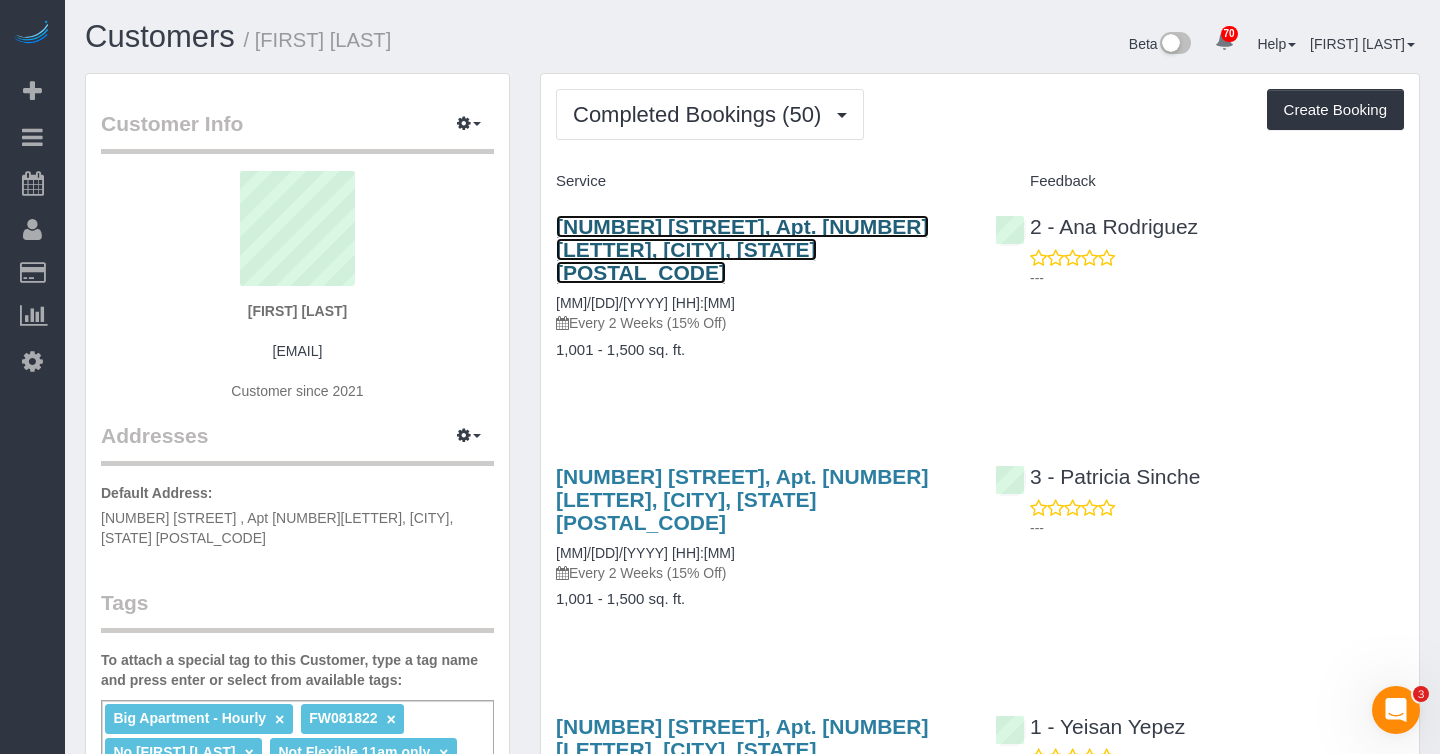 click on "15 William Street , Apt 25e, New York, NY 10005" at bounding box center (742, 249) 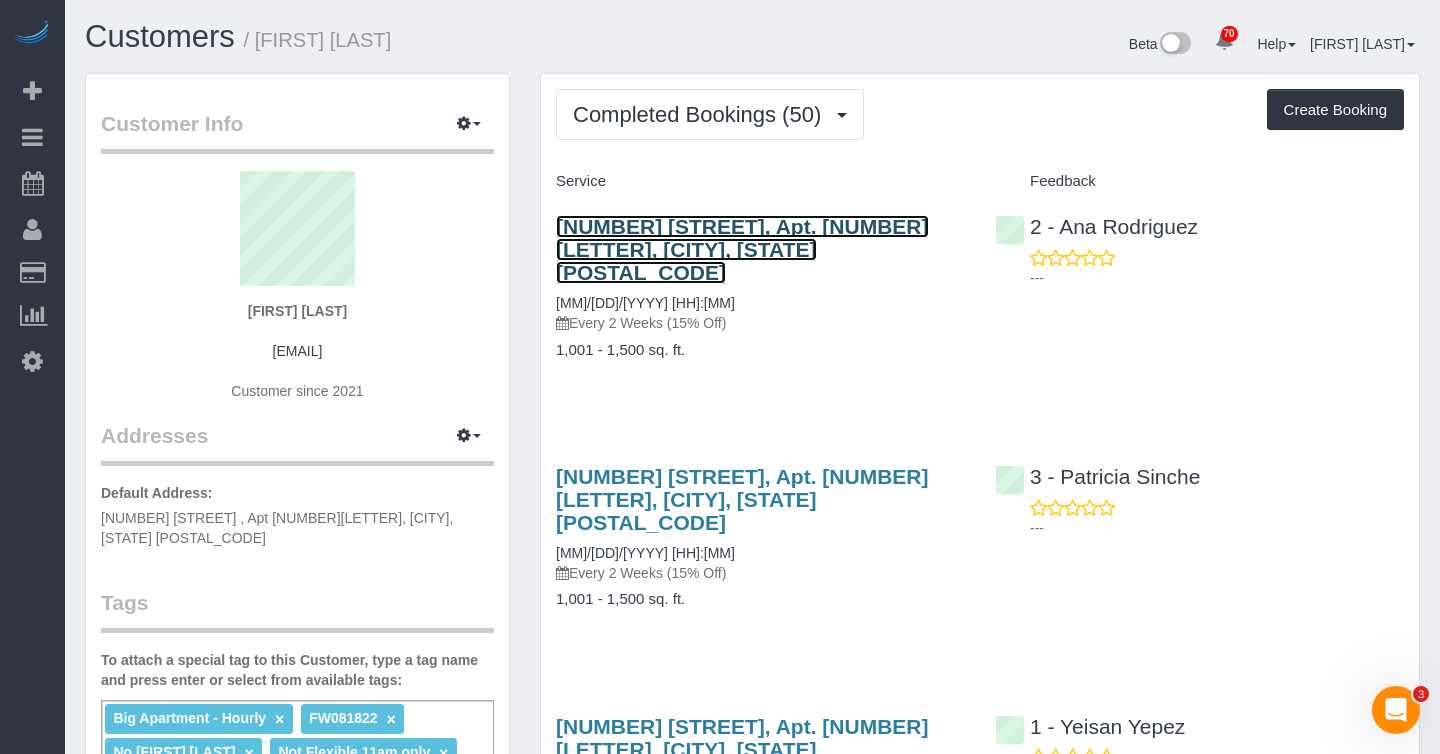 scroll, scrollTop: 88, scrollLeft: 0, axis: vertical 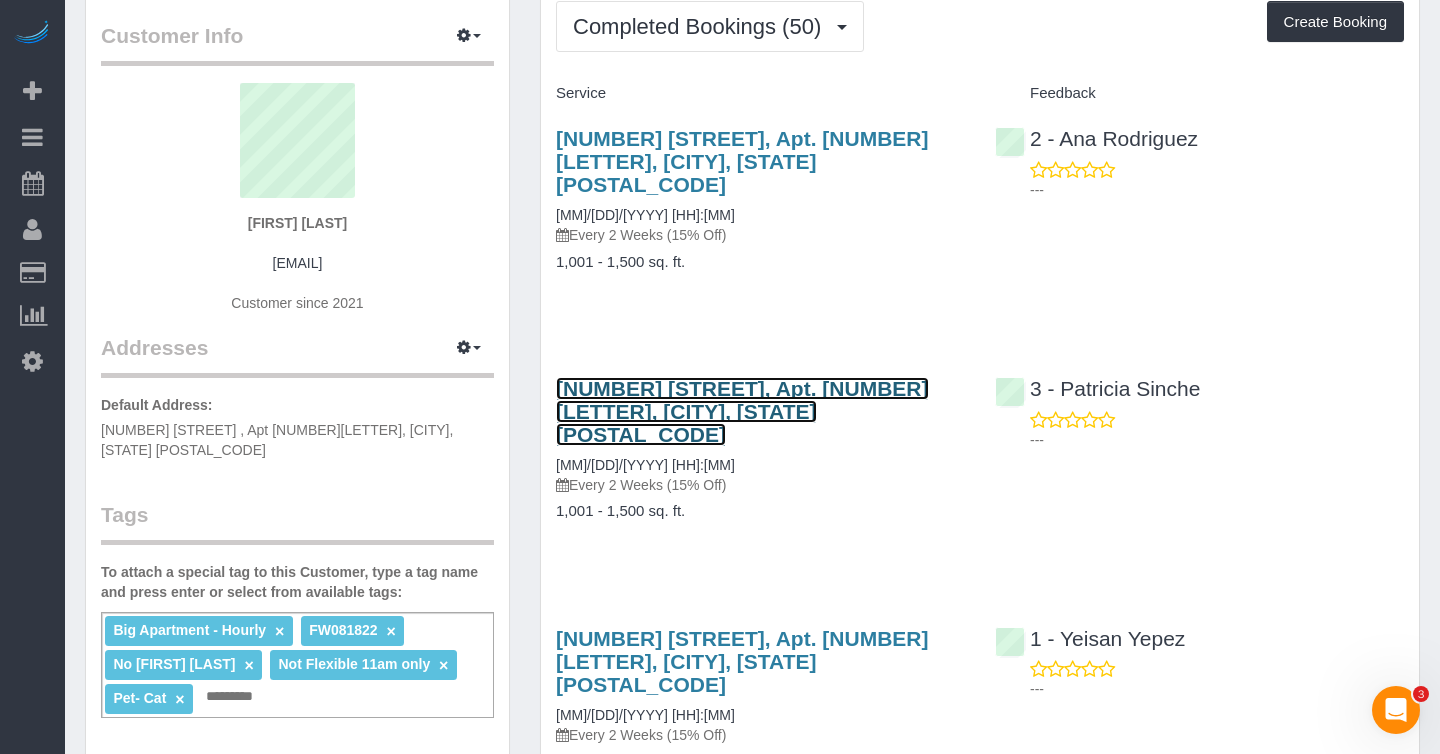 click on "15 William Street , Apt 25e, New York, NY 10005" at bounding box center [742, 411] 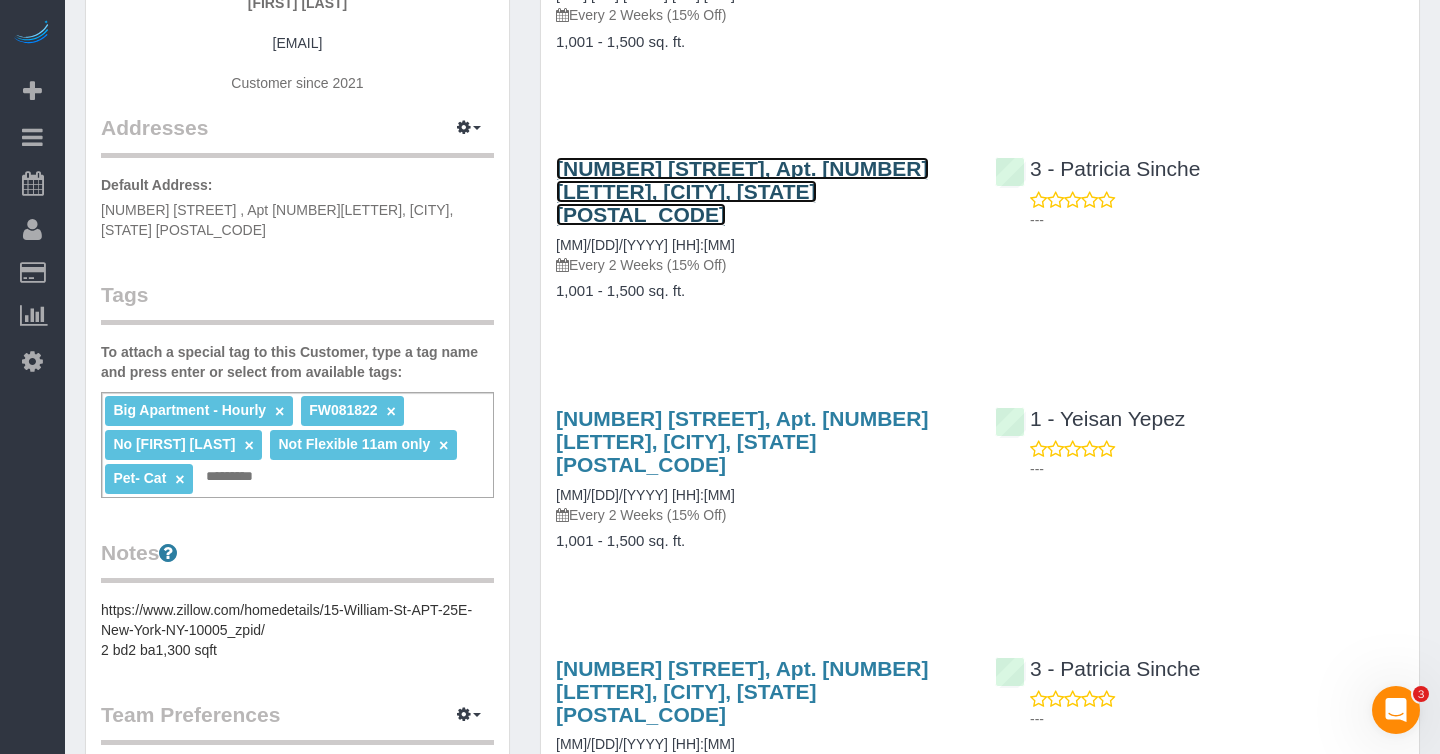 scroll, scrollTop: 315, scrollLeft: 0, axis: vertical 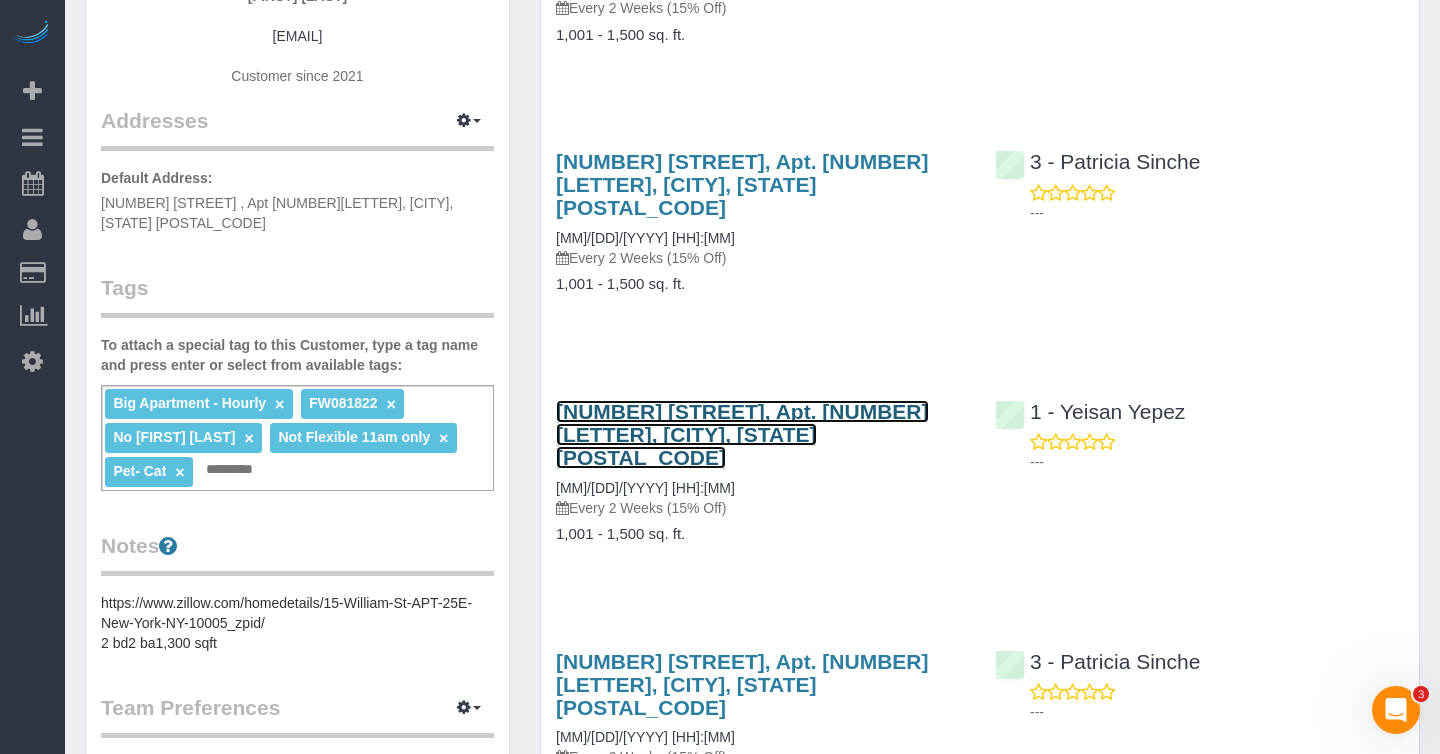 click on "15 William Street , Apt 25e, New York, NY 10005" at bounding box center [742, 434] 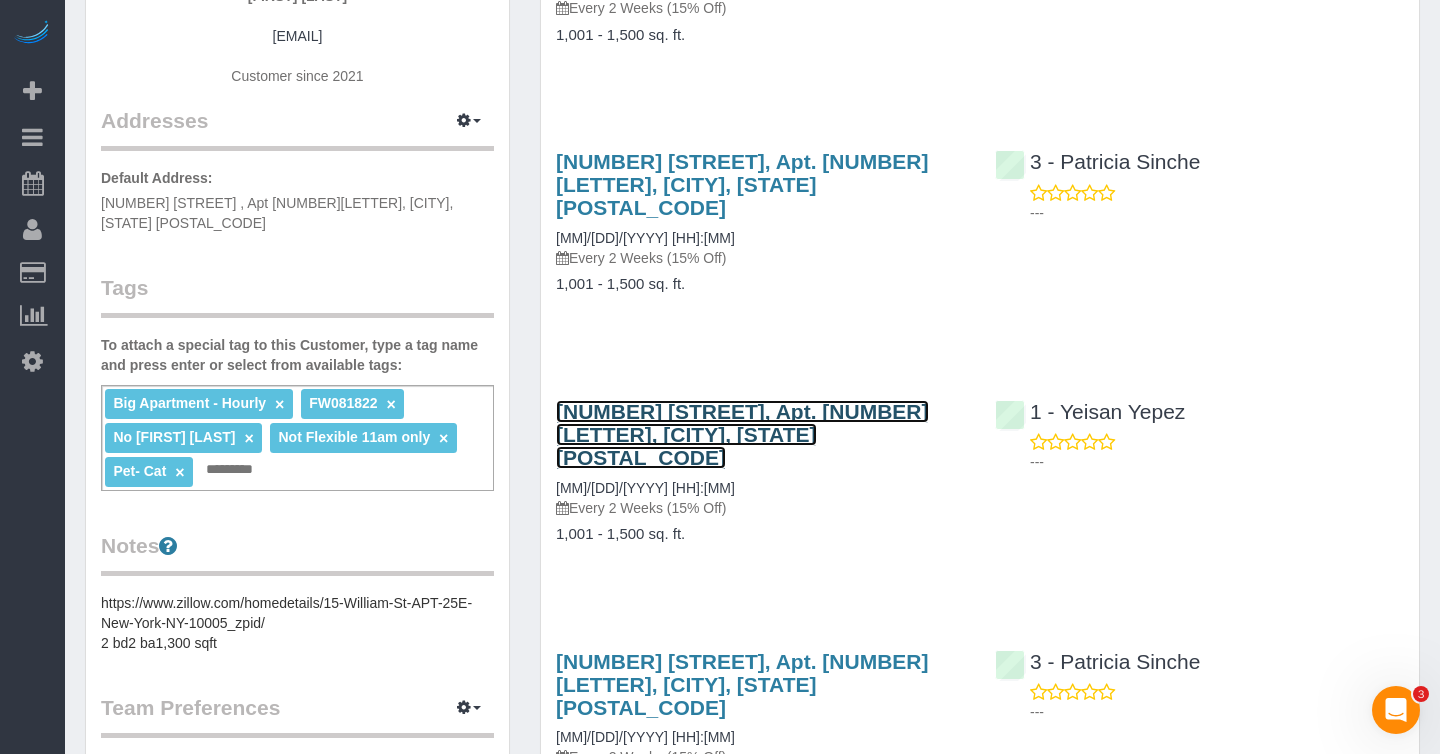 scroll, scrollTop: 0, scrollLeft: 0, axis: both 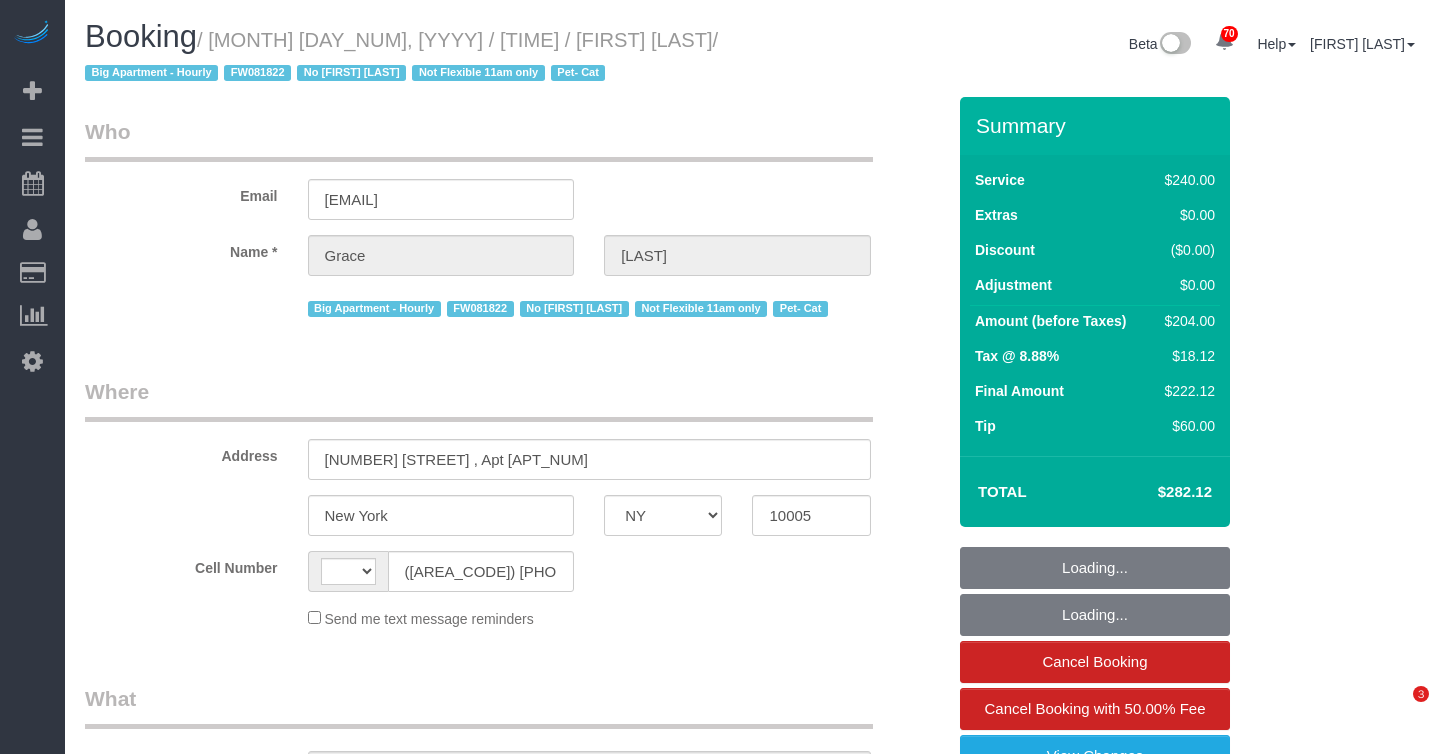 select on "NY" 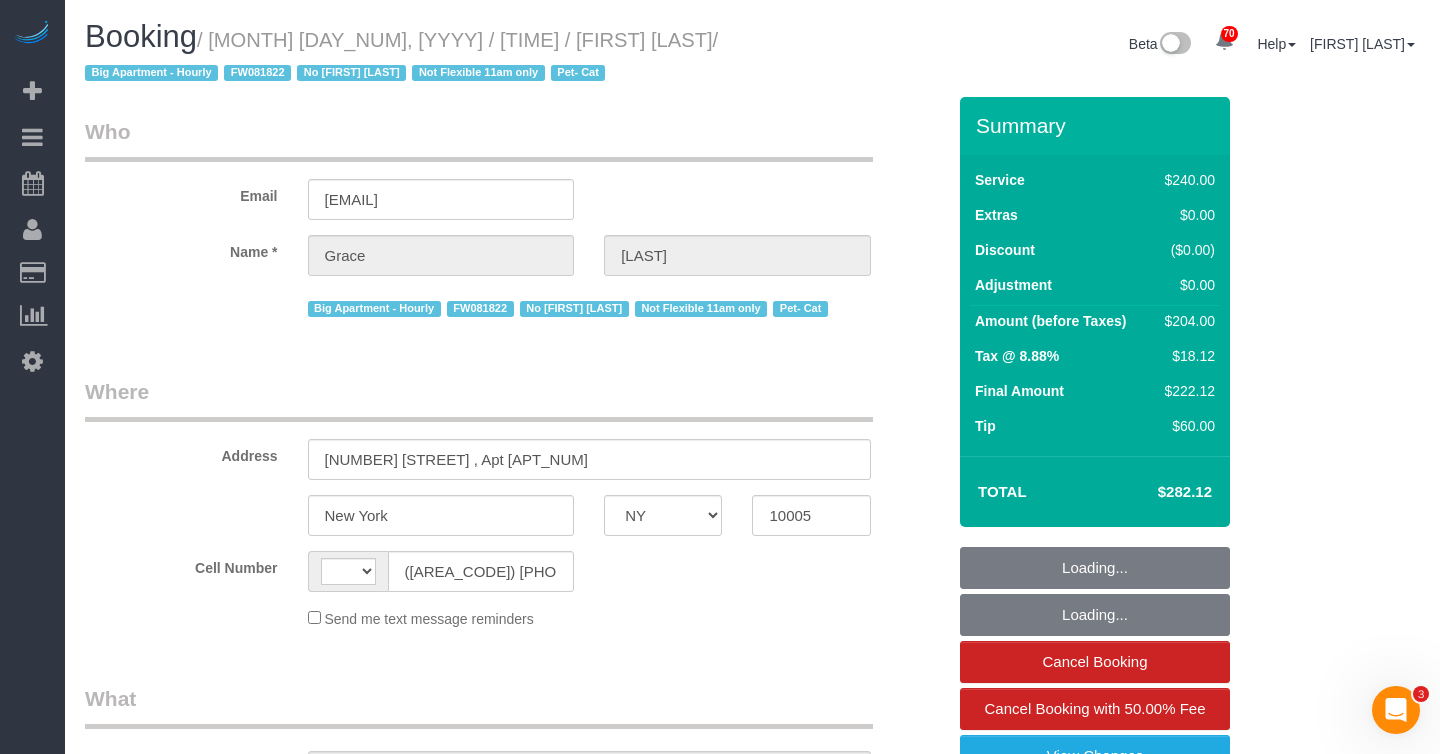 scroll, scrollTop: 0, scrollLeft: 0, axis: both 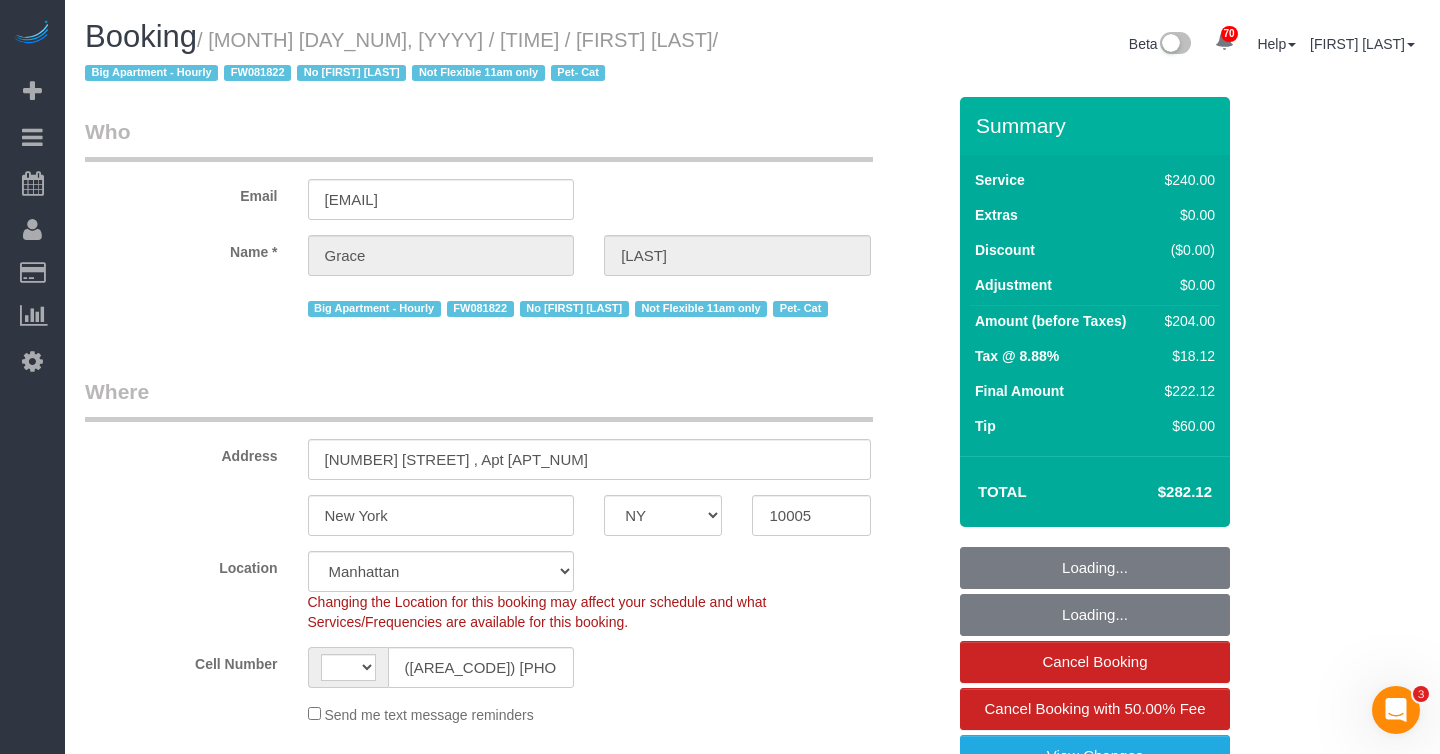 select on "string:US" 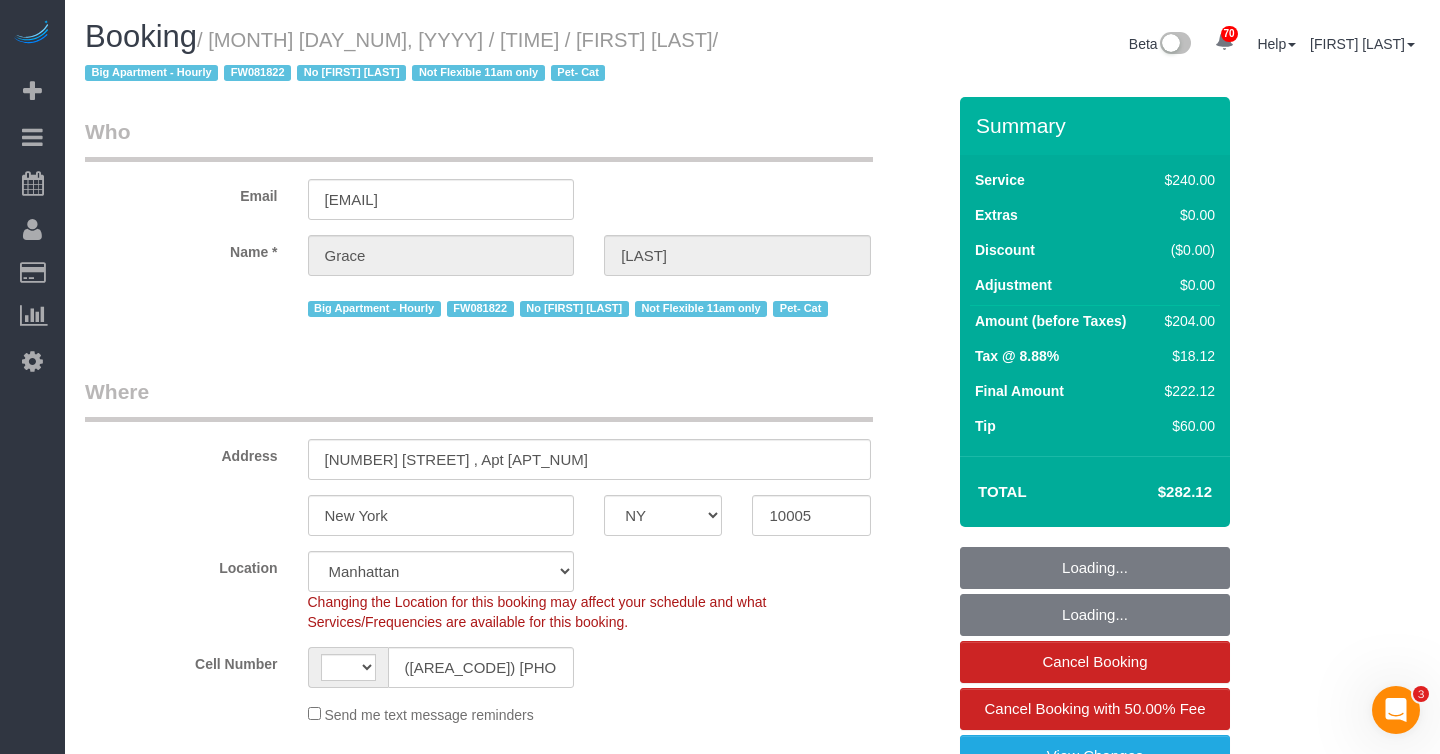 select on "object:848" 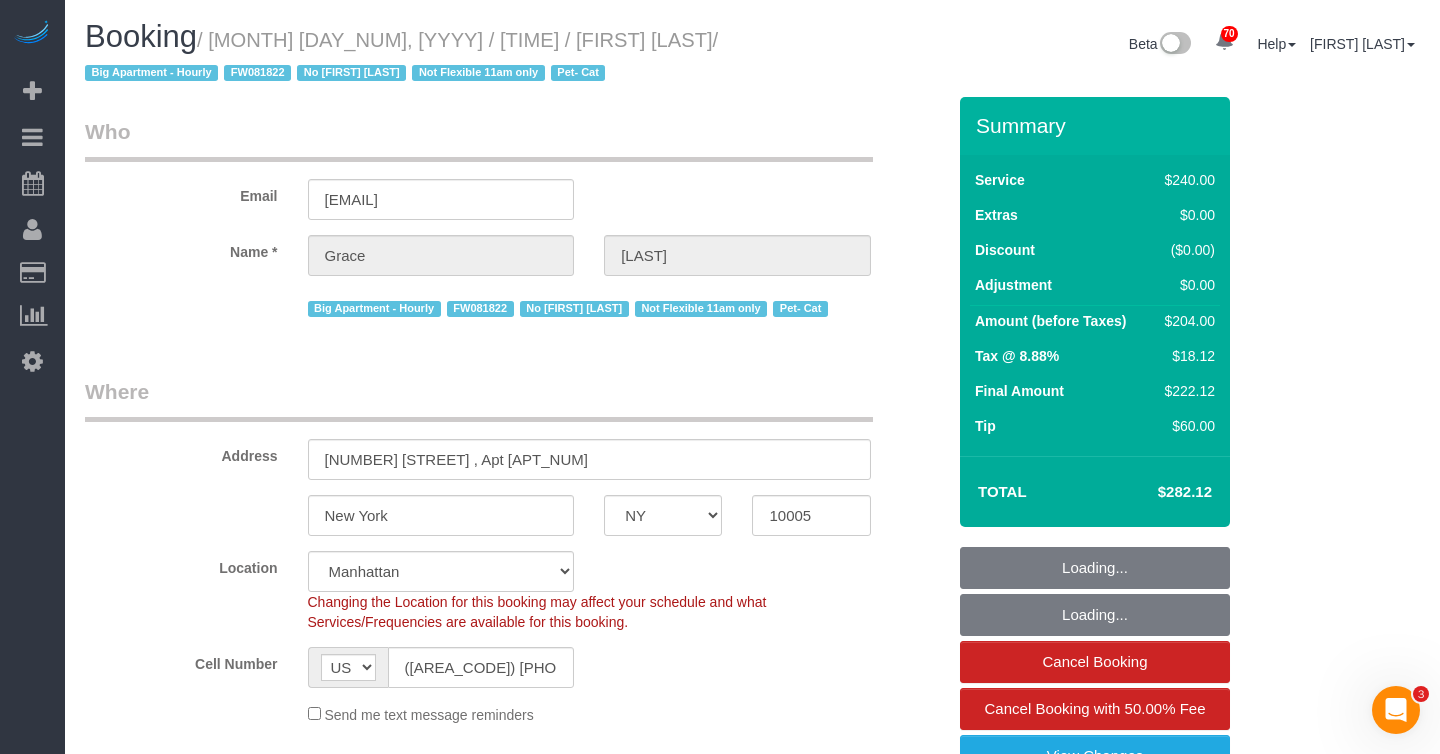 select on "180" 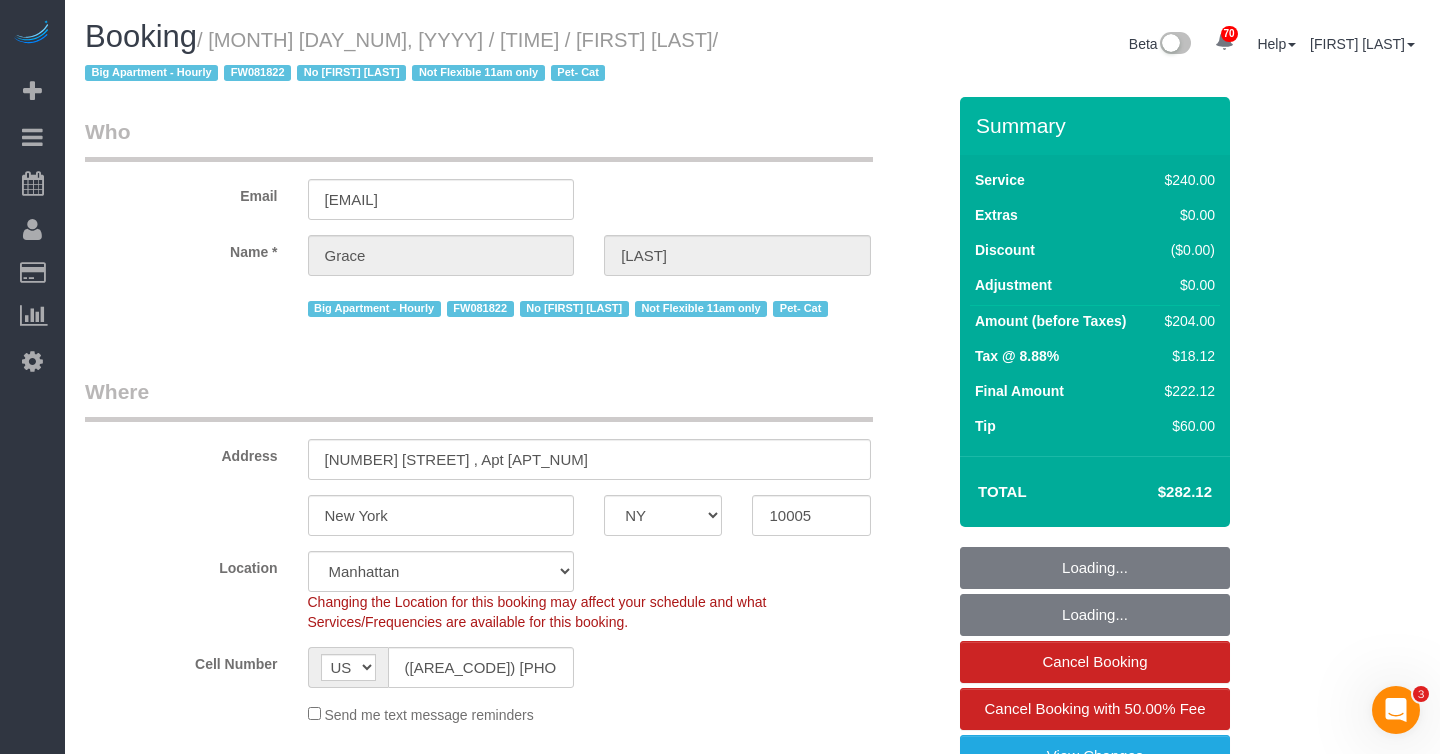 select on "spot1" 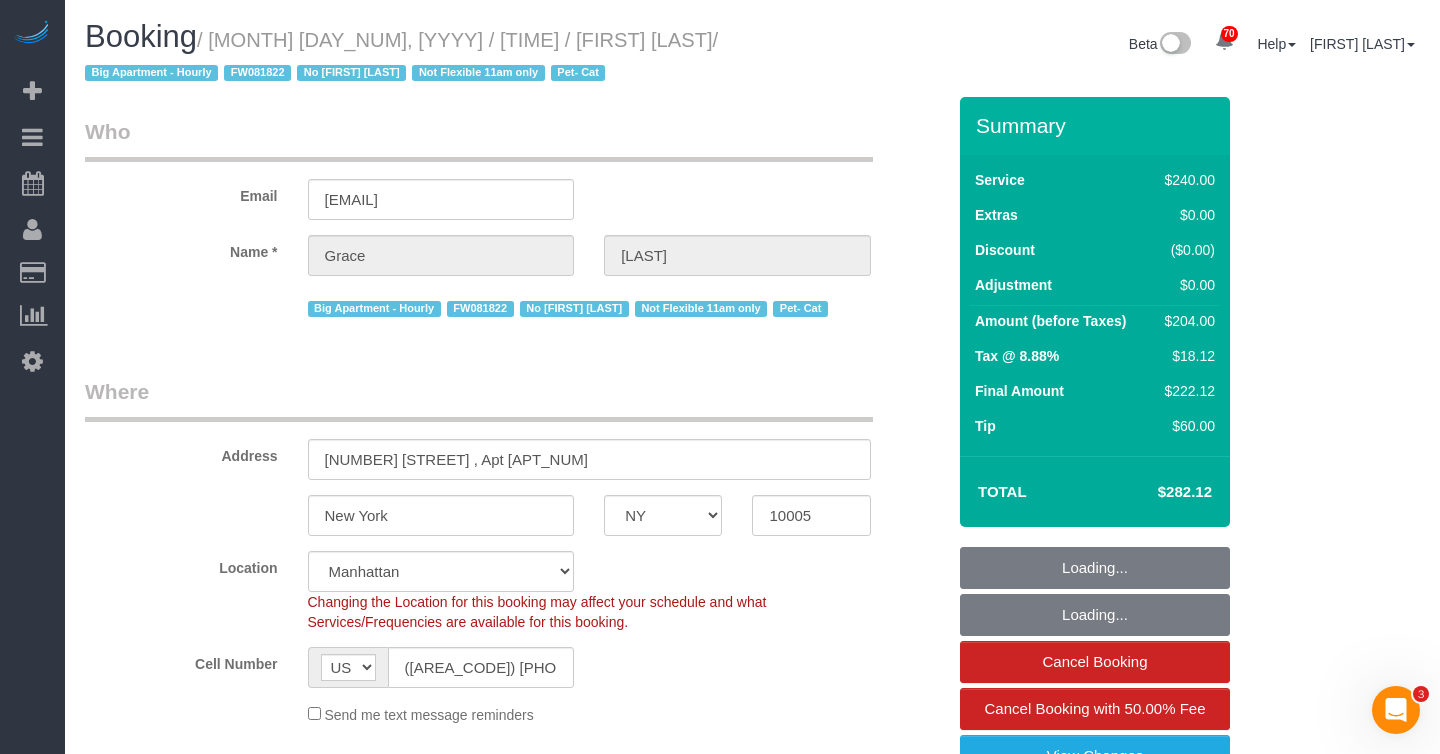 select on "object:1507" 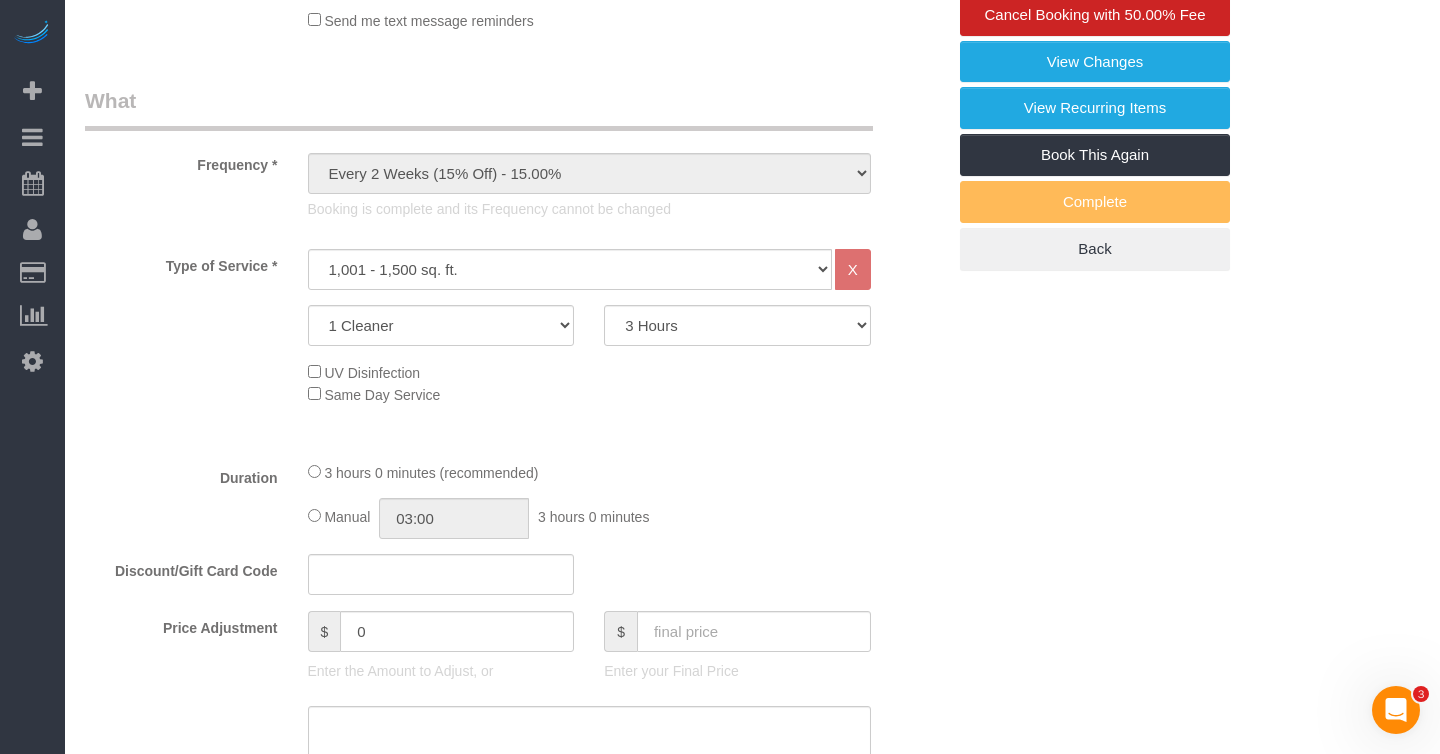 scroll, scrollTop: 697, scrollLeft: 0, axis: vertical 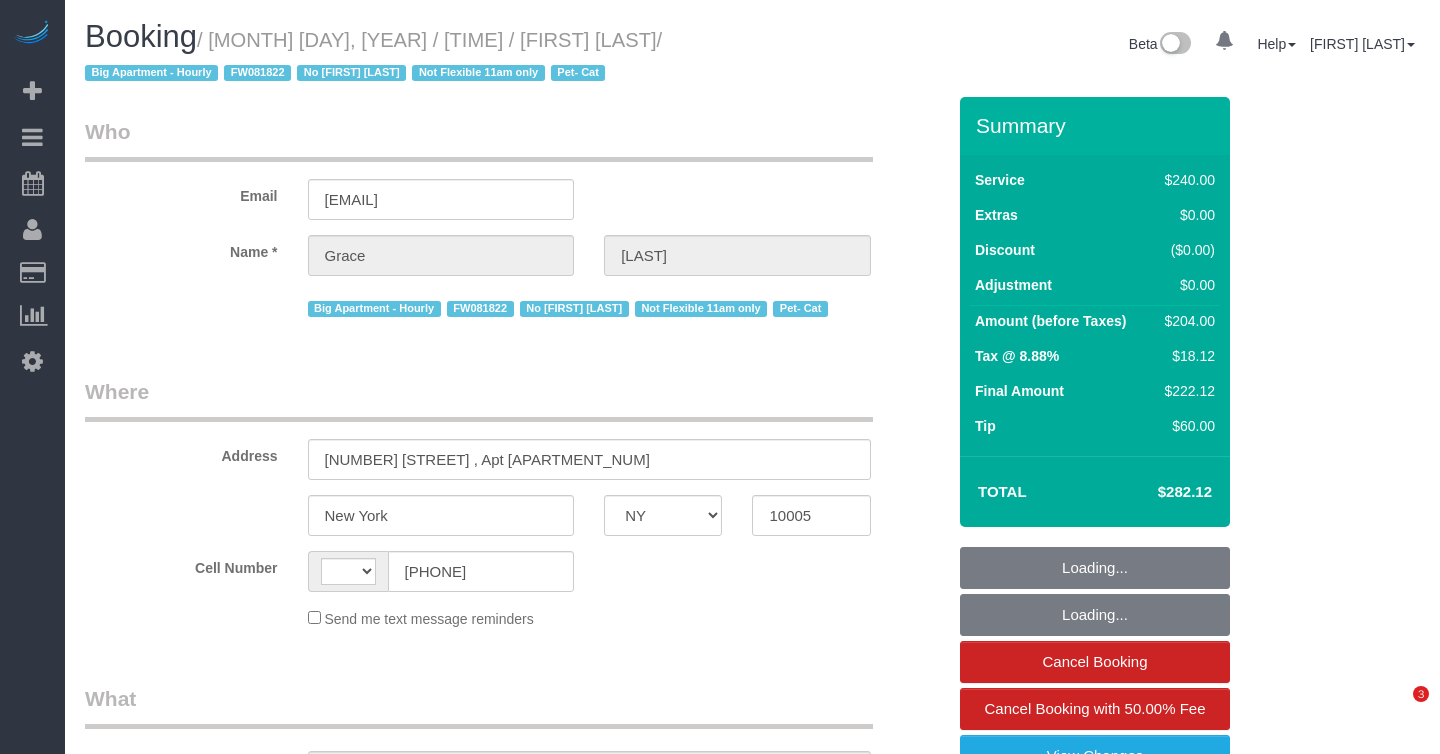 select on "NY" 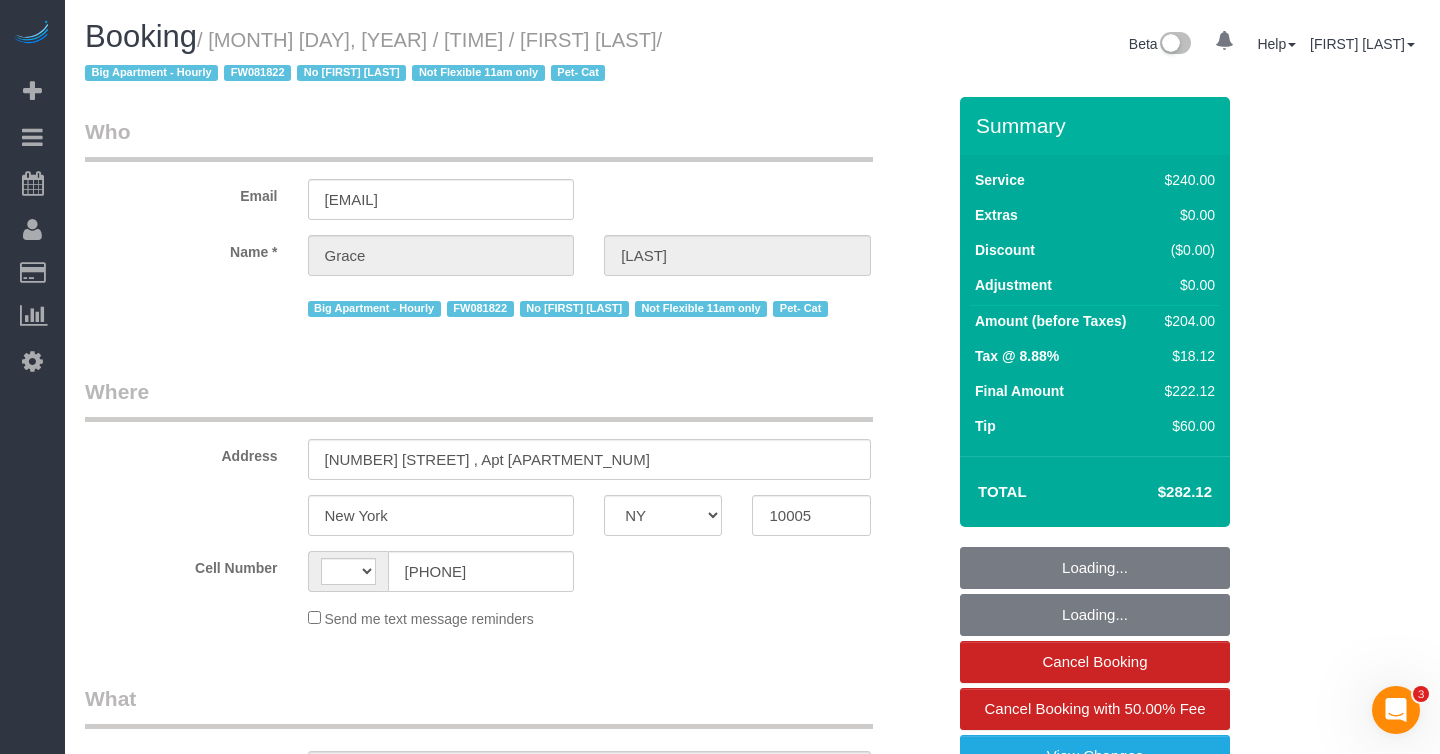 scroll, scrollTop: 0, scrollLeft: 0, axis: both 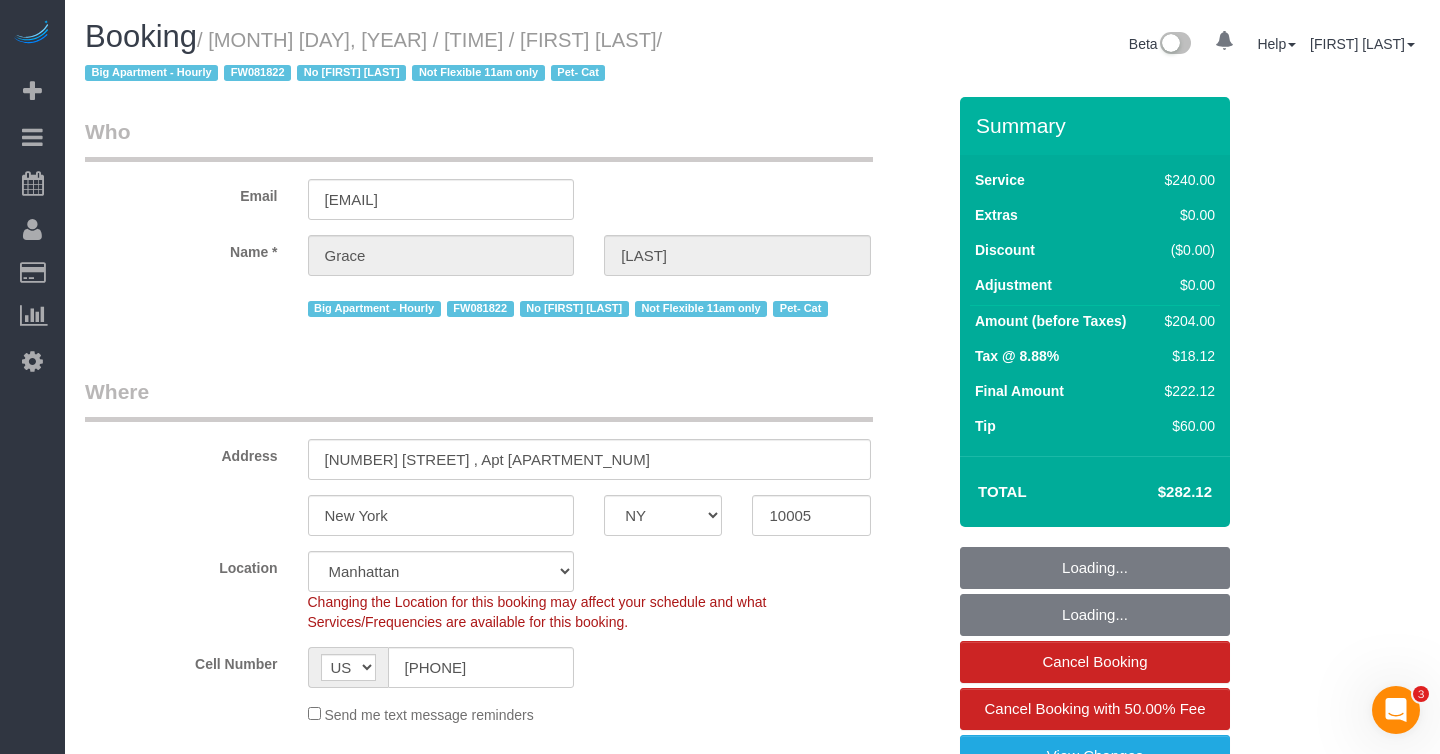 select on "object:989" 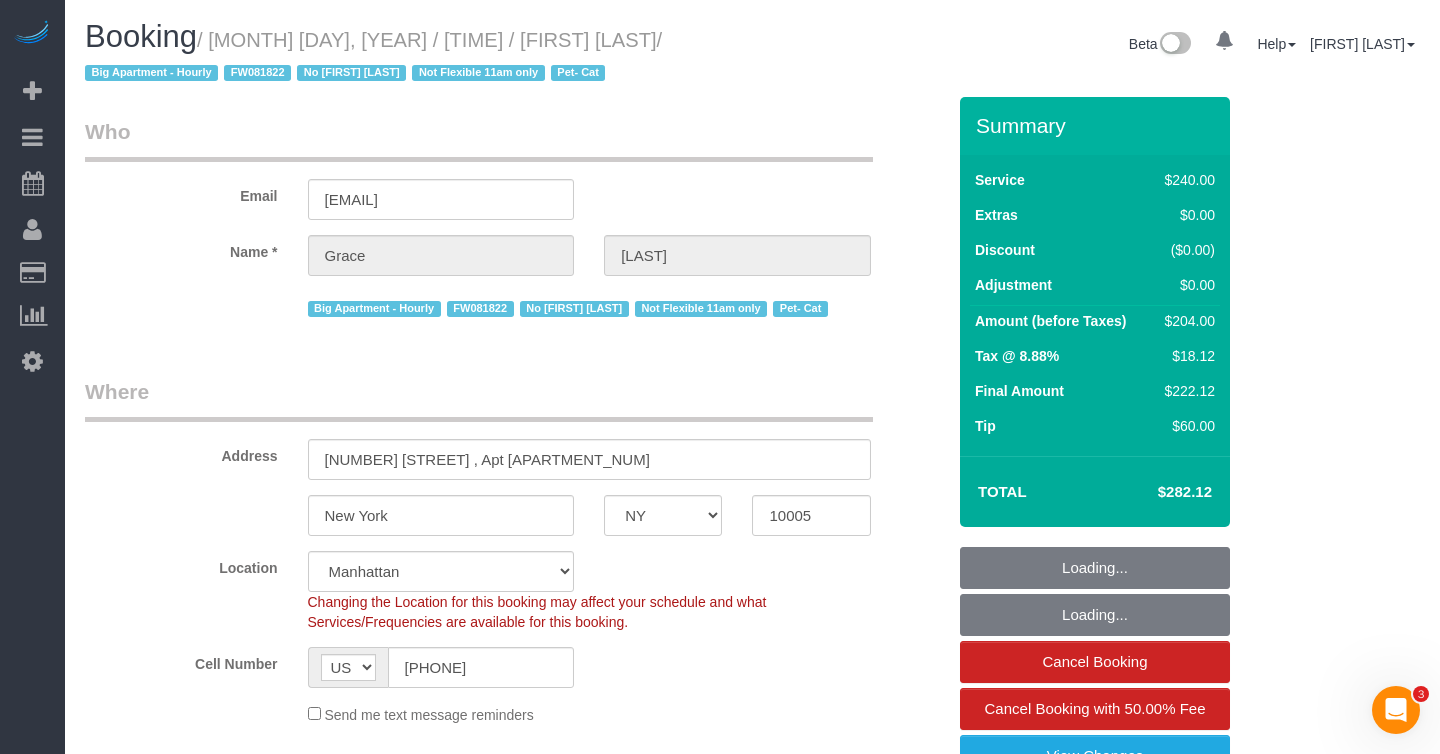 select on "string:stripe-pm_[ALPHANUMERIC_STRING]" 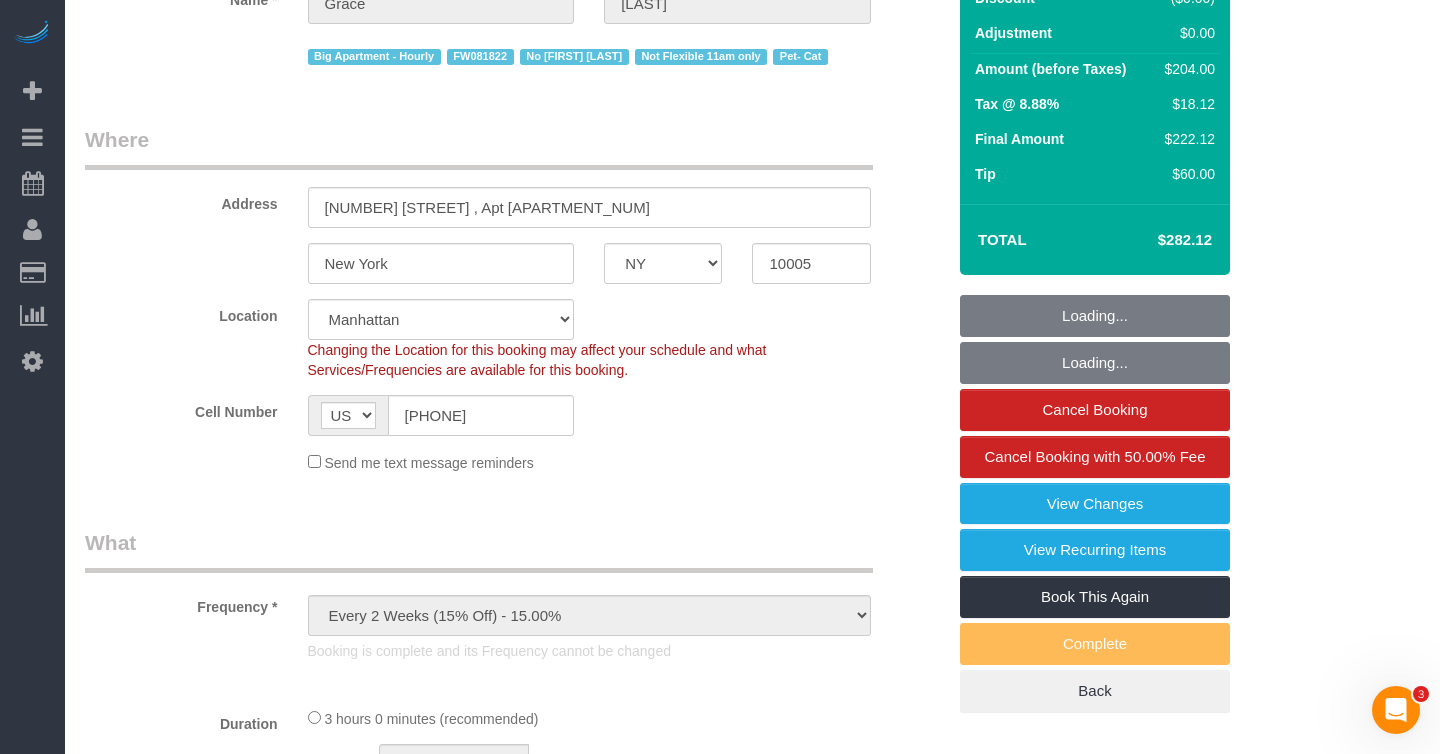 select on "180" 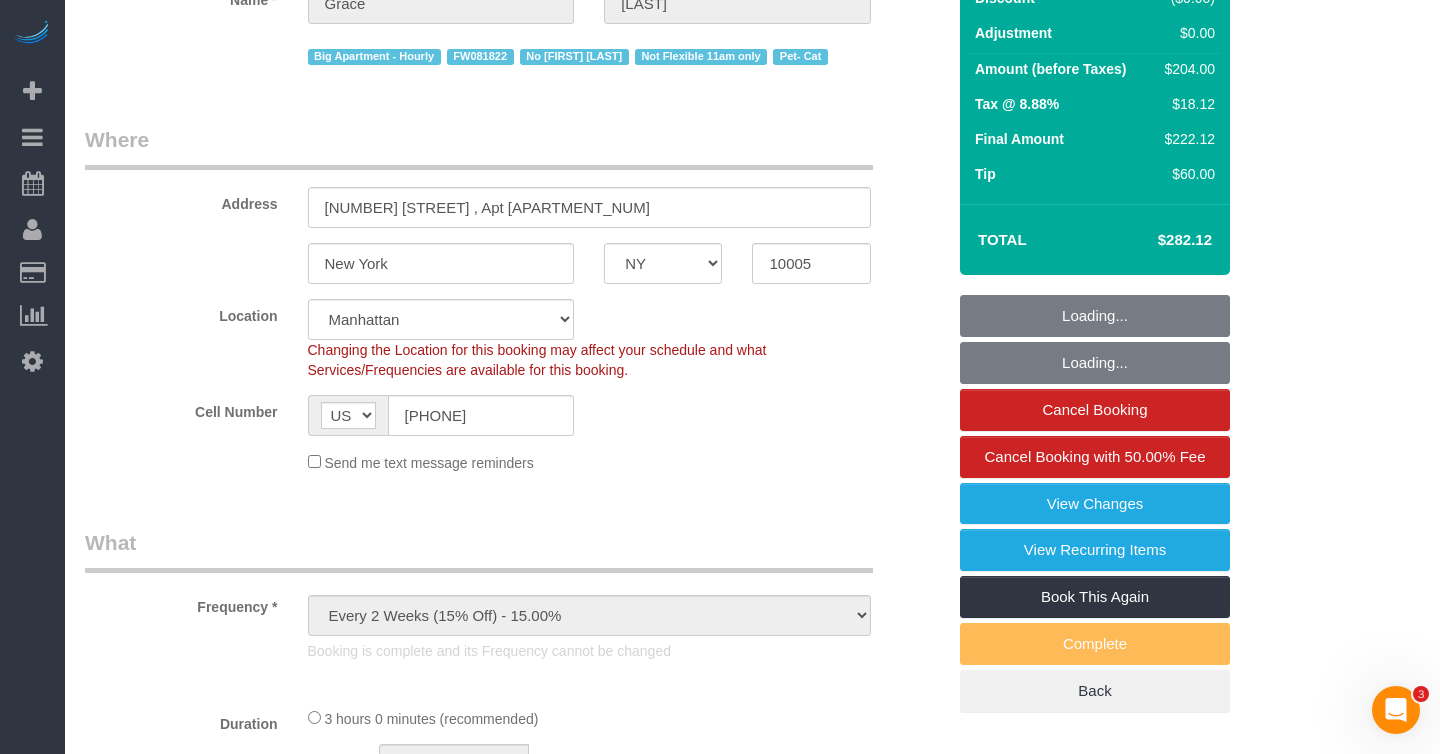 select on "spot1" 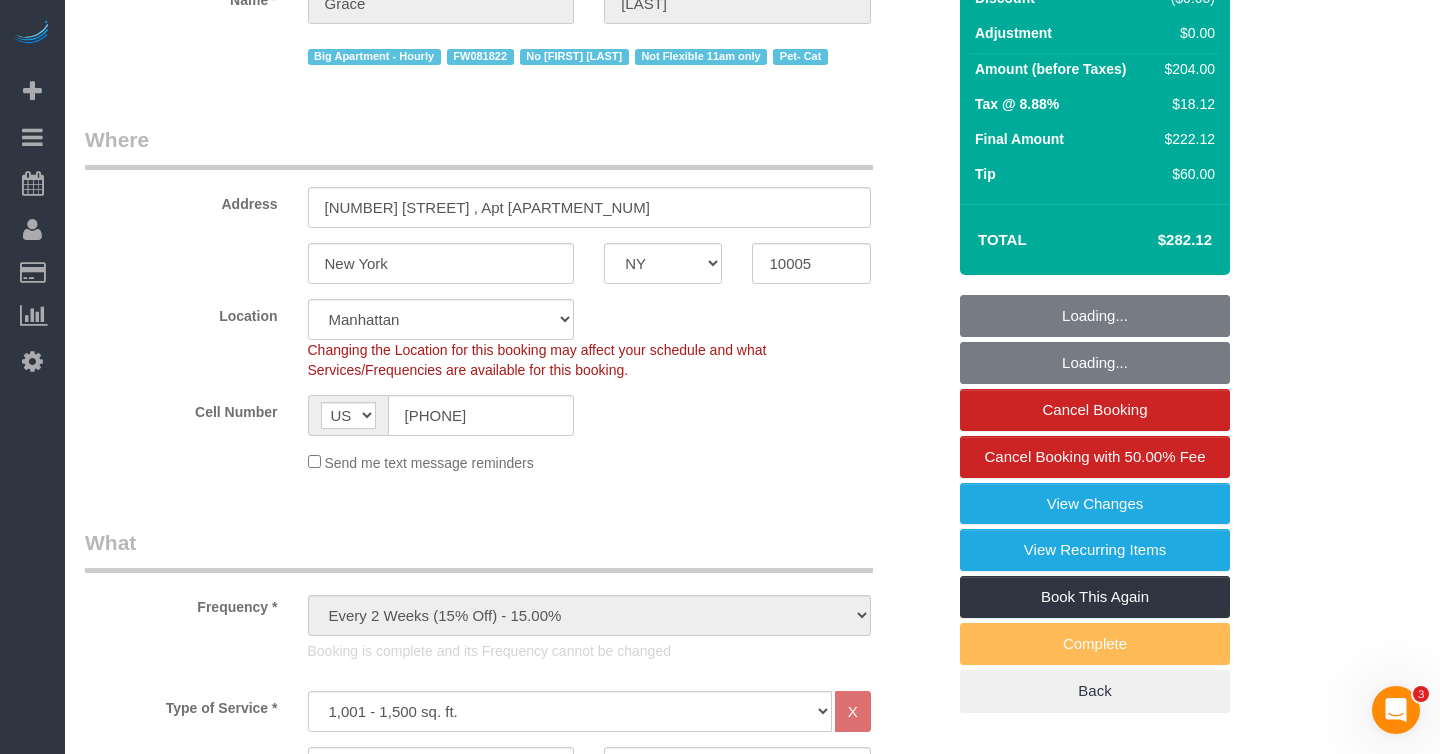 select on "object:1507" 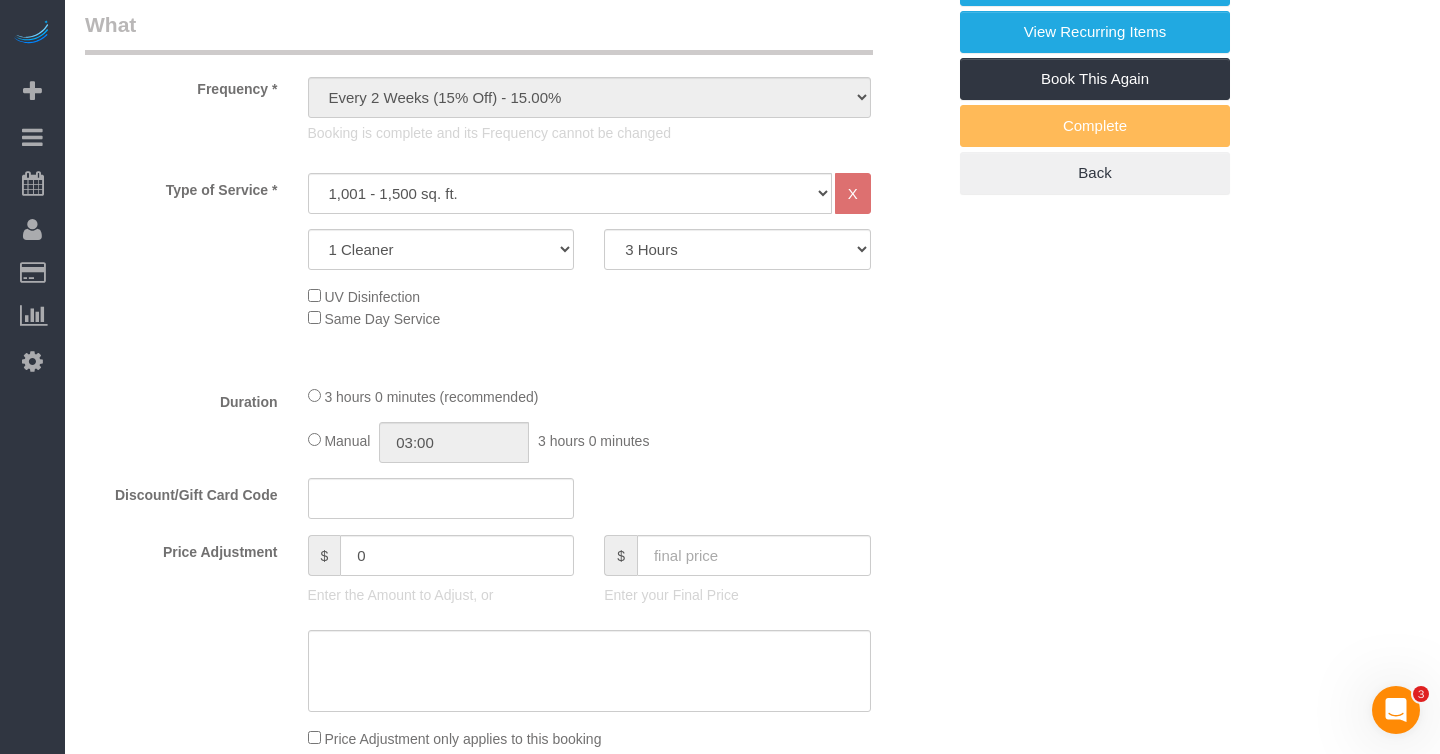 scroll, scrollTop: 776, scrollLeft: 0, axis: vertical 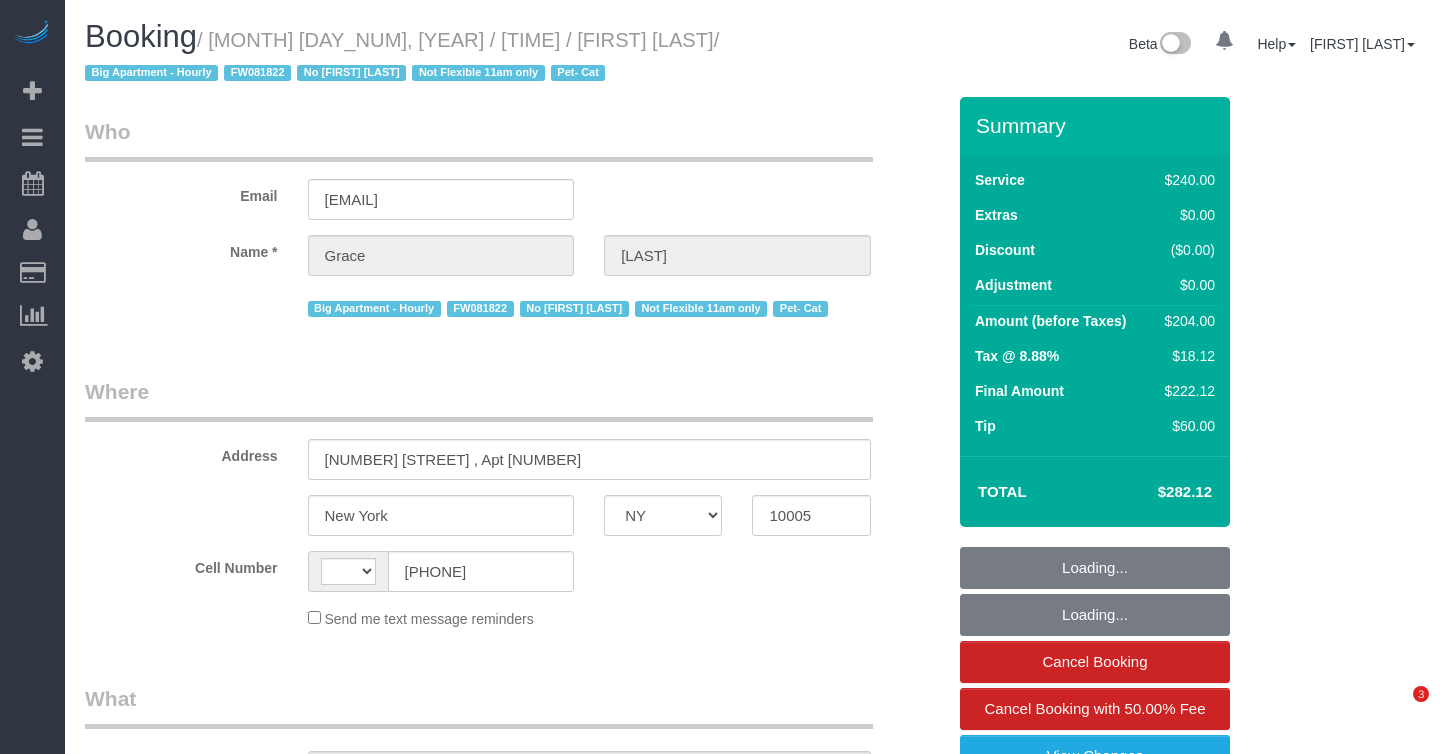 select on "NY" 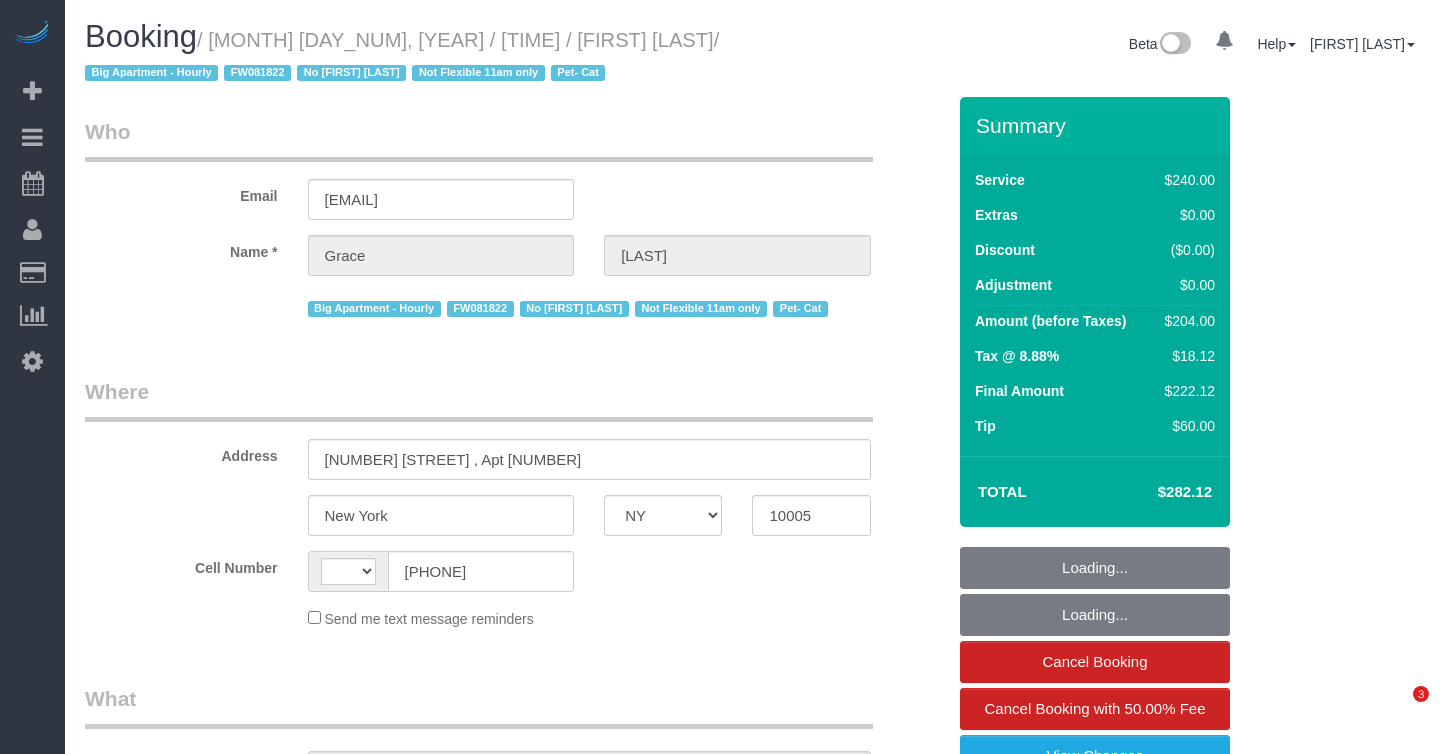 scroll, scrollTop: 0, scrollLeft: 0, axis: both 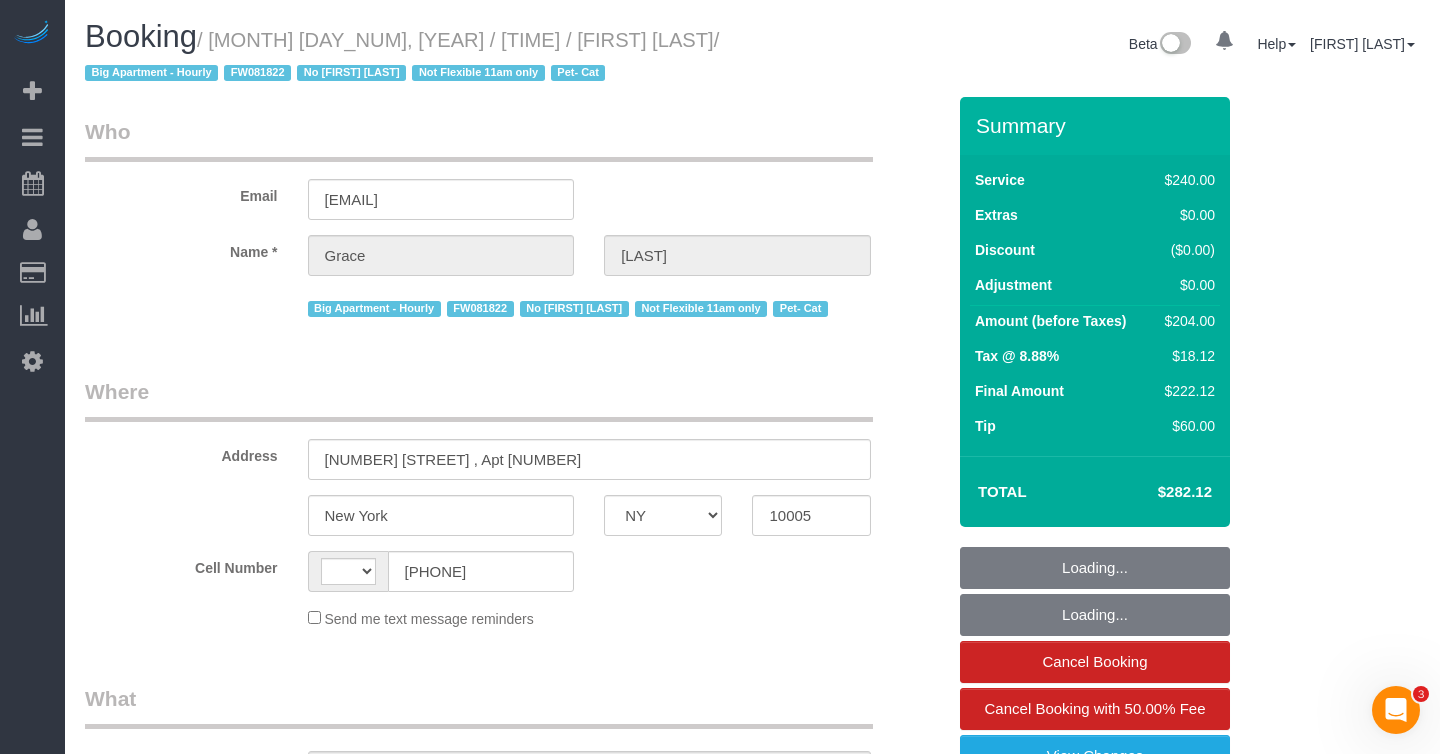 select on "string:US" 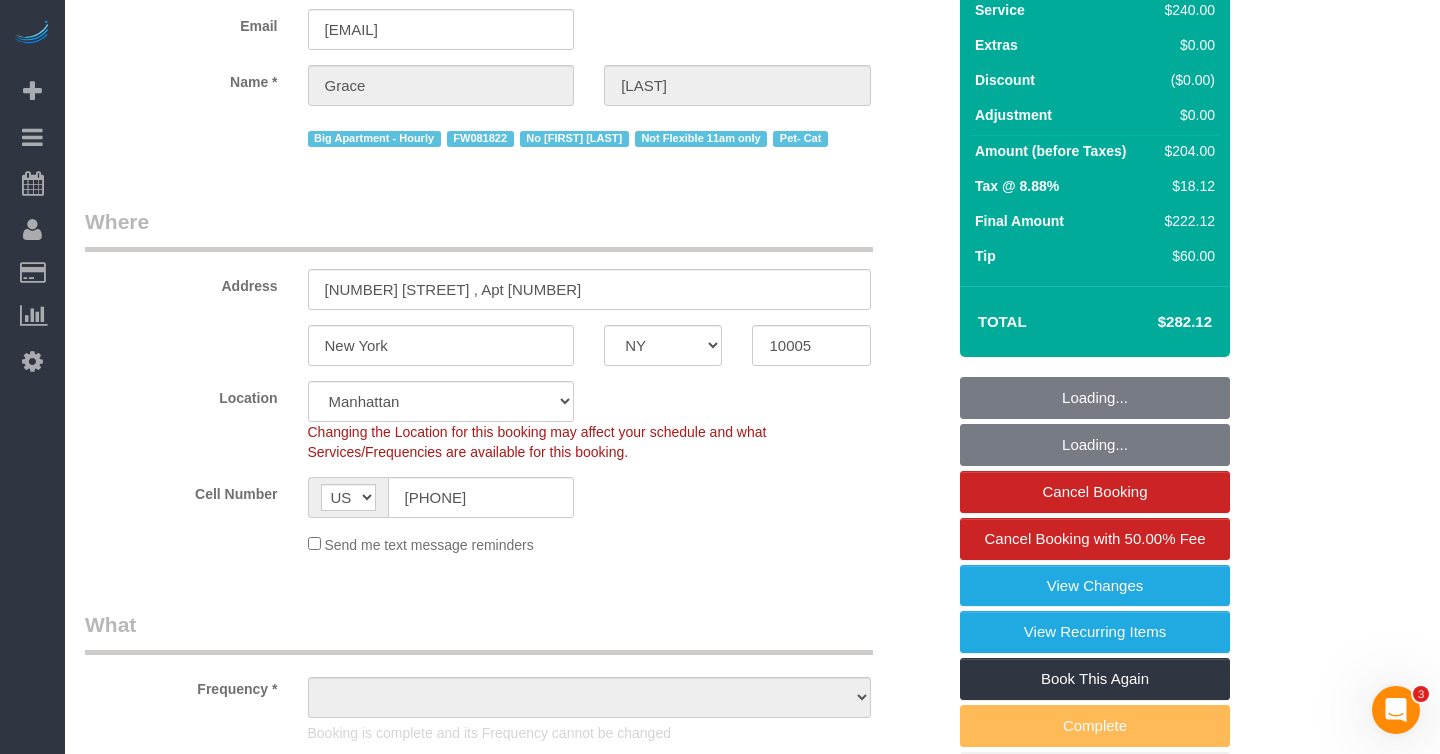 select on "object:844" 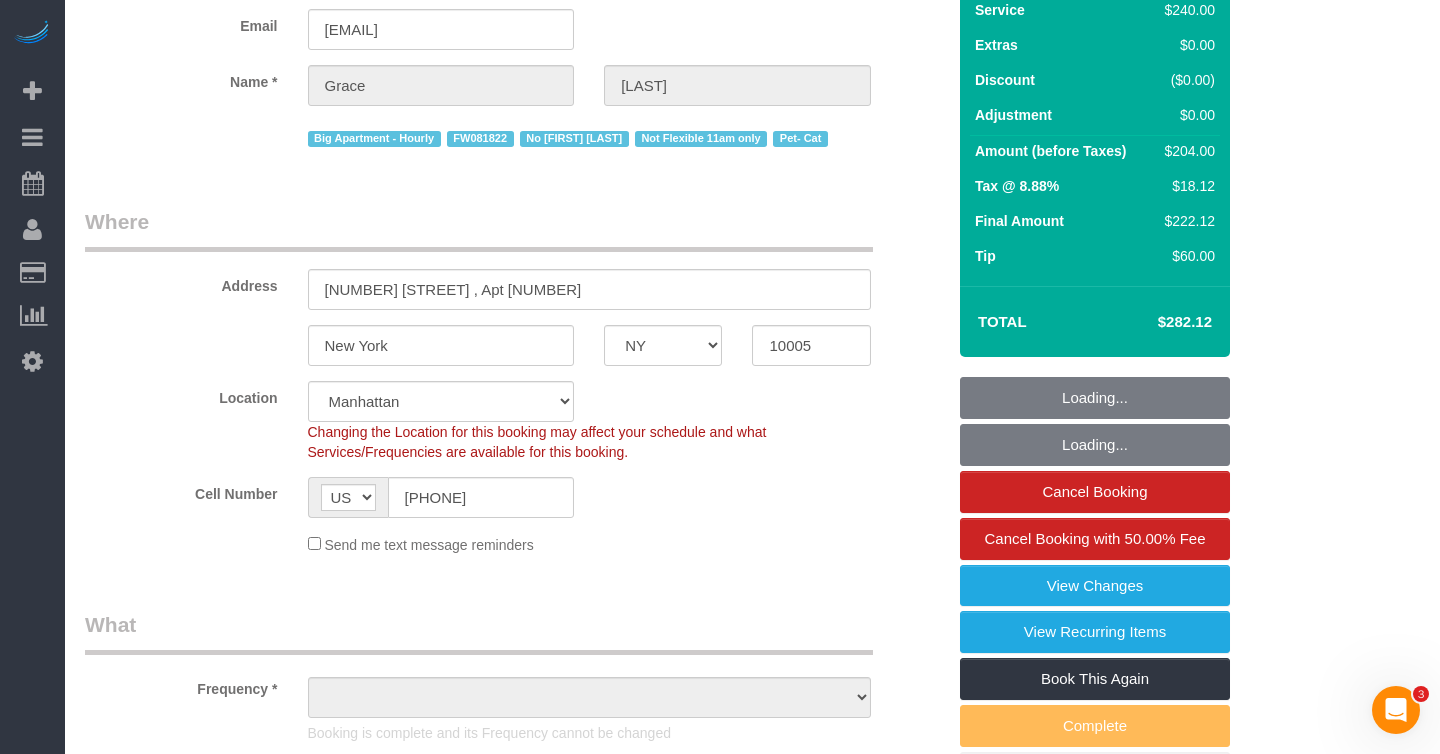 select on "string:stripe-pm_1J7Nir4VGloSiKo7YfTDYo6F" 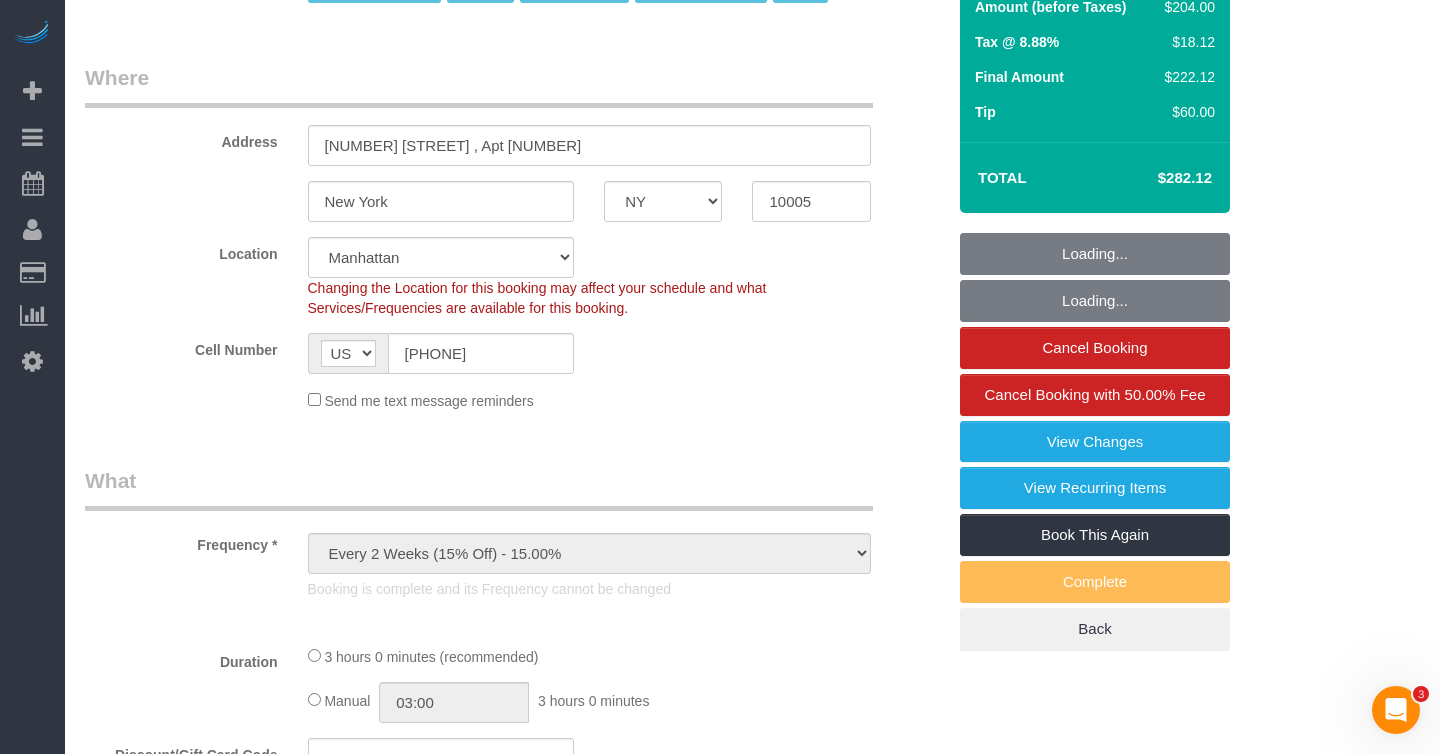 select on "spot1" 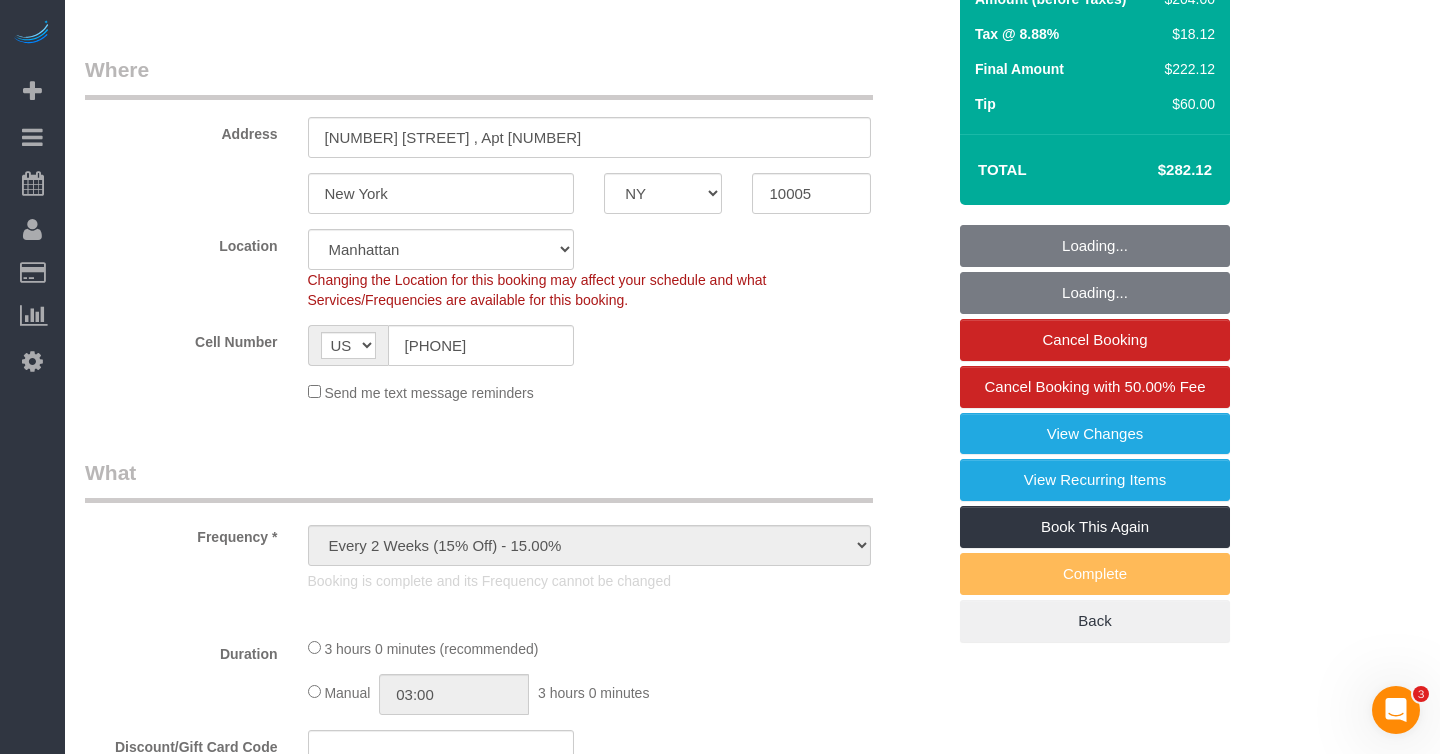 select on "object:1426" 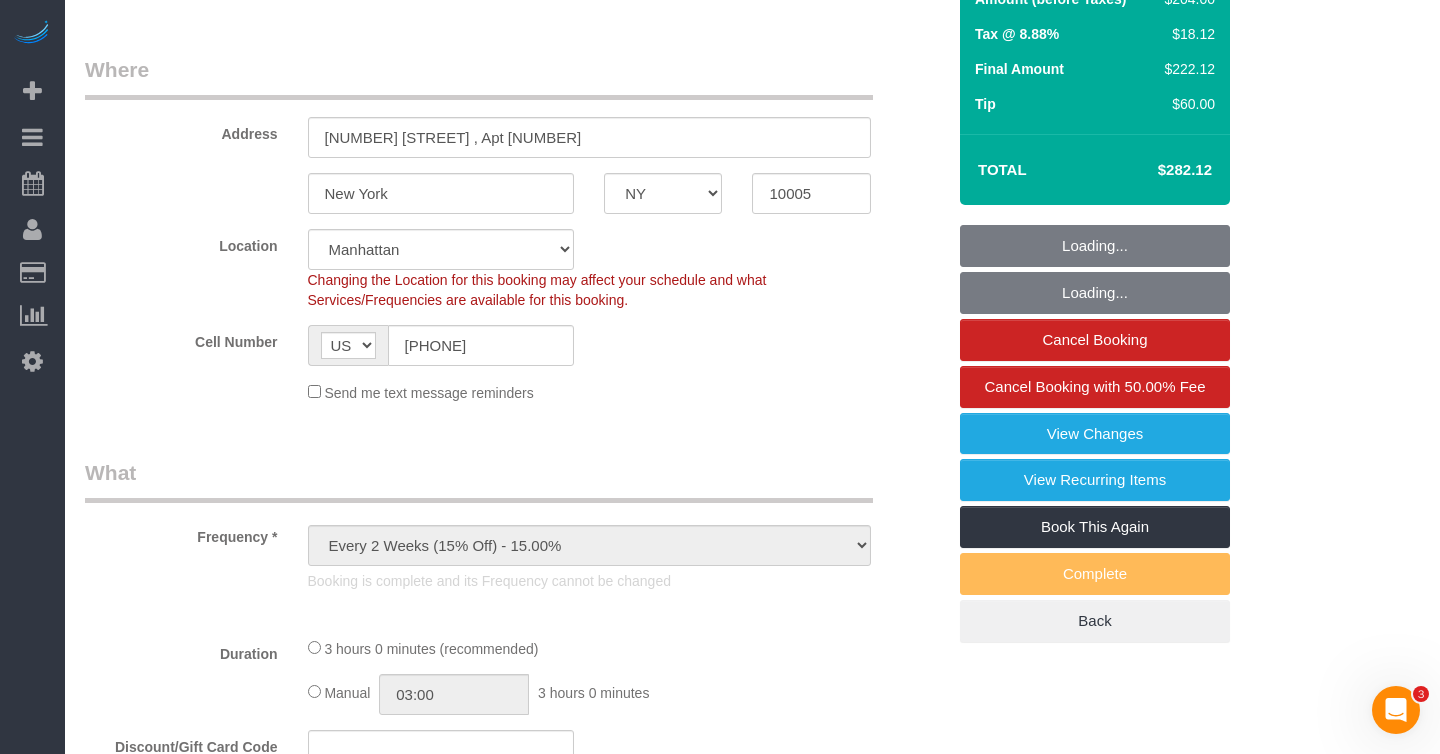 select on "180" 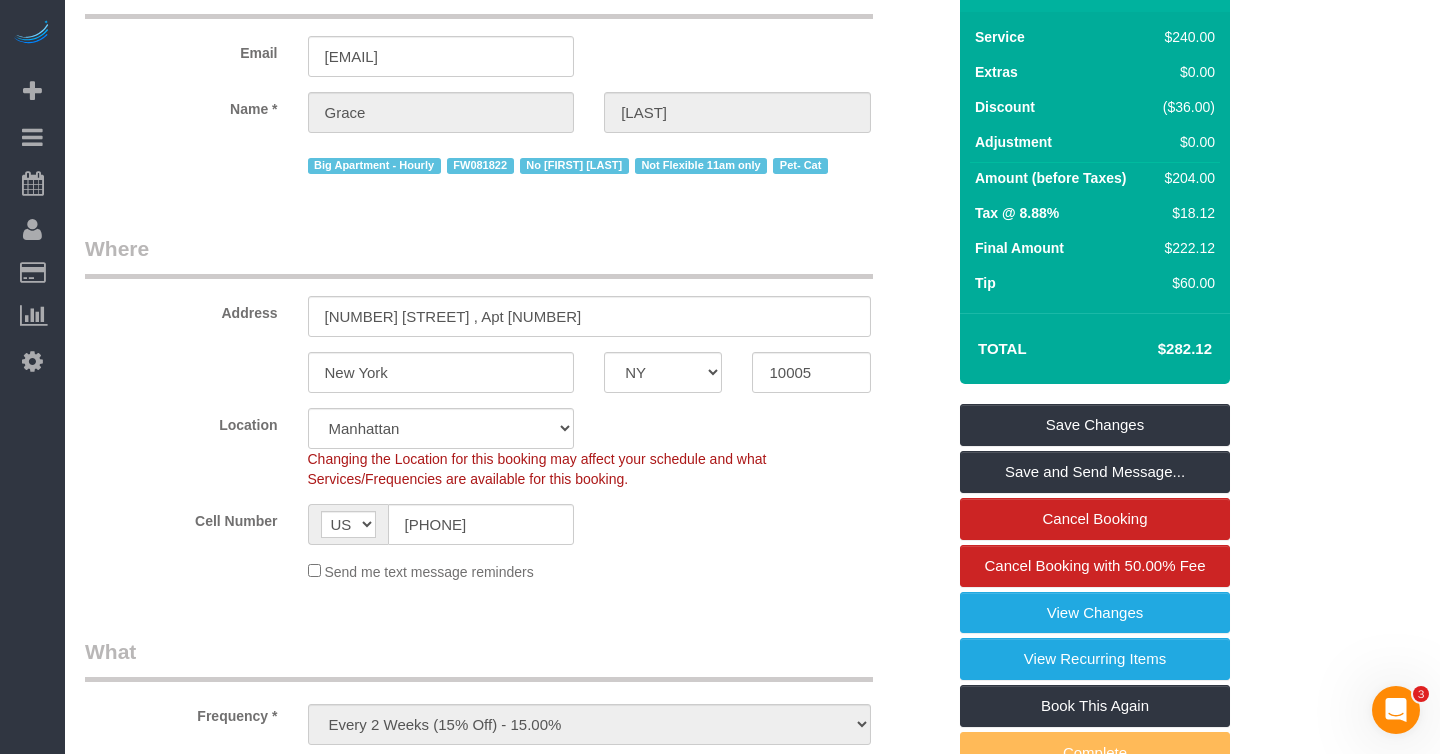 scroll, scrollTop: 53, scrollLeft: 0, axis: vertical 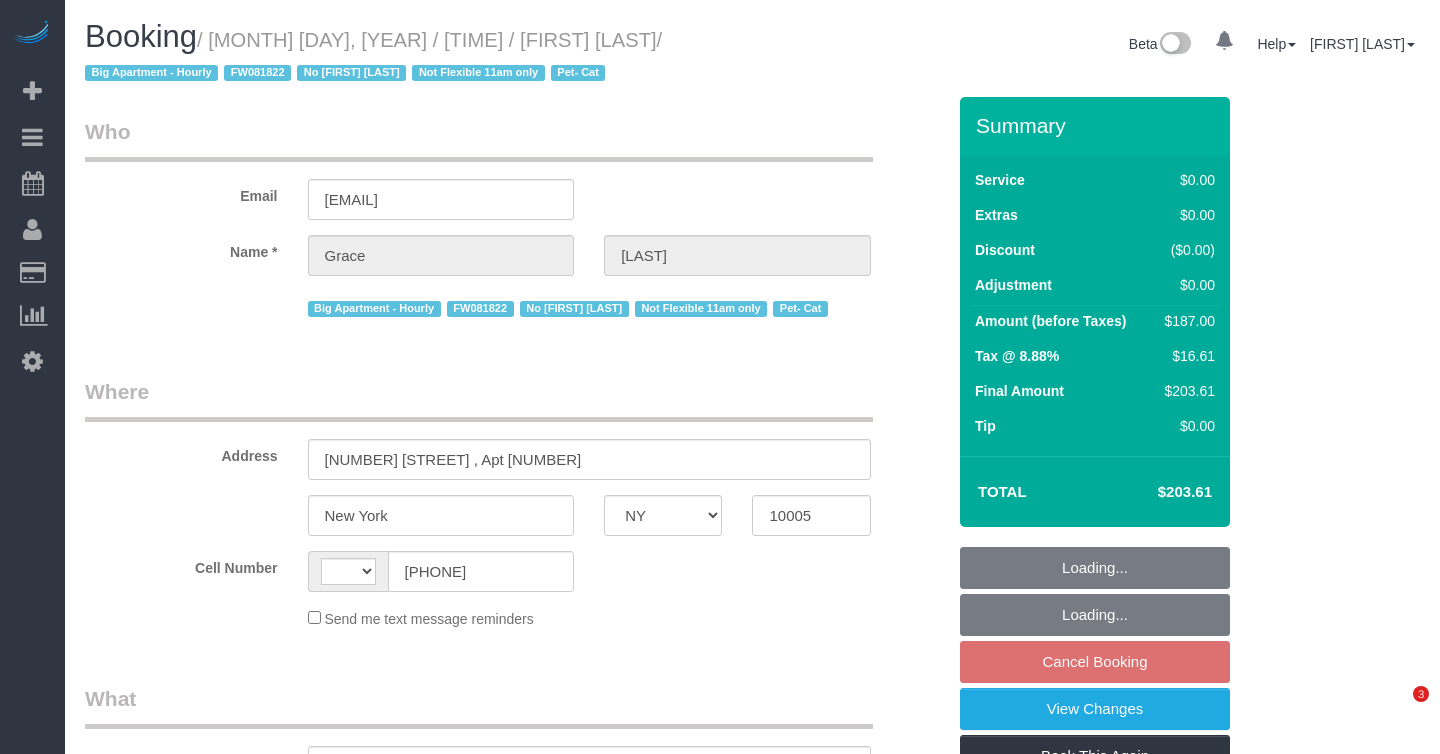 select on "NY" 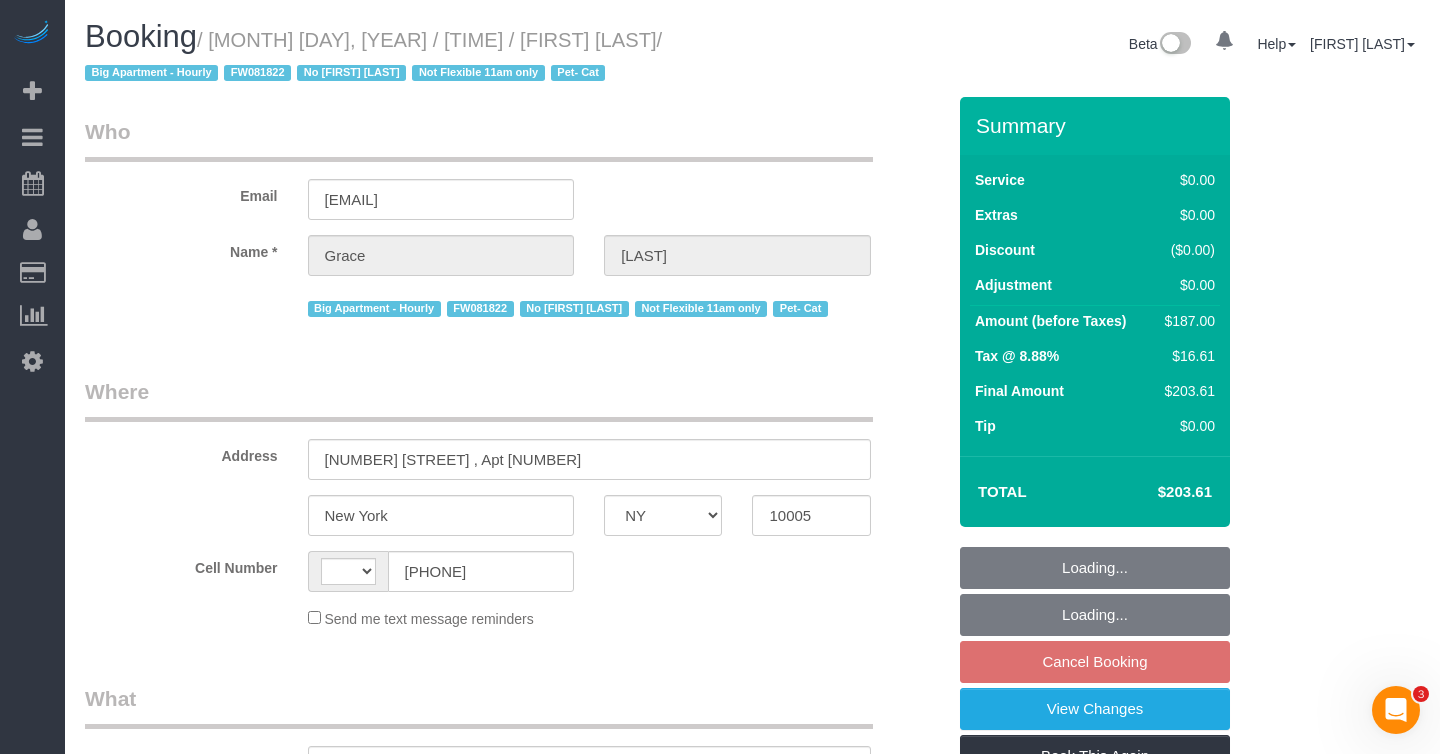 scroll, scrollTop: 0, scrollLeft: 0, axis: both 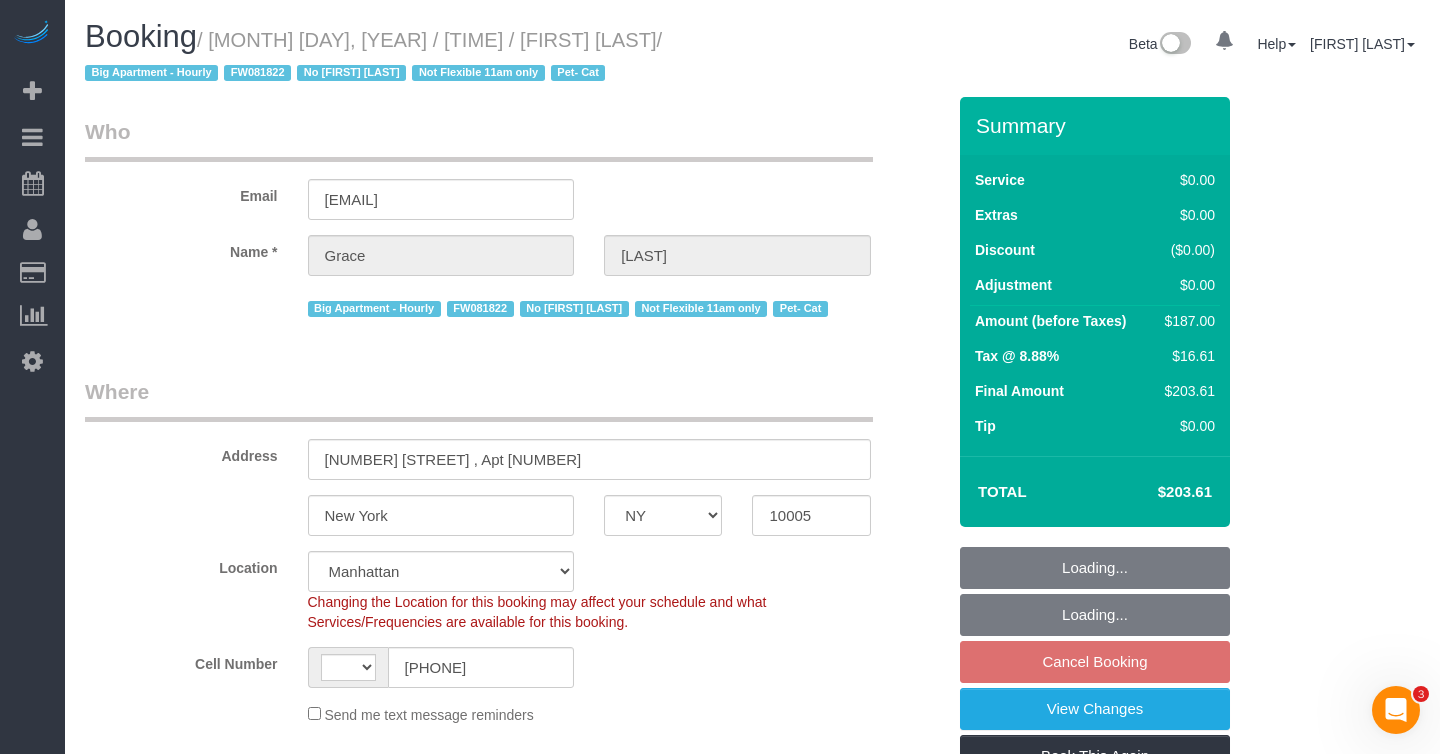 select on "string:stripe-pm_1J7Nir4VGloSiKo7YfTDYo6F" 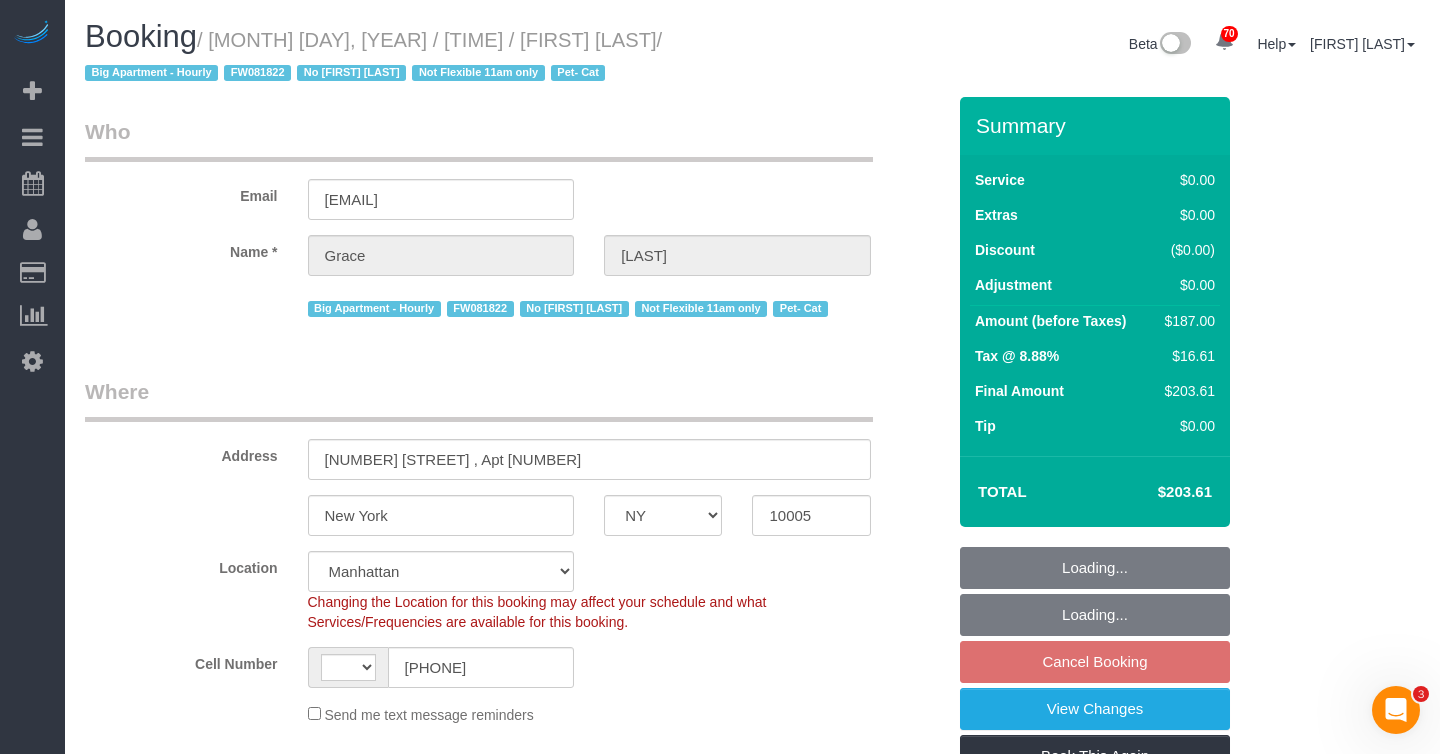 select on "object:831" 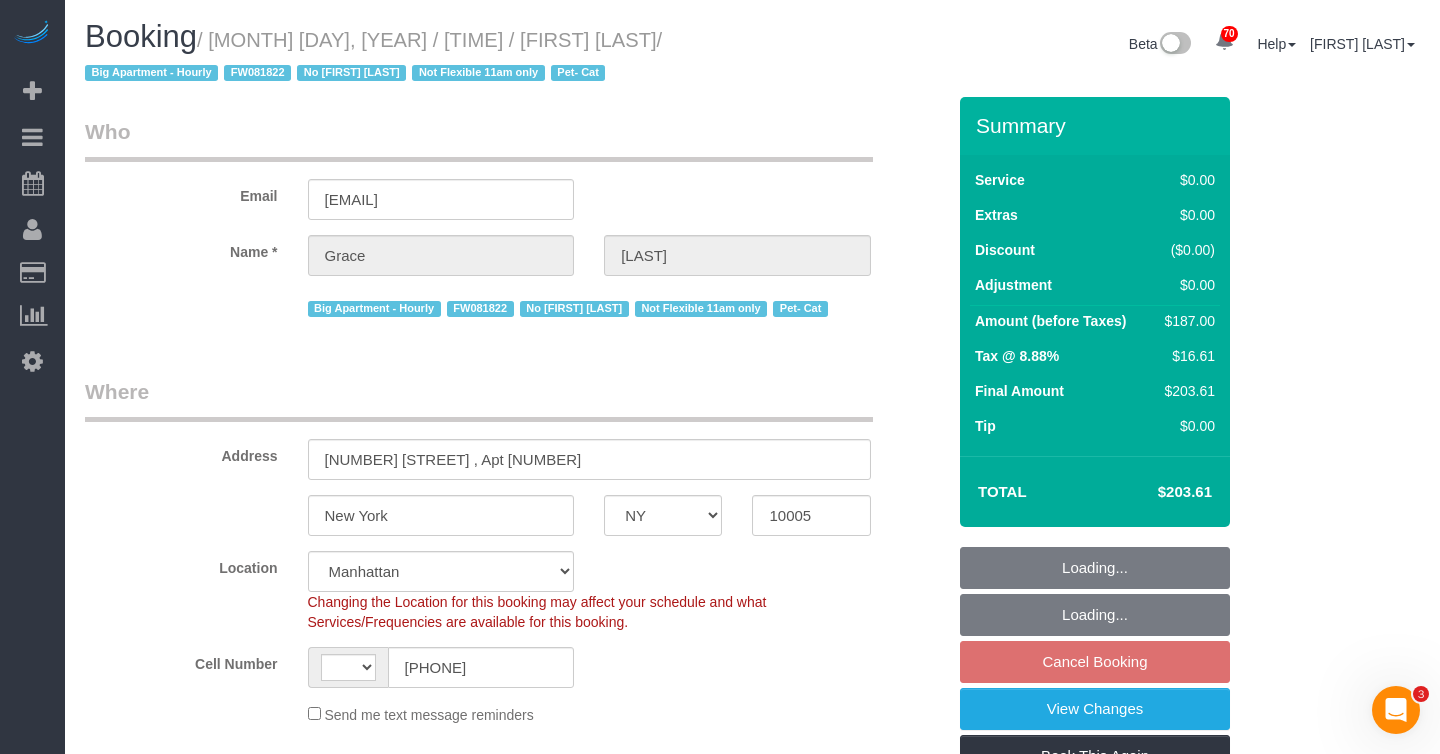 select on "string:US" 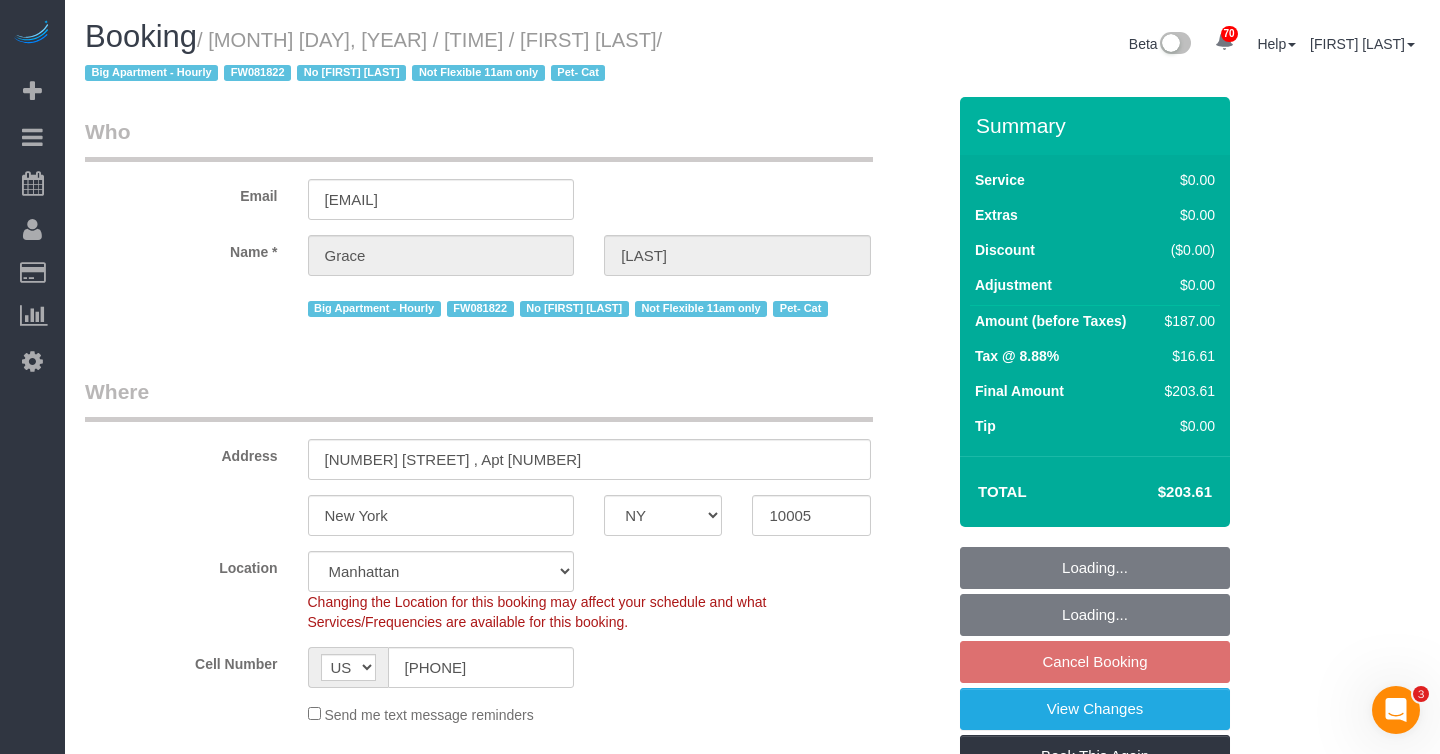select on "2" 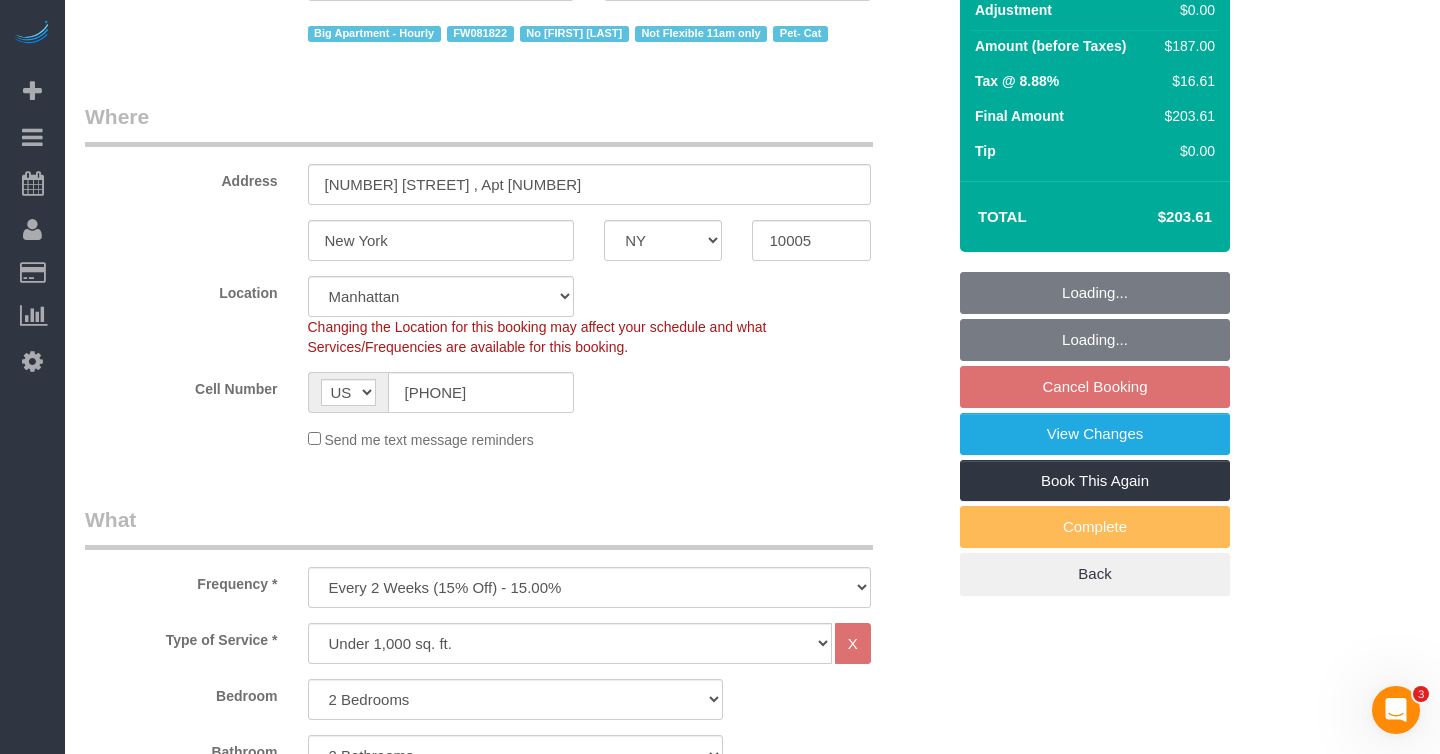 select on "2" 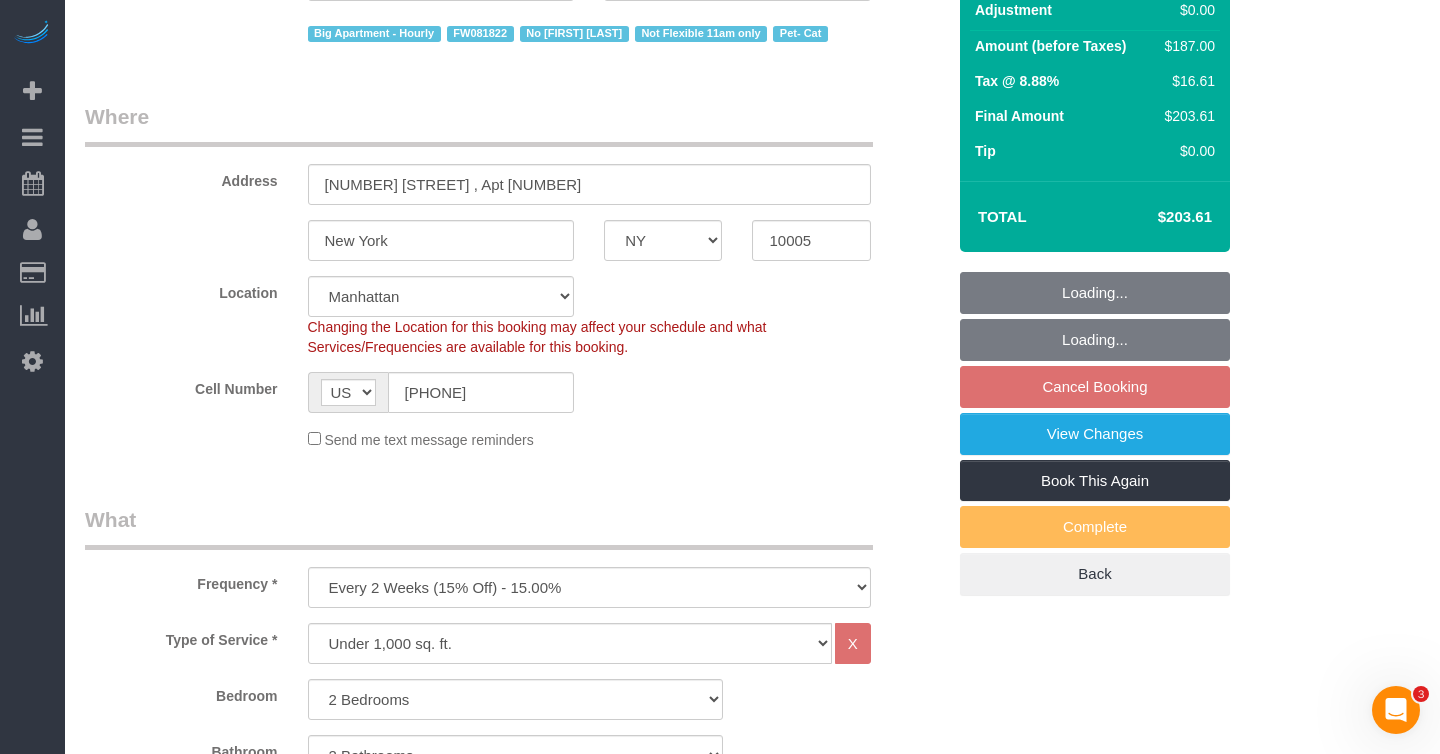 select on "2" 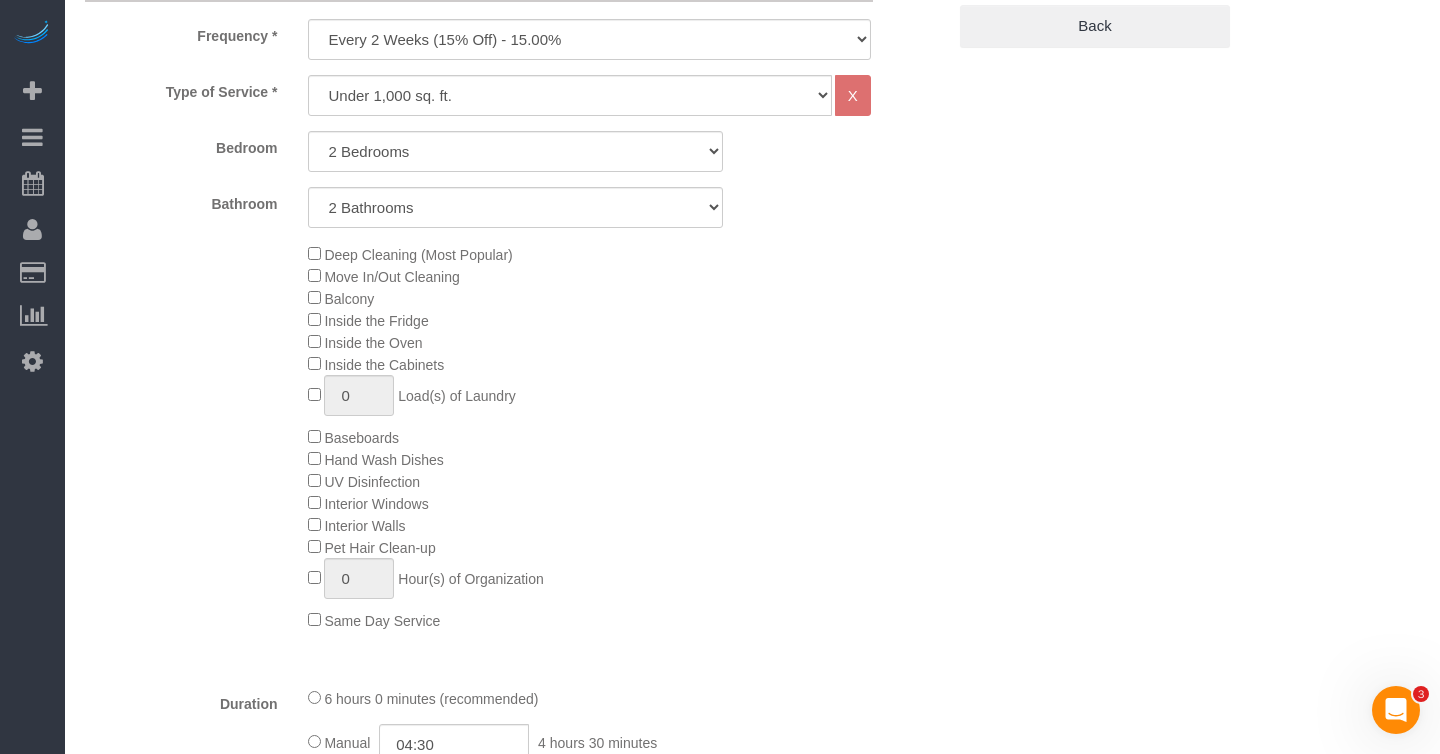 scroll, scrollTop: 824, scrollLeft: 0, axis: vertical 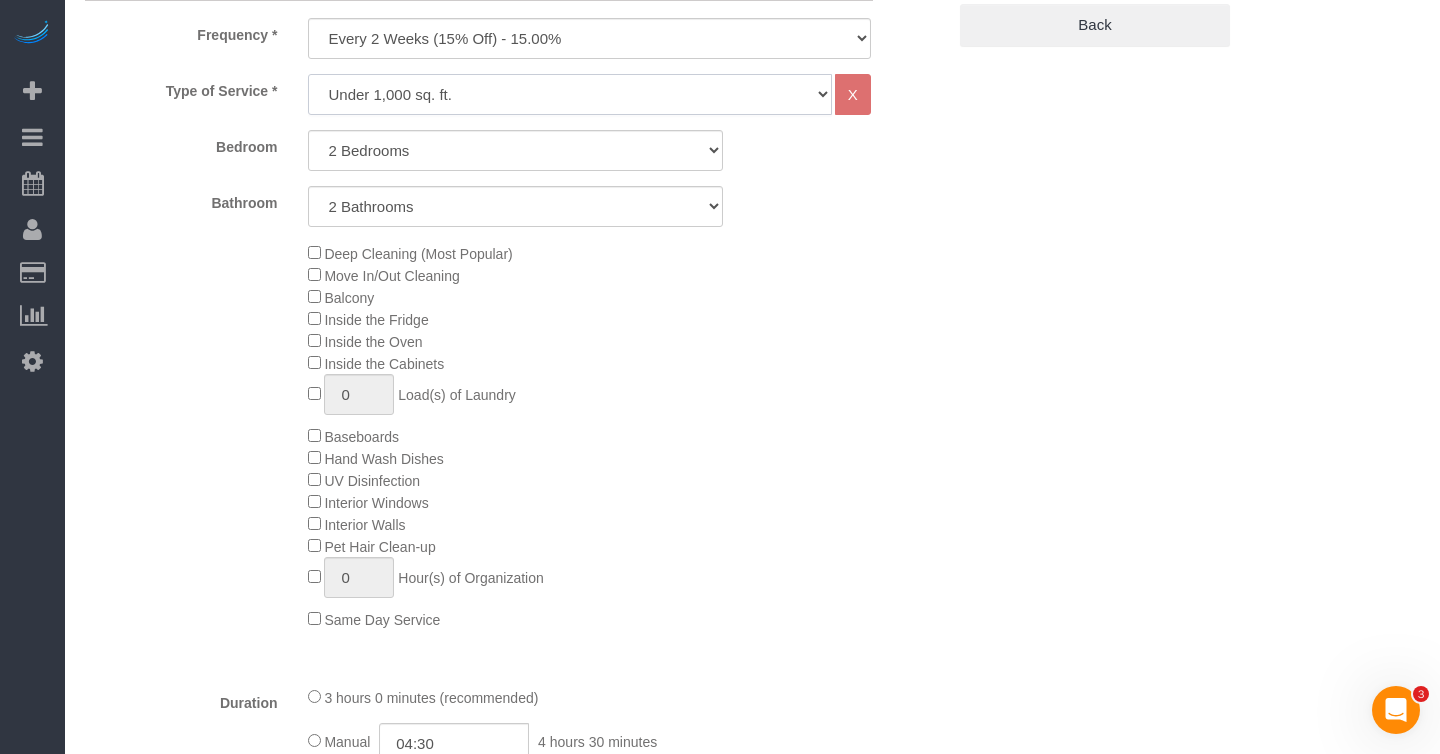click on "Under 1,000 sq. ft. 1,001 - 1,500 sq. ft. 1,500+ sq. ft. Custom Cleaning Office Cleaning Airbnb Cleaning Post Construction Cleaning RE-CLEAN Hourly Rate - 8.0 Hourly Rate - 7.5 Late Cancellation - Invoice Purposes Hourly Rate (30% OFF) Bungalow Living Hello Alfred - Standard Cleaning Hello Alfred - Hourly Rate TULU - Standard Cleaning TULU - Hourly Rate Hourly Rate (15% OFF) Hourly Rate (20% OFF) Hourly Rate (25% OFF) Hourly Rate (22.5% OFF) Charity Clean Outsite - Hourly Rate Floor Cleaning 100/hr 140/hr Upholstery Cleaning Hourly Rate (Comped Cleaning) Power Washing Carpet/Rug Cleaning Floor Cleaning - 25% OFF Couch Cleaning Partnership Flat Rate Pricing Partnership Hourly Rate Staff Office Hours" 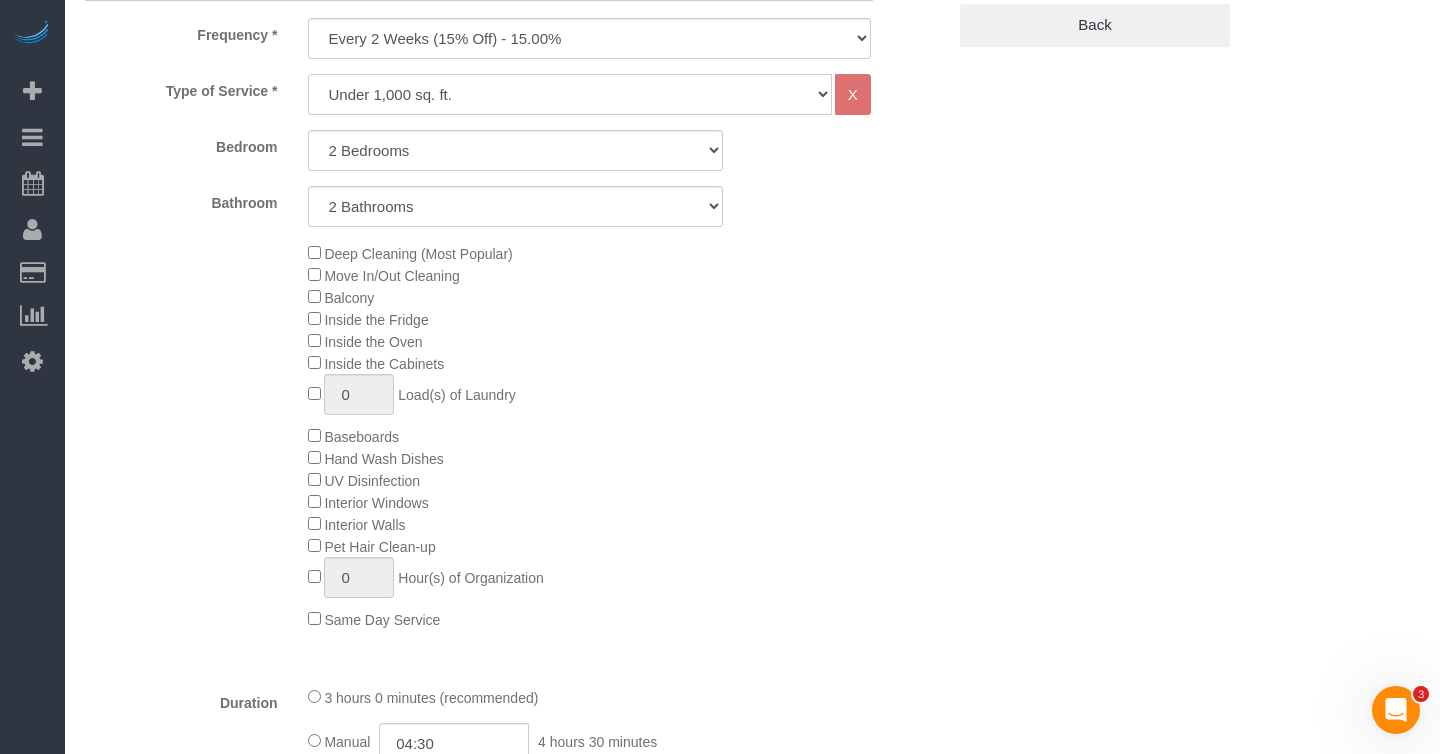 select on "308" 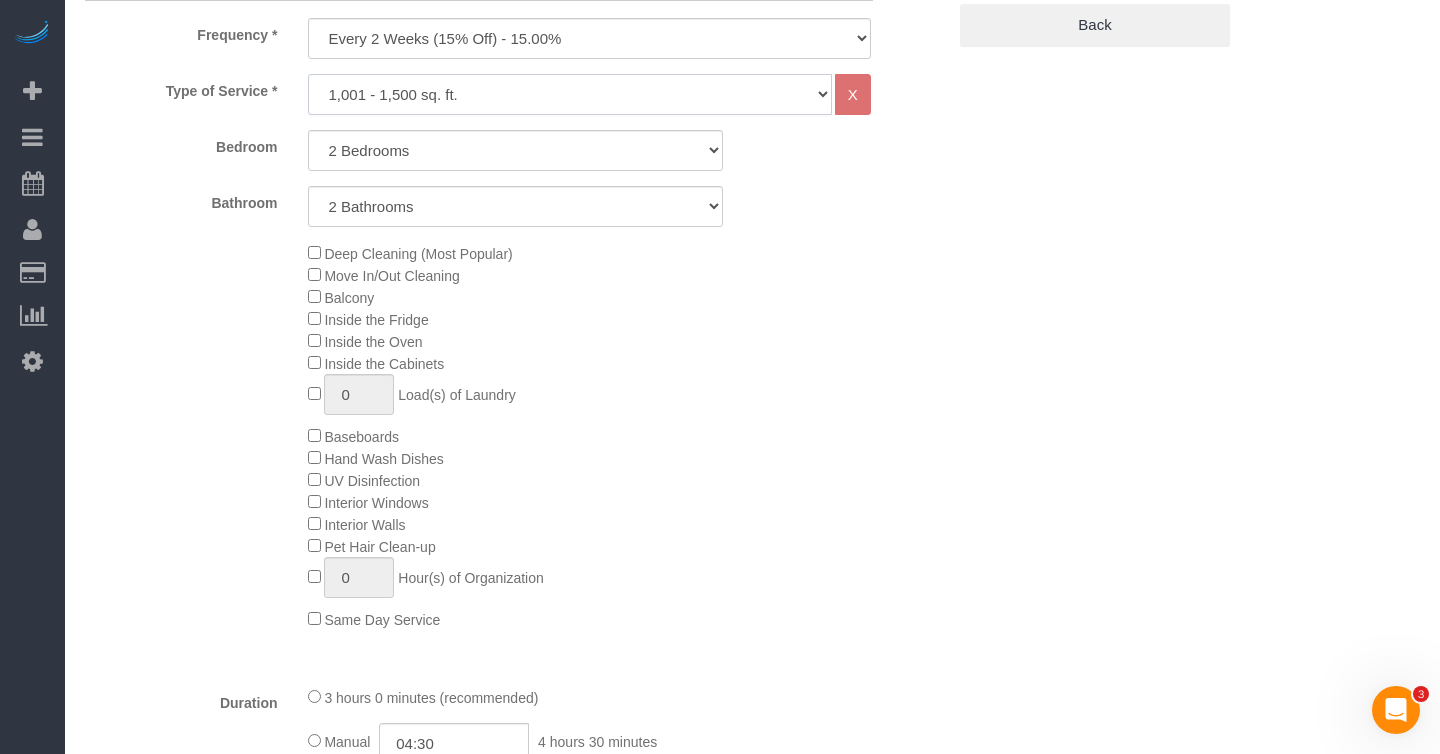 select on "1" 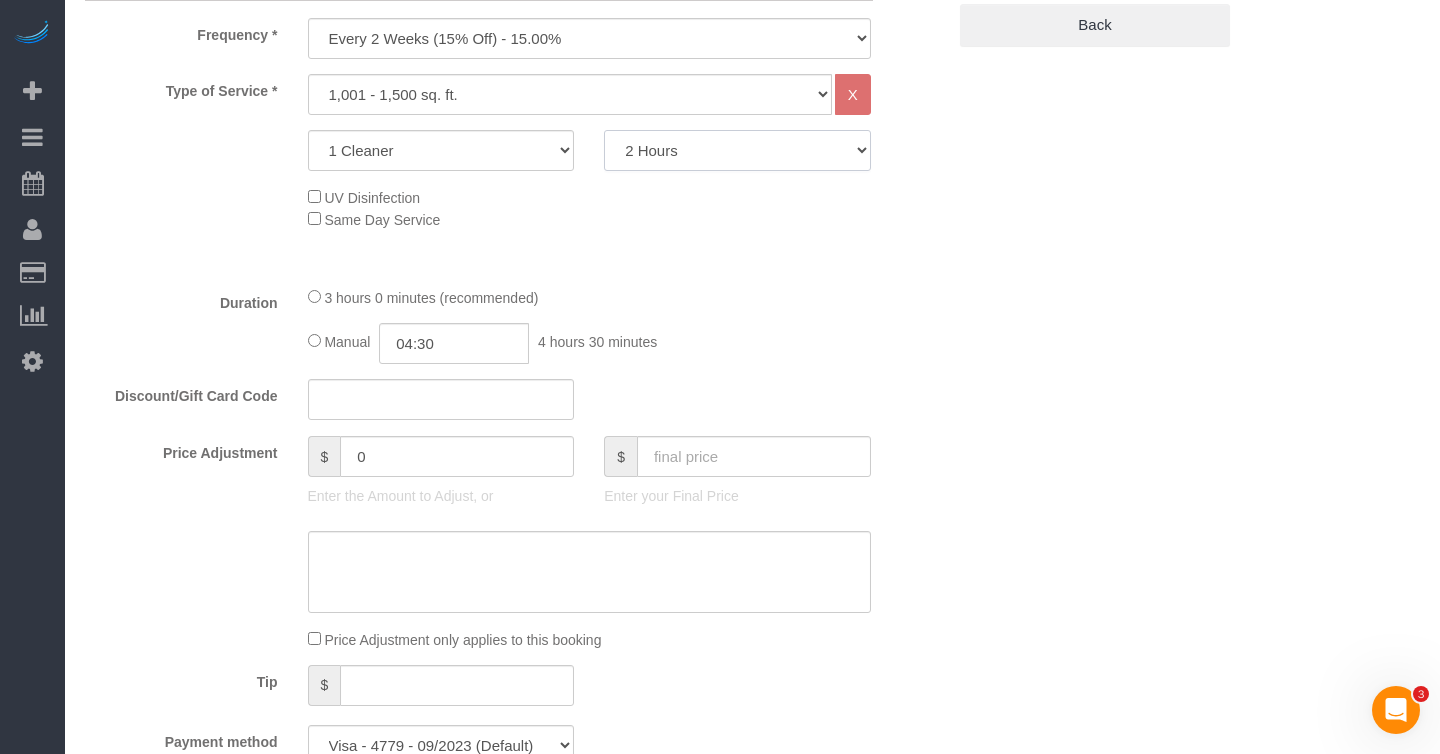 click on "2 Hours
2.5 Hours
3 Hours
3.5 Hours
4 Hours
4.5 Hours
5 Hours
5.5 Hours
6 Hours
6.5 Hours
7 Hours
7.5 Hours
8 Hours
8.5 Hours
9 Hours
9.5 Hours
10 Hours
10.5 Hours
11 Hours
11.5 Hours
12 Hours" 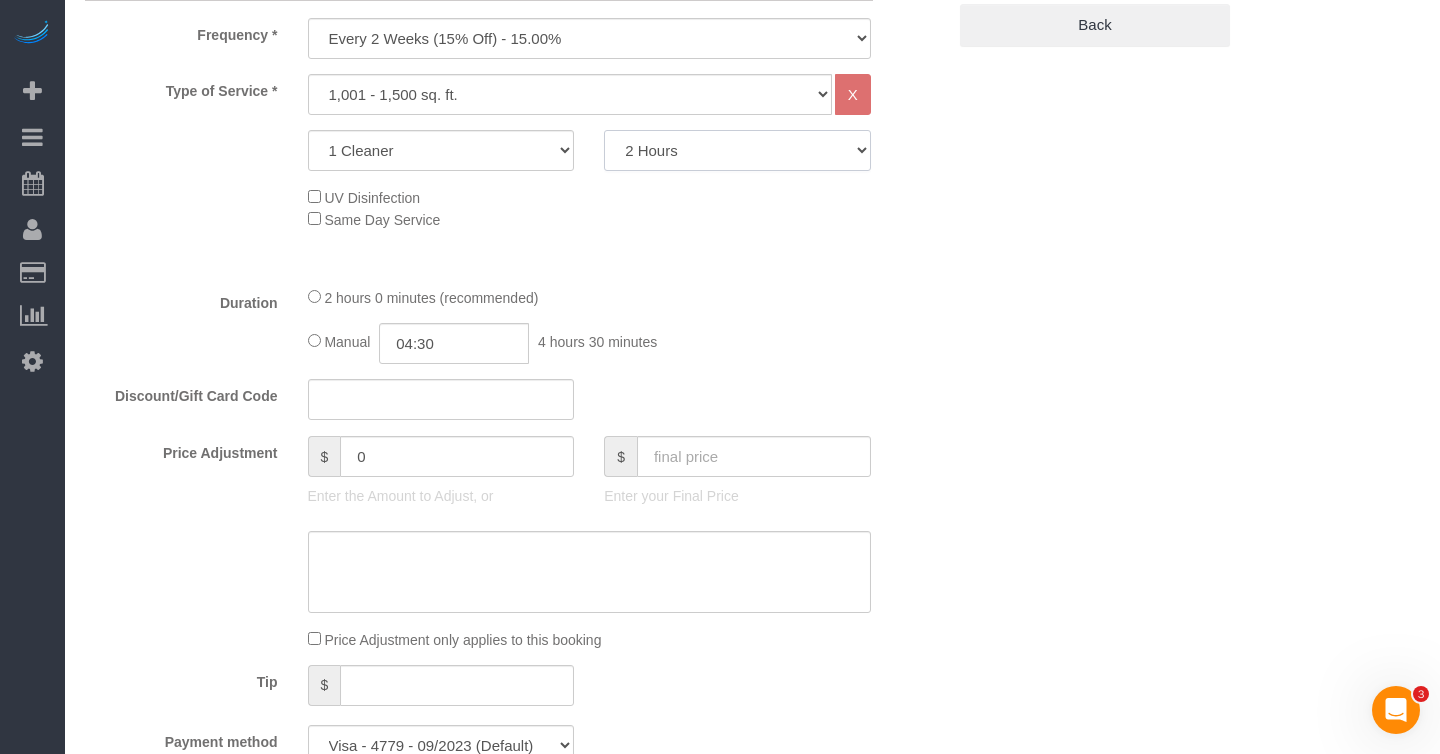 select on "180" 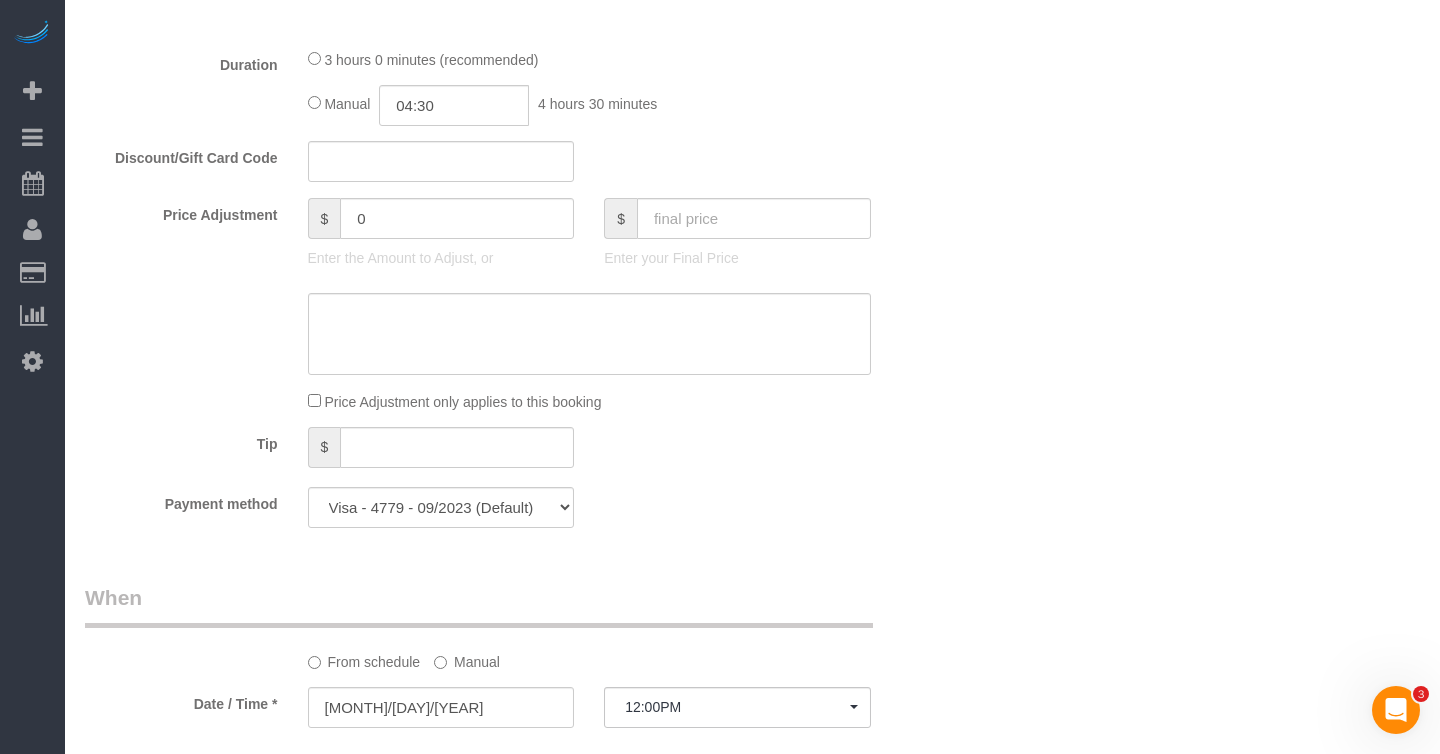 scroll, scrollTop: 0, scrollLeft: 0, axis: both 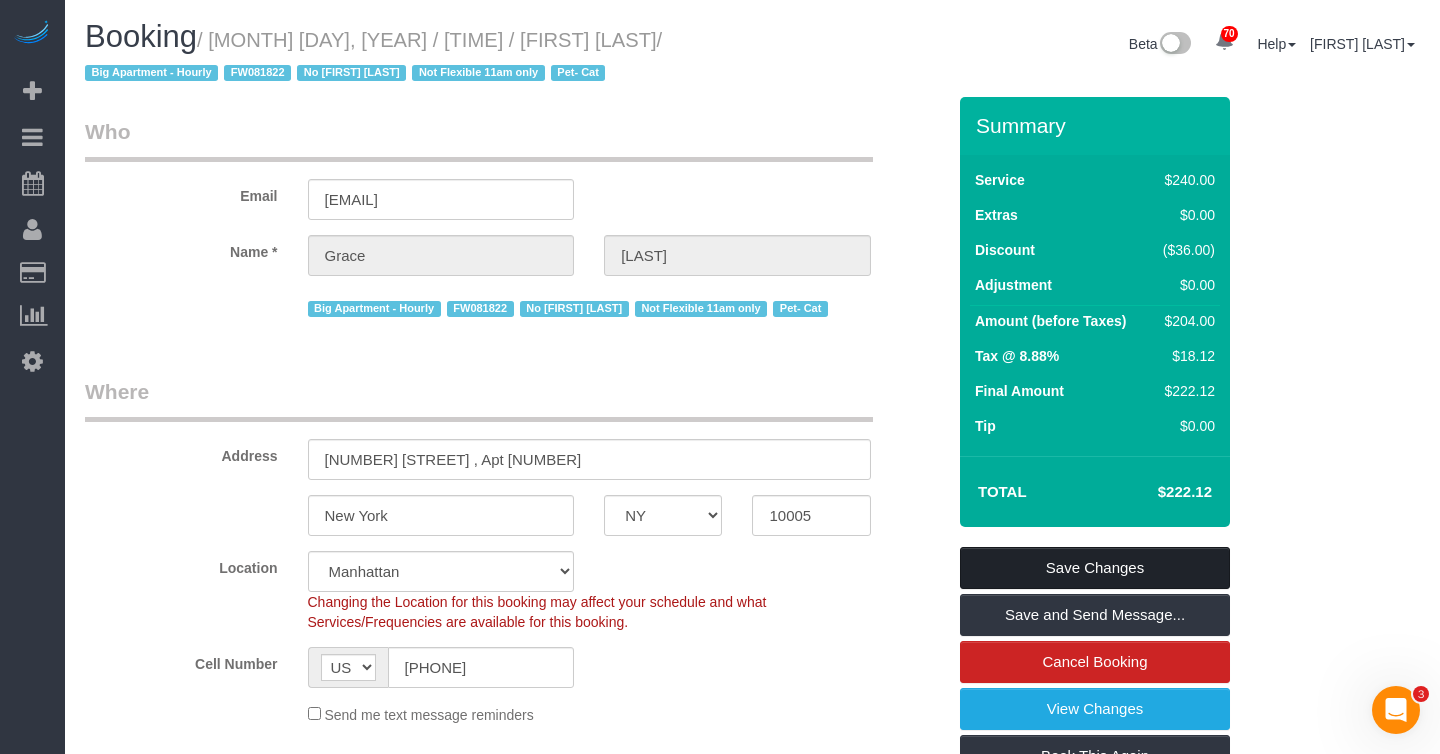 click on "Save Changes" at bounding box center [1095, 568] 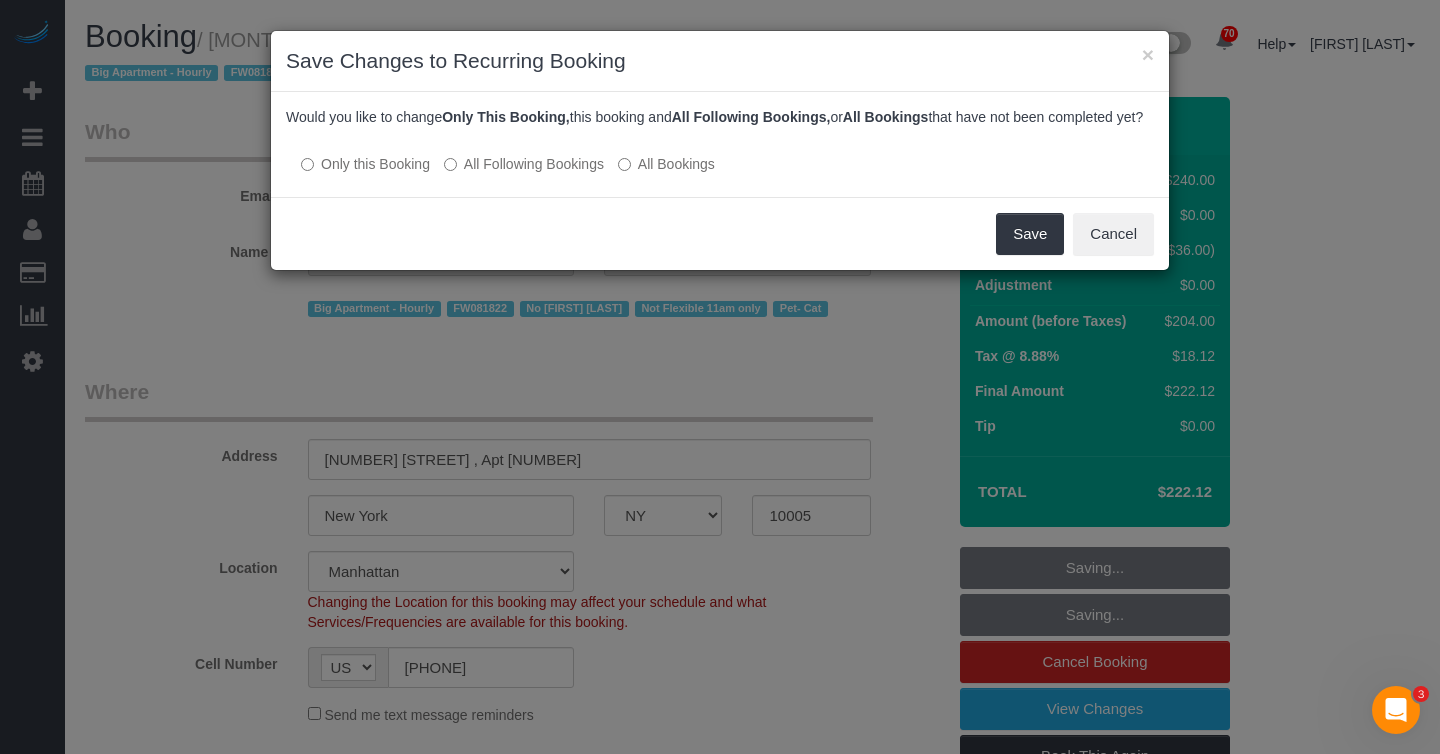 click on "All Following Bookings" at bounding box center (524, 164) 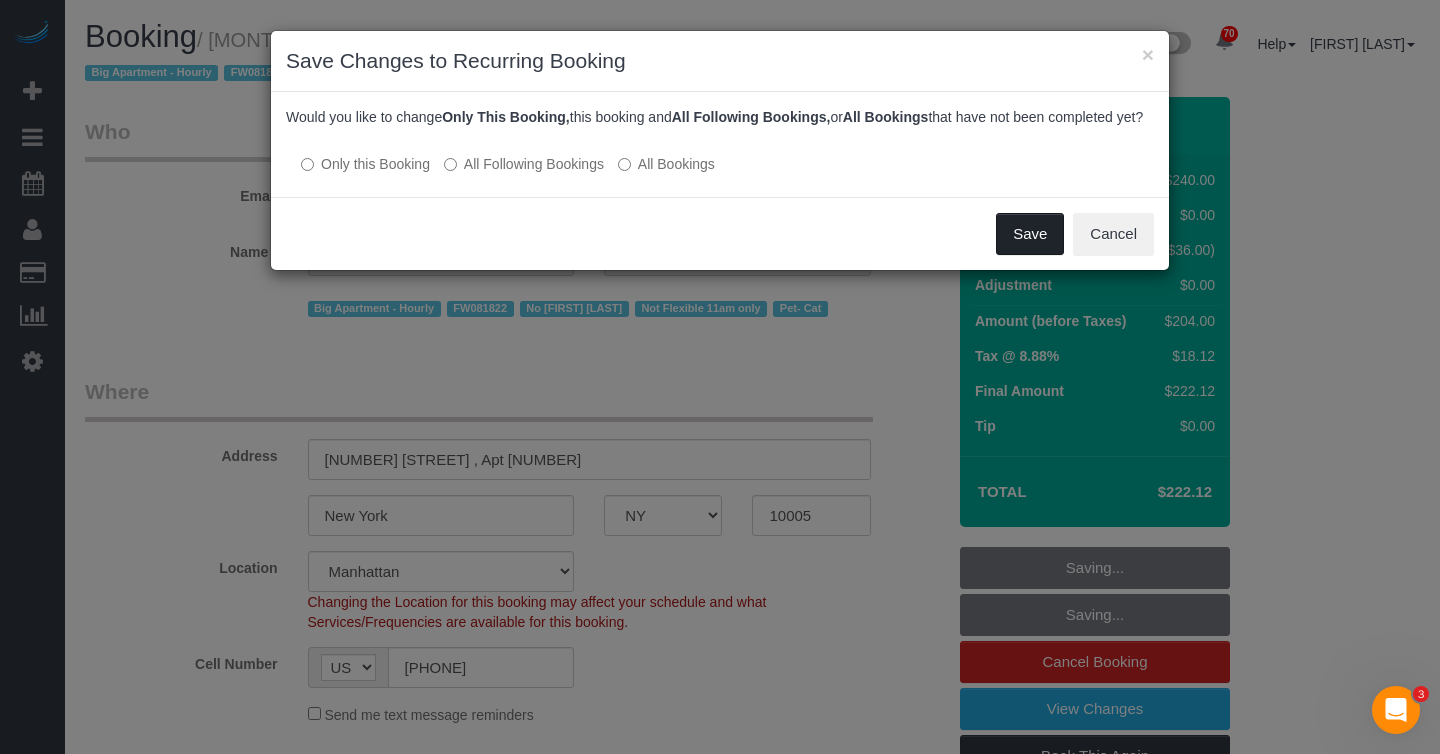 click on "Save" at bounding box center [1030, 234] 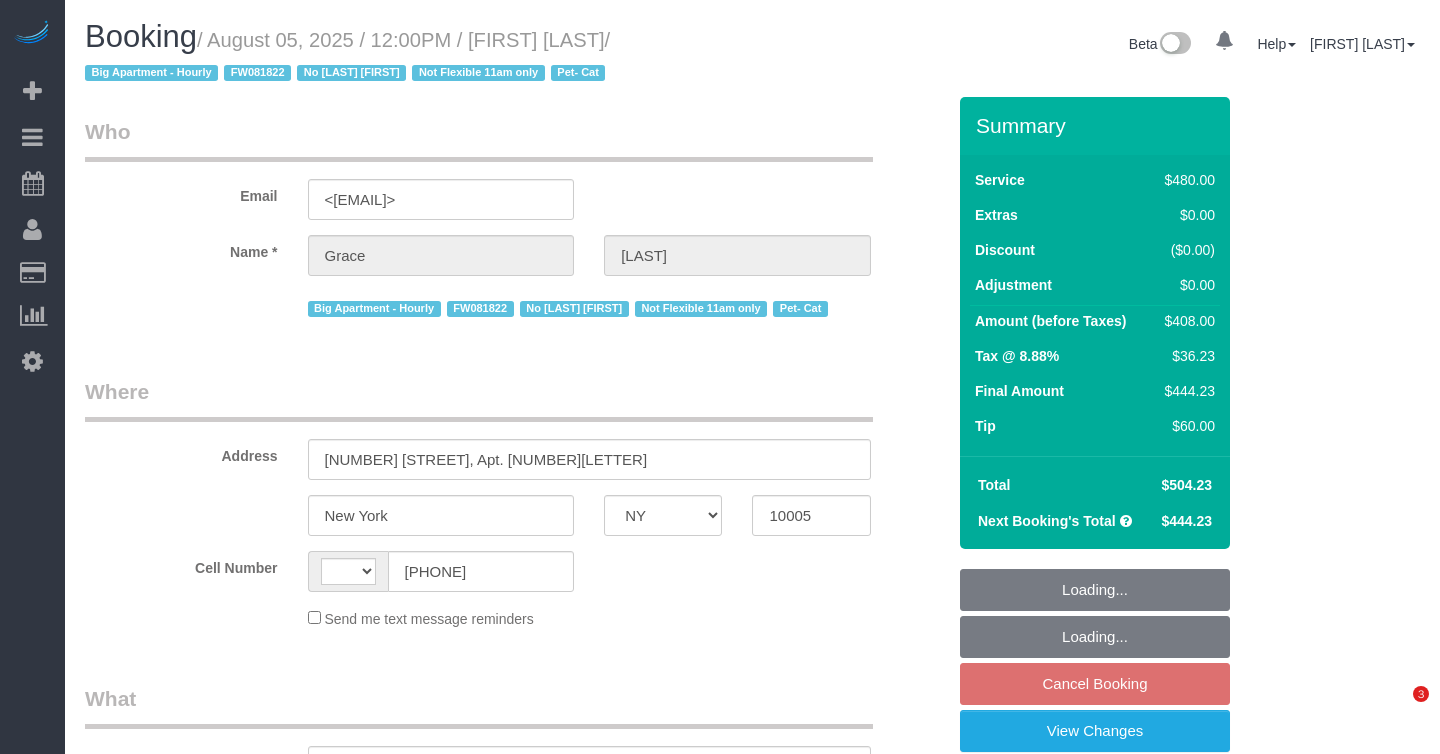 select on "NY" 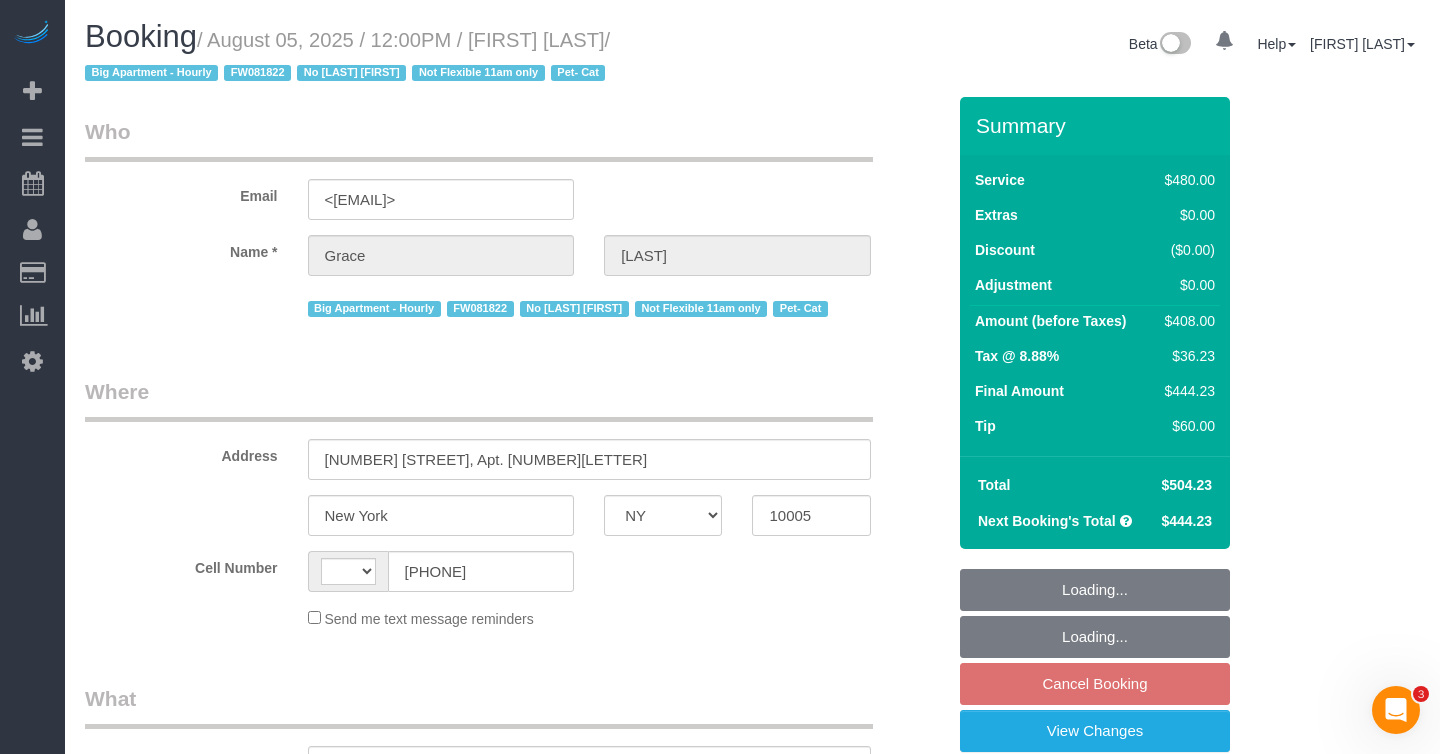 scroll, scrollTop: 0, scrollLeft: 0, axis: both 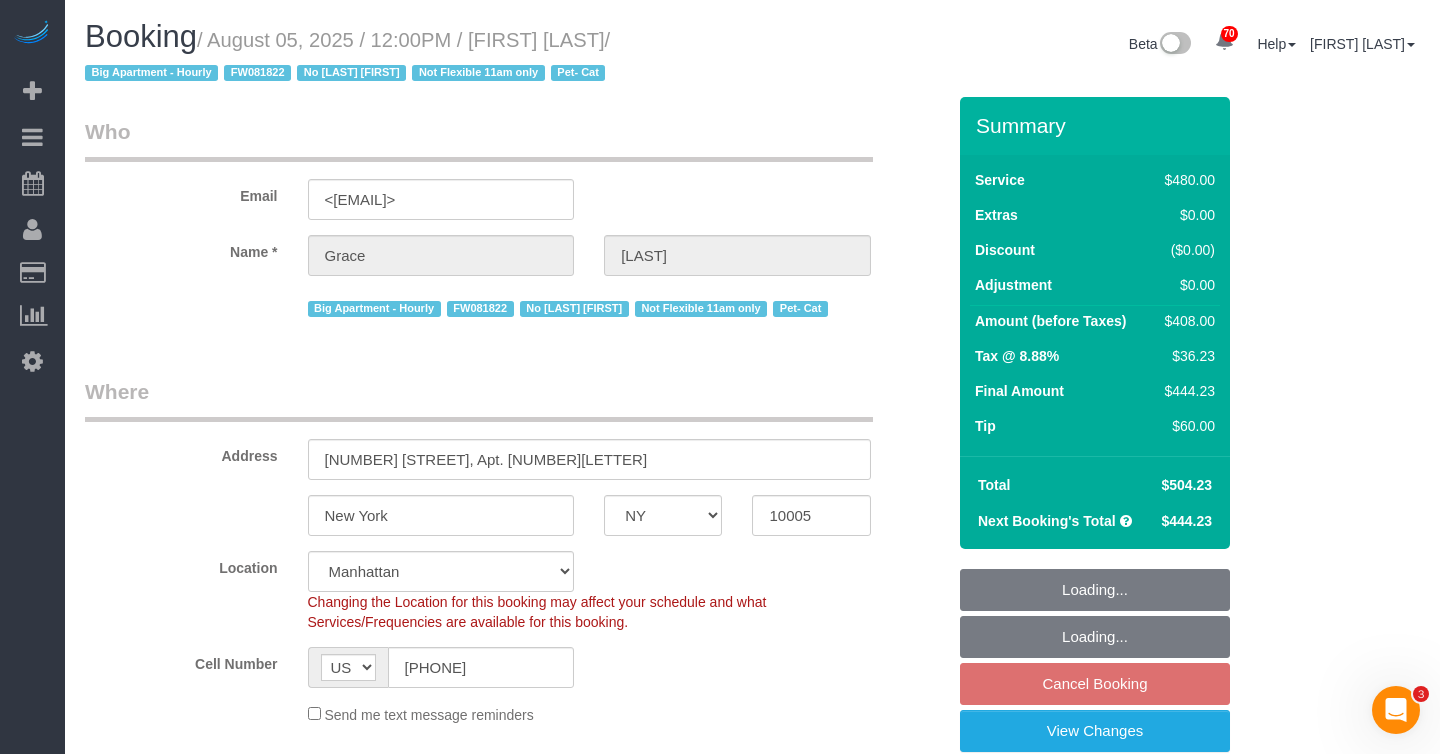 select on "object:991" 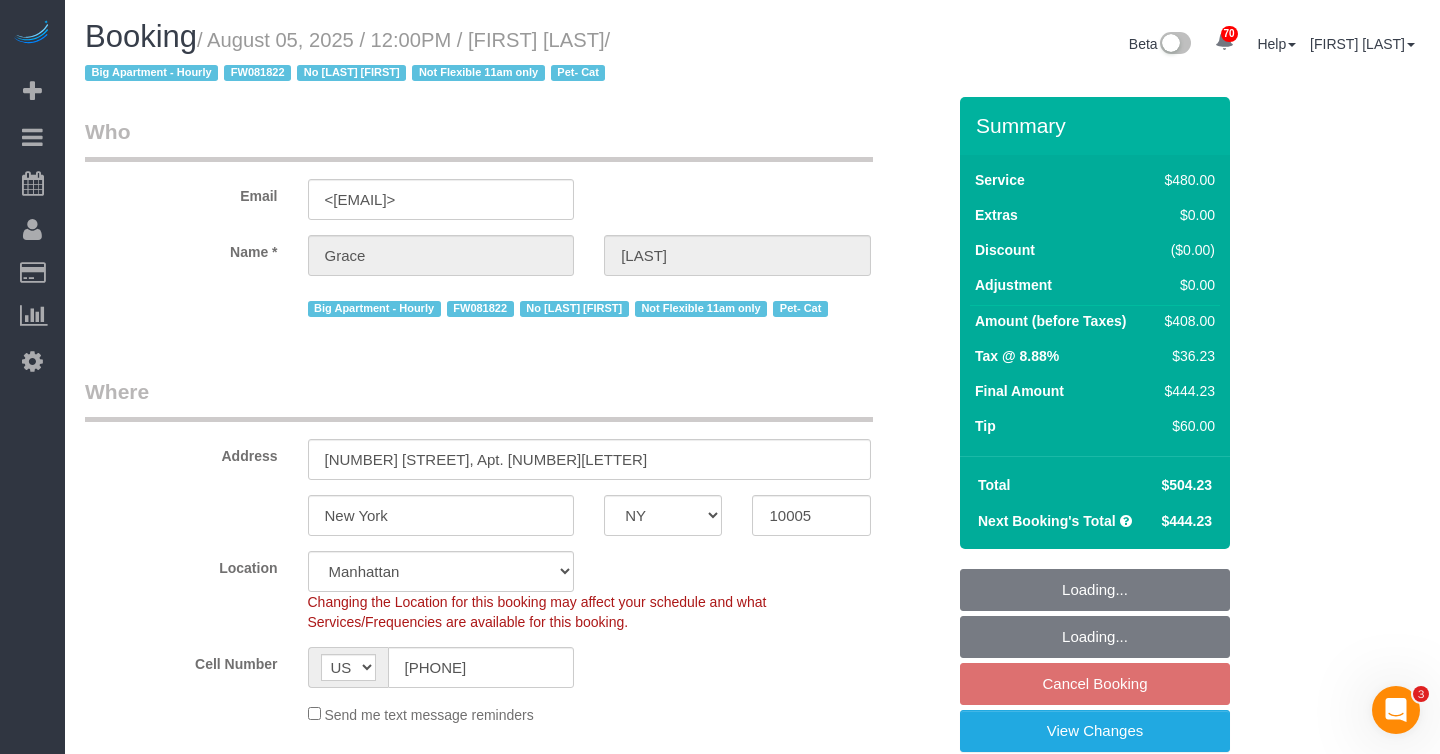 select on "string:stripe-pm_1J7Nir4VGloSiKo7YfTDYo6F" 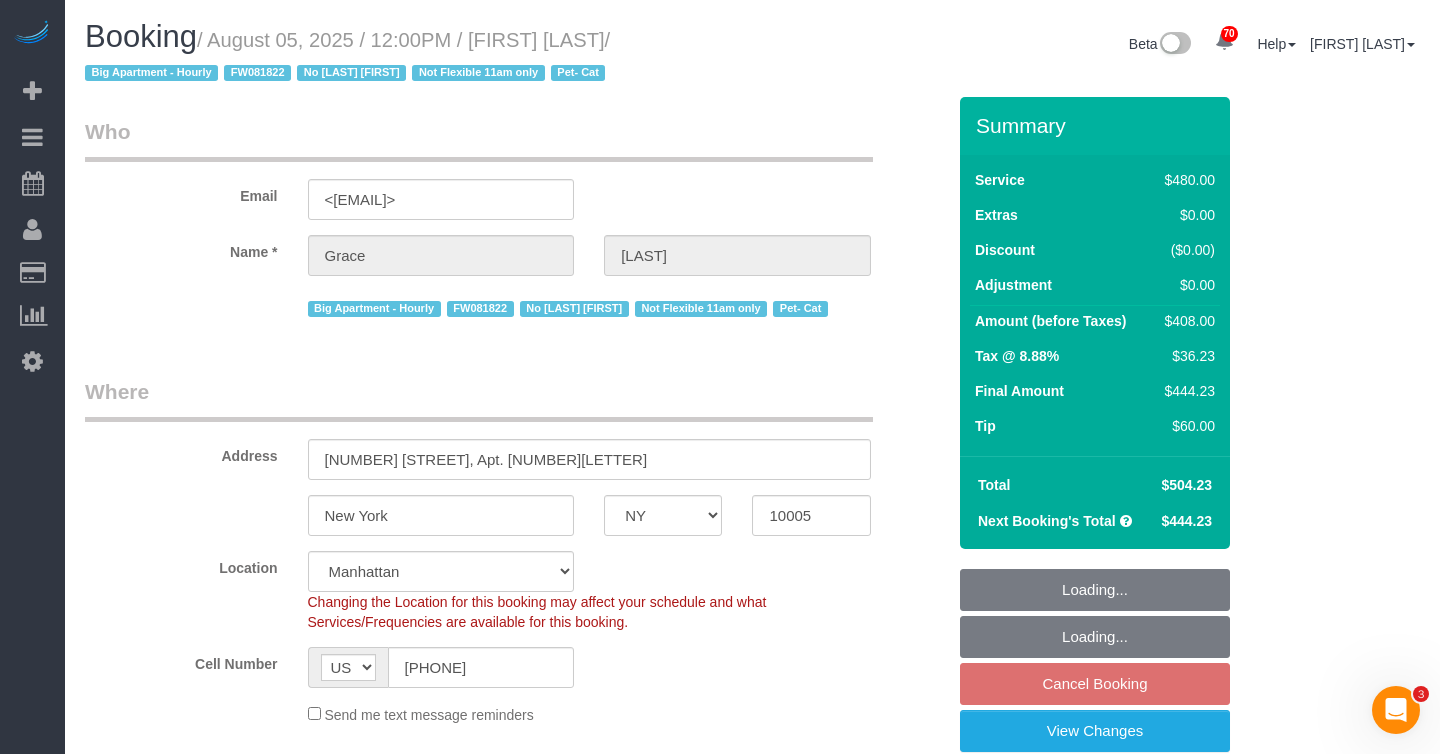 select on "spot5" 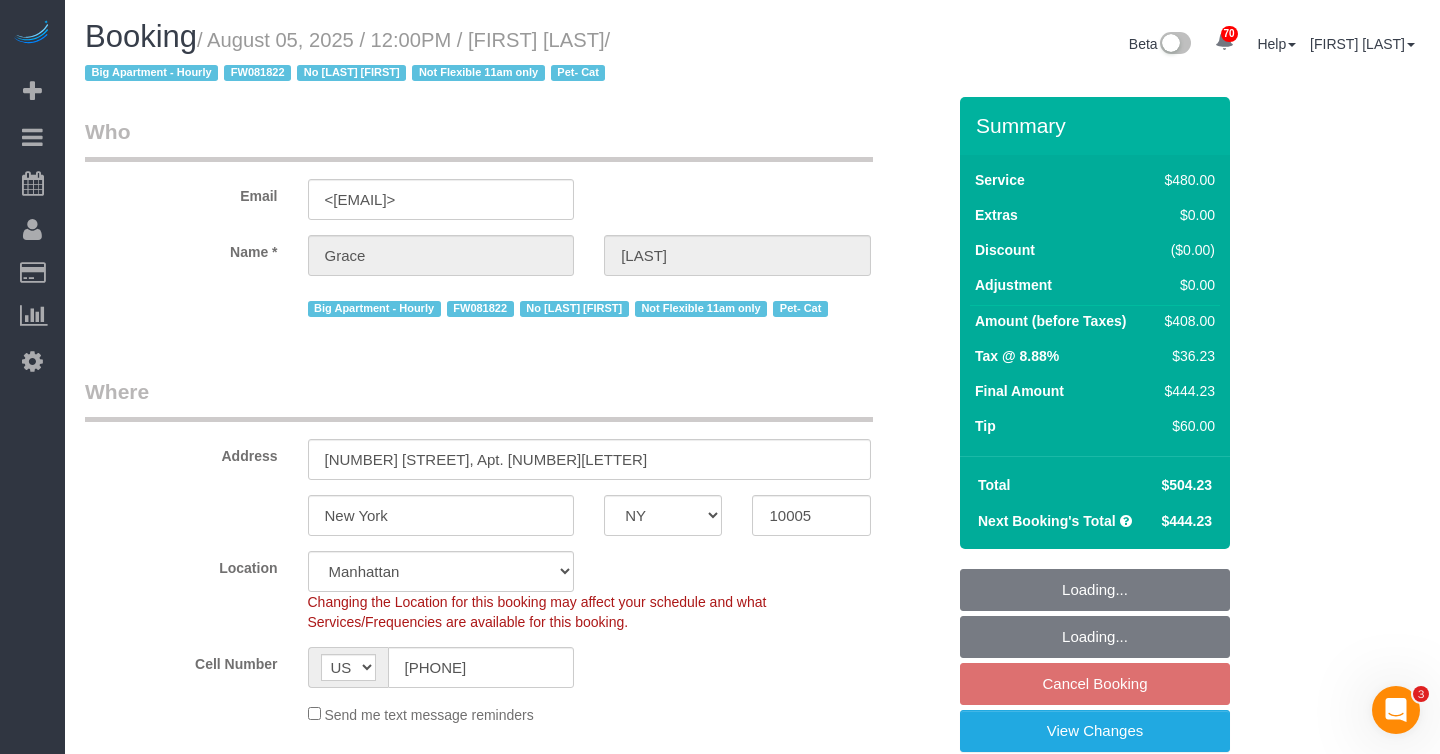 select on "180" 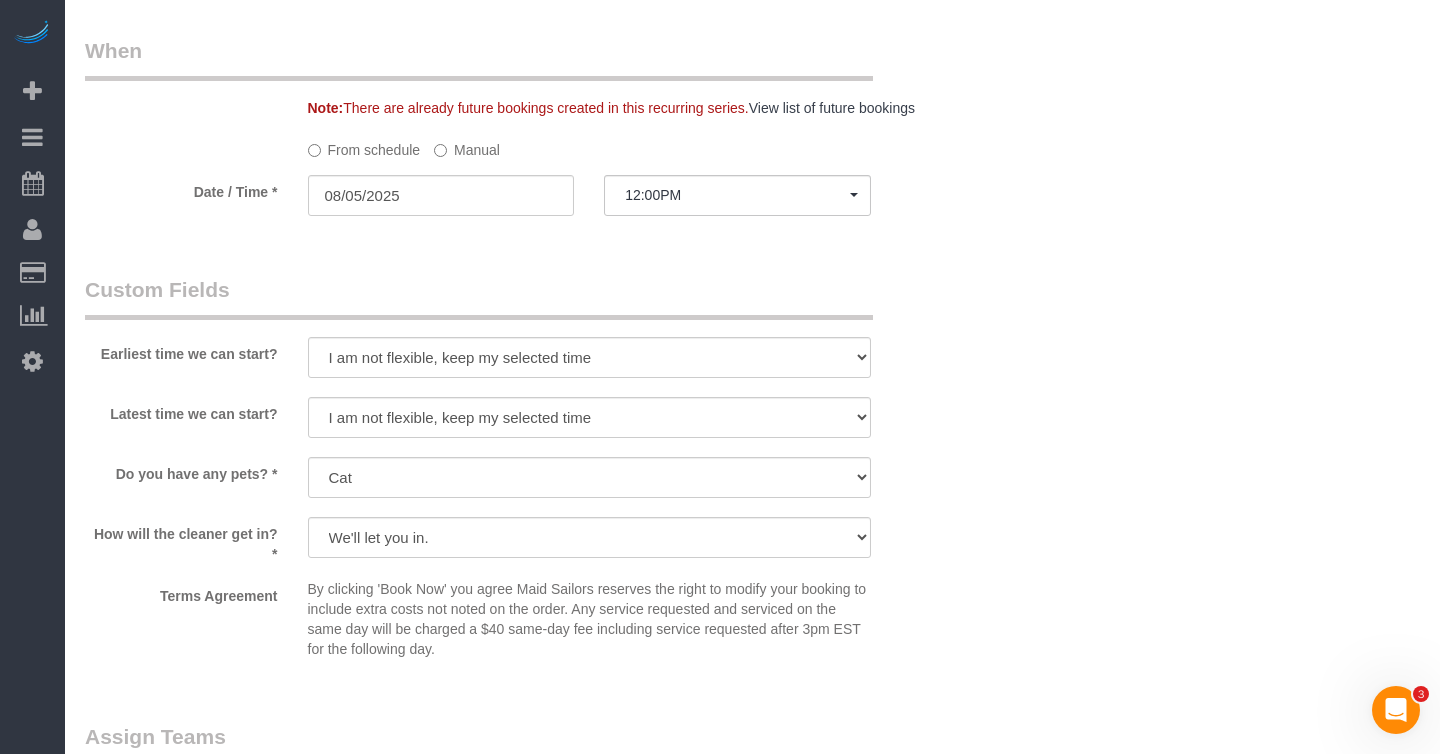 scroll, scrollTop: 2436, scrollLeft: 0, axis: vertical 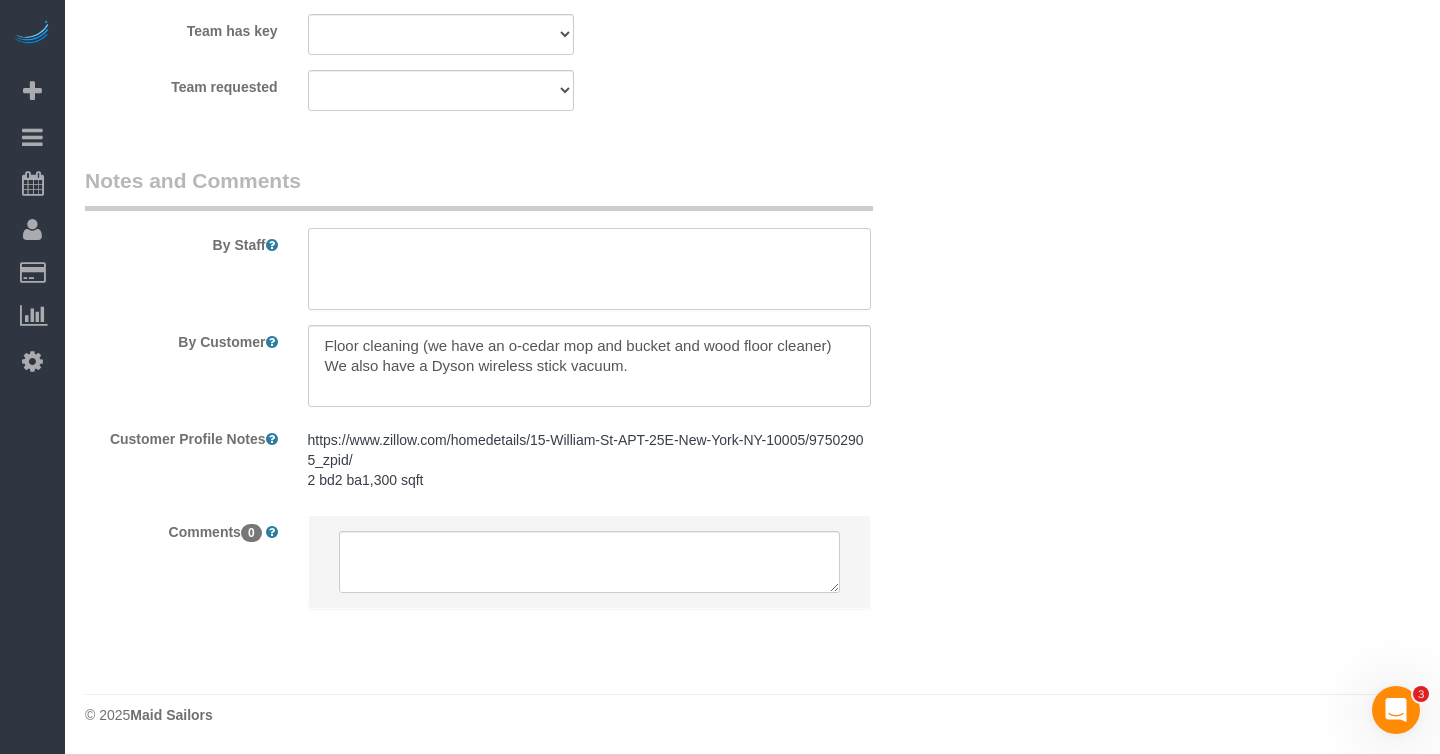 click at bounding box center [589, 269] 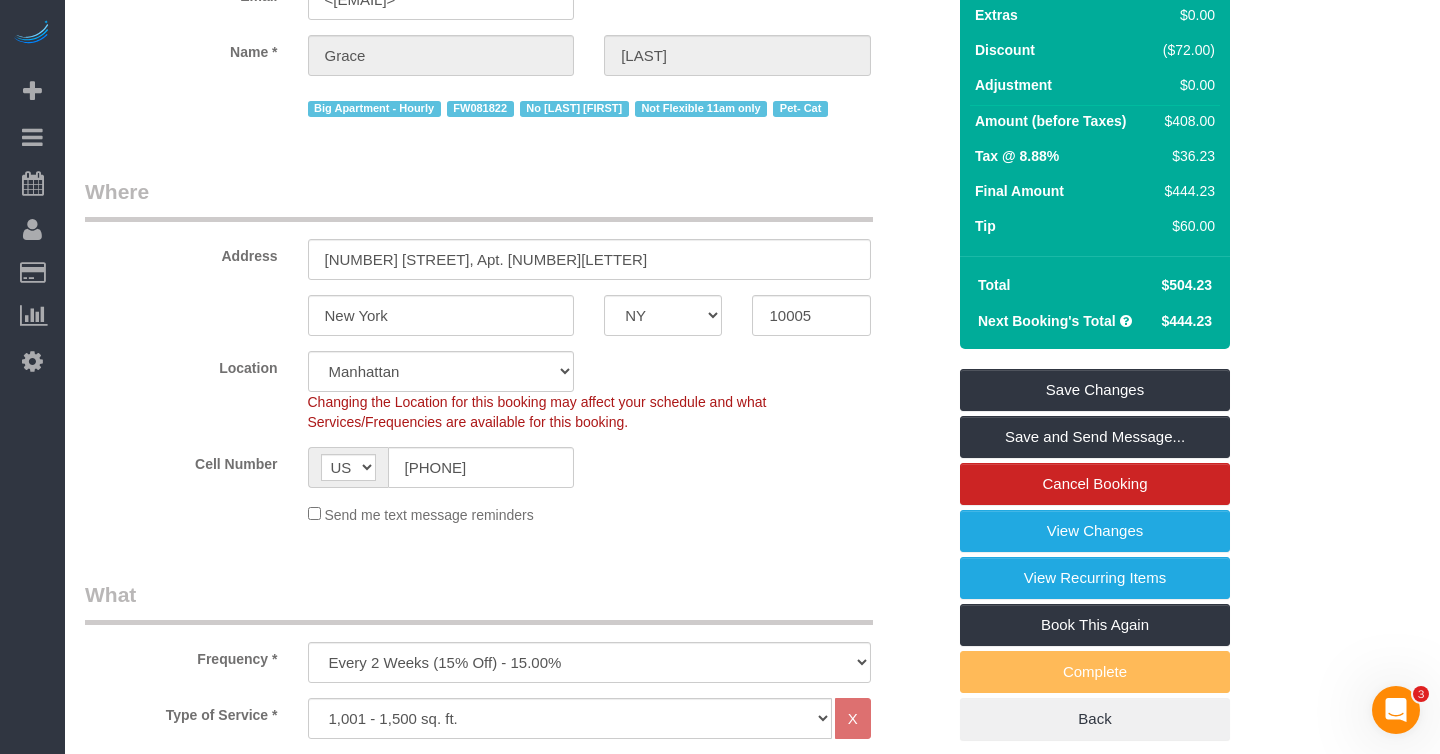 scroll, scrollTop: 302, scrollLeft: 0, axis: vertical 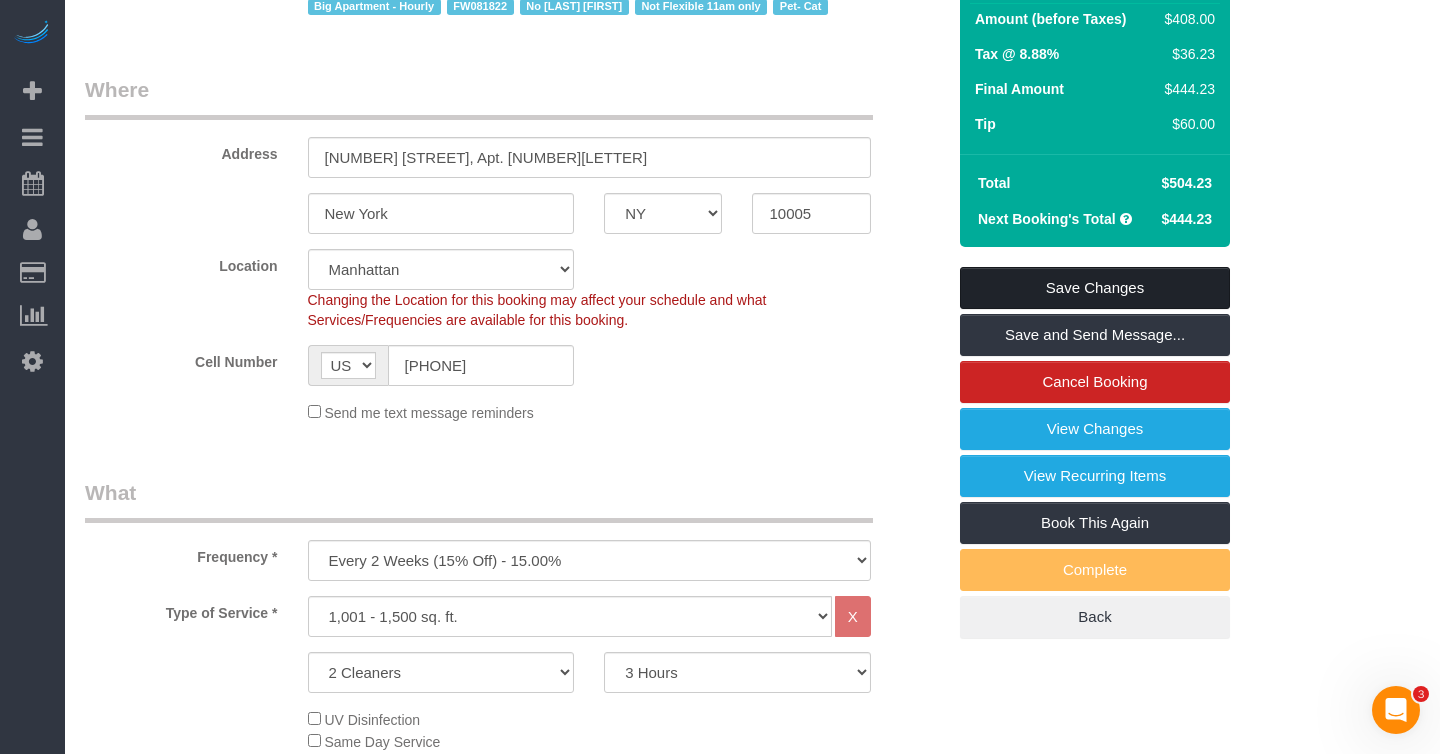 type on "Deep cleaning to prepare for their recurring cleaning service every 2 weeks" 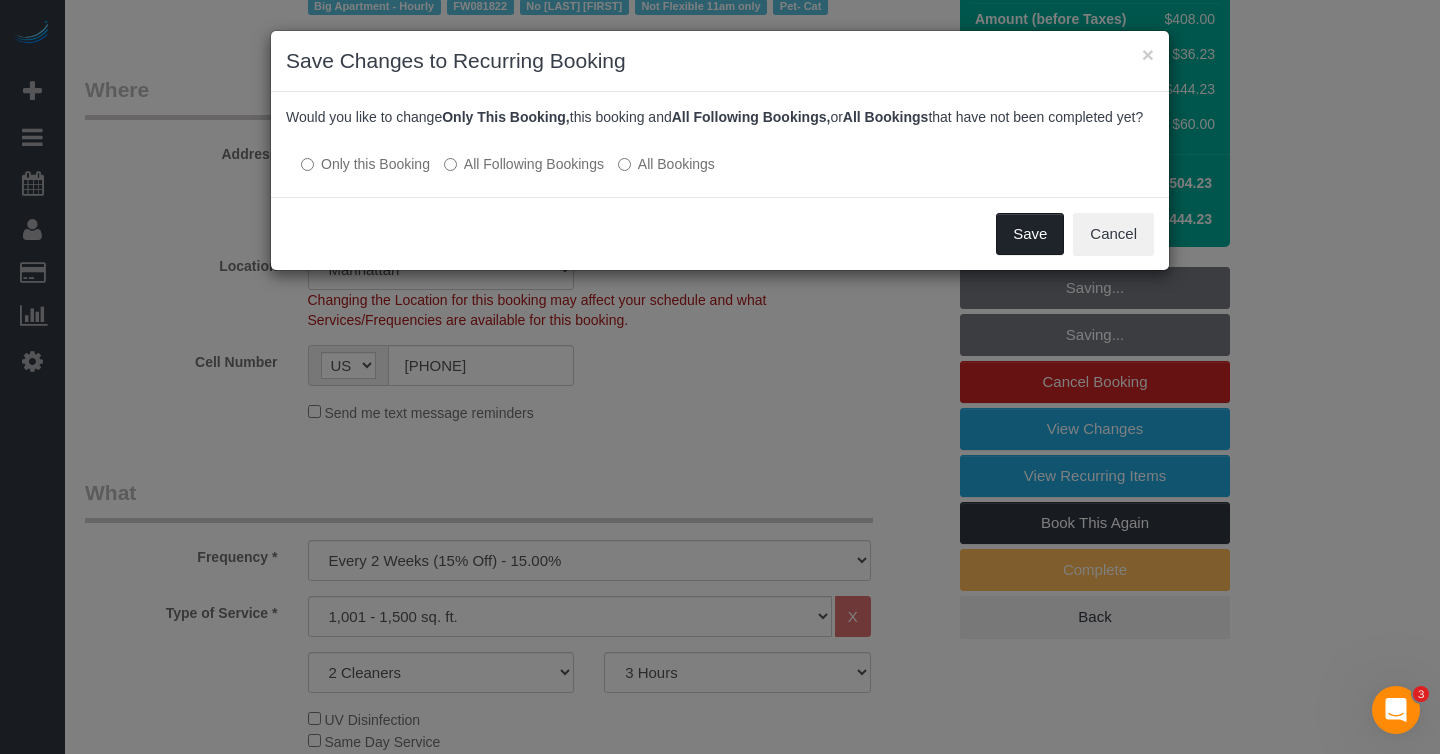 click on "Save" at bounding box center [1030, 234] 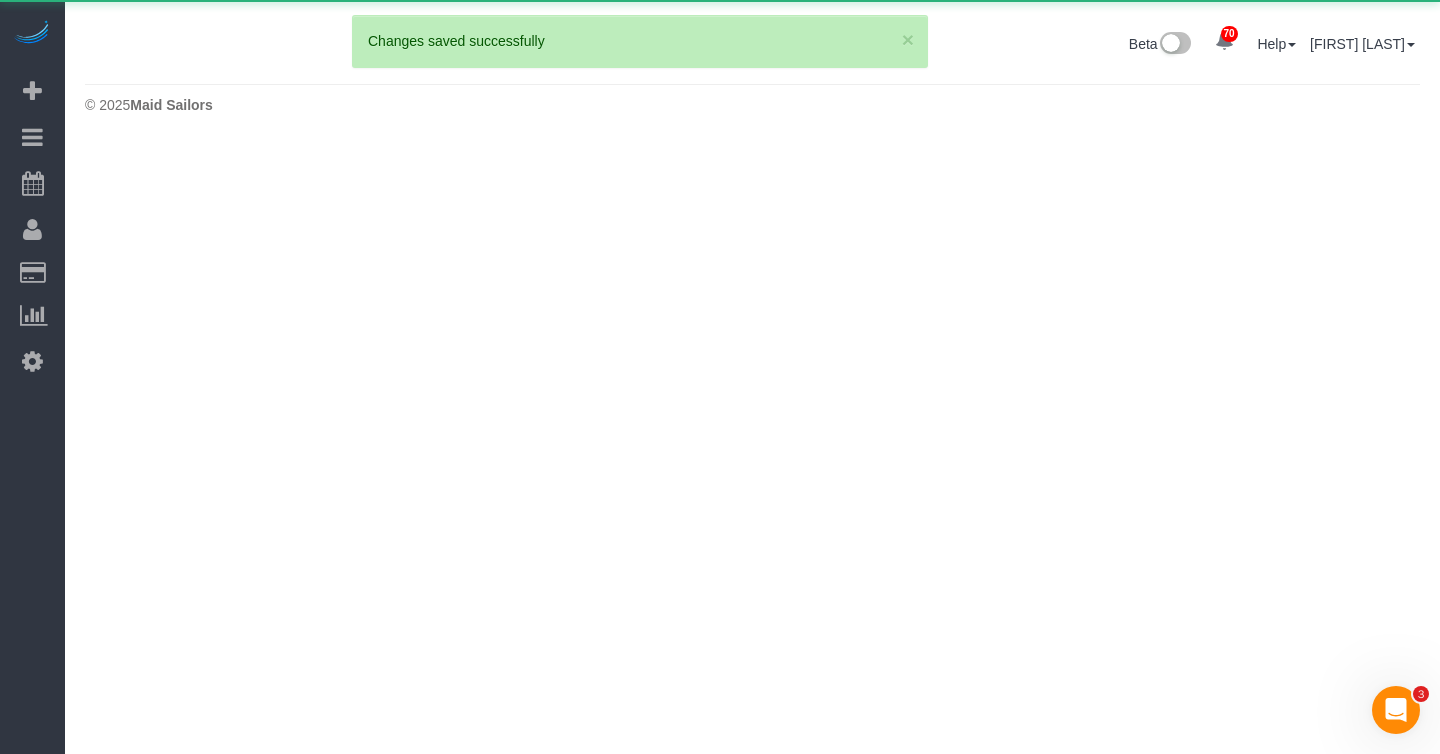 scroll, scrollTop: 0, scrollLeft: 0, axis: both 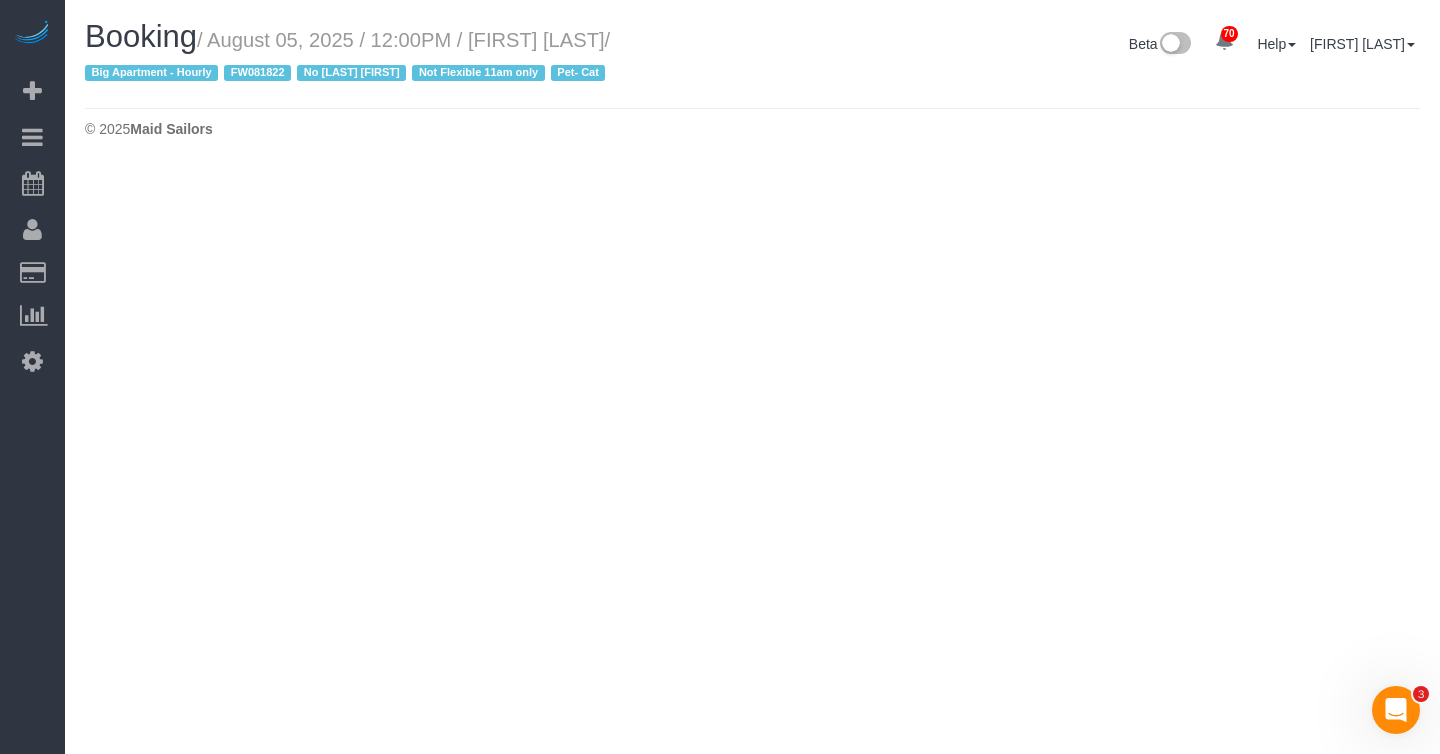 select on "NY" 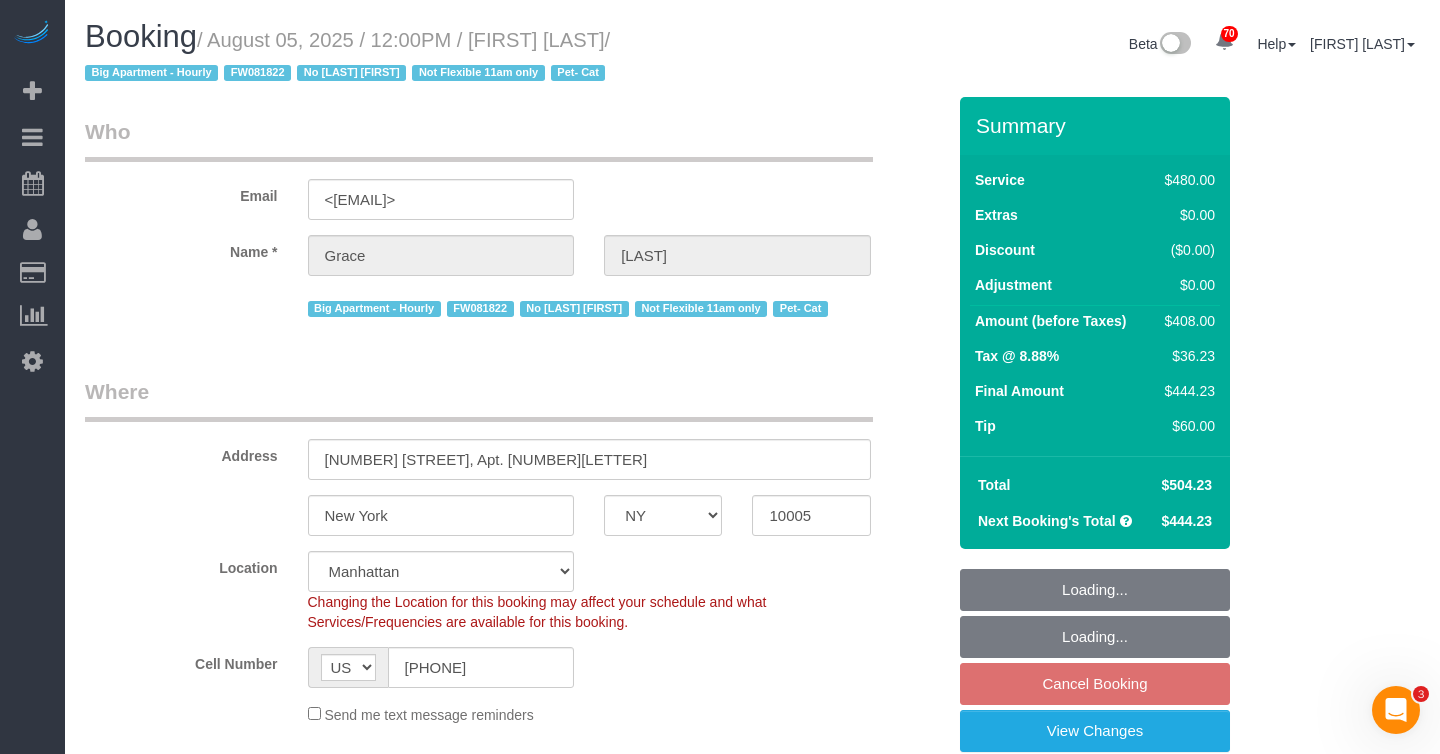 select on "string:stripe-pm_1J7Nir4VGloSiKo7YfTDYo6F" 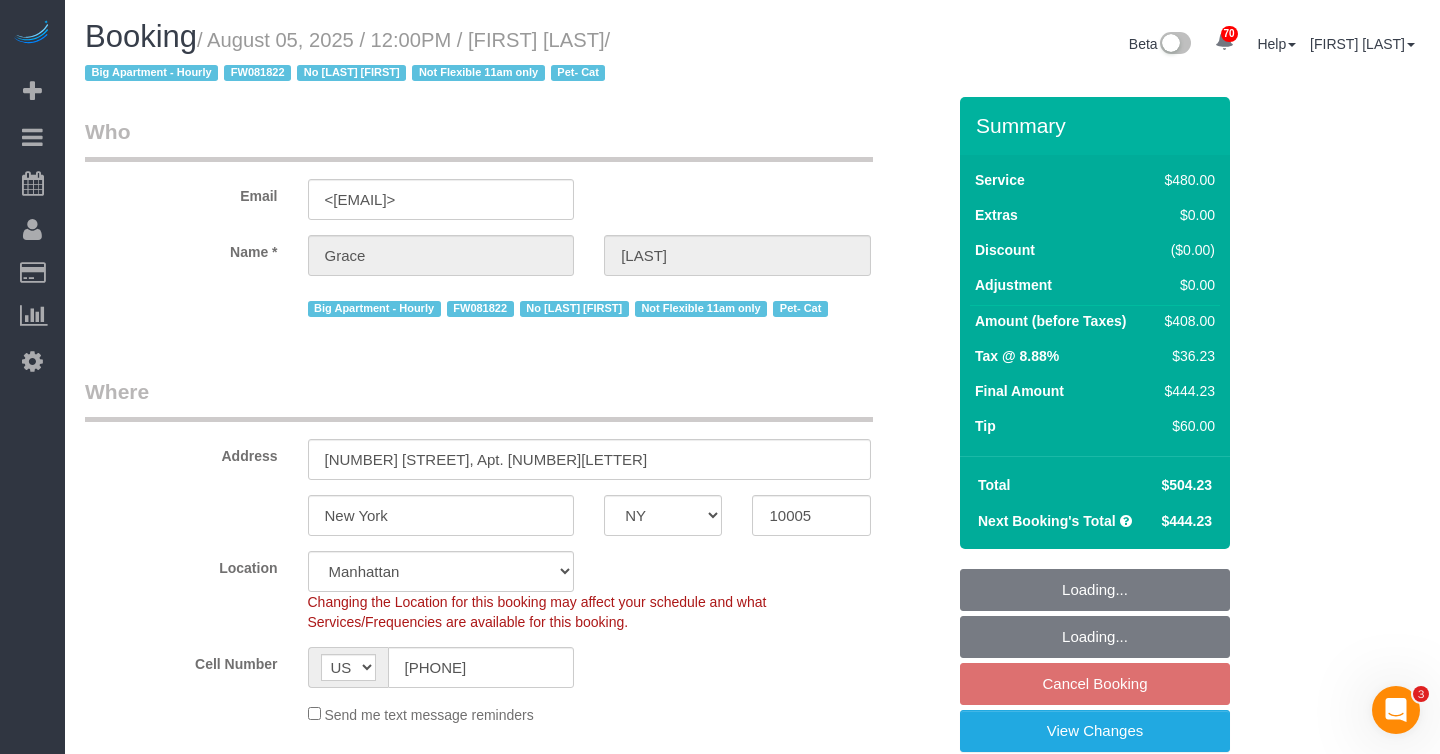 select on "2" 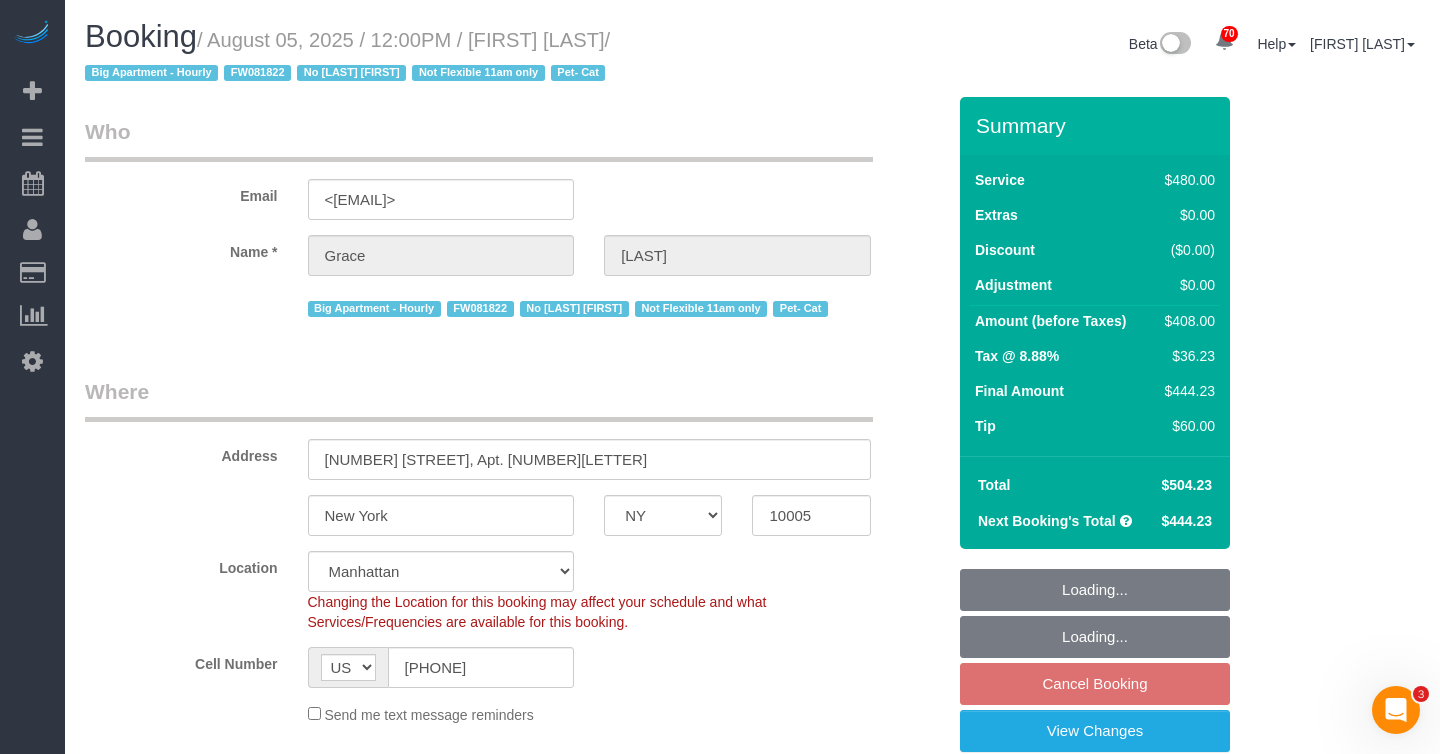 select on "object:2537" 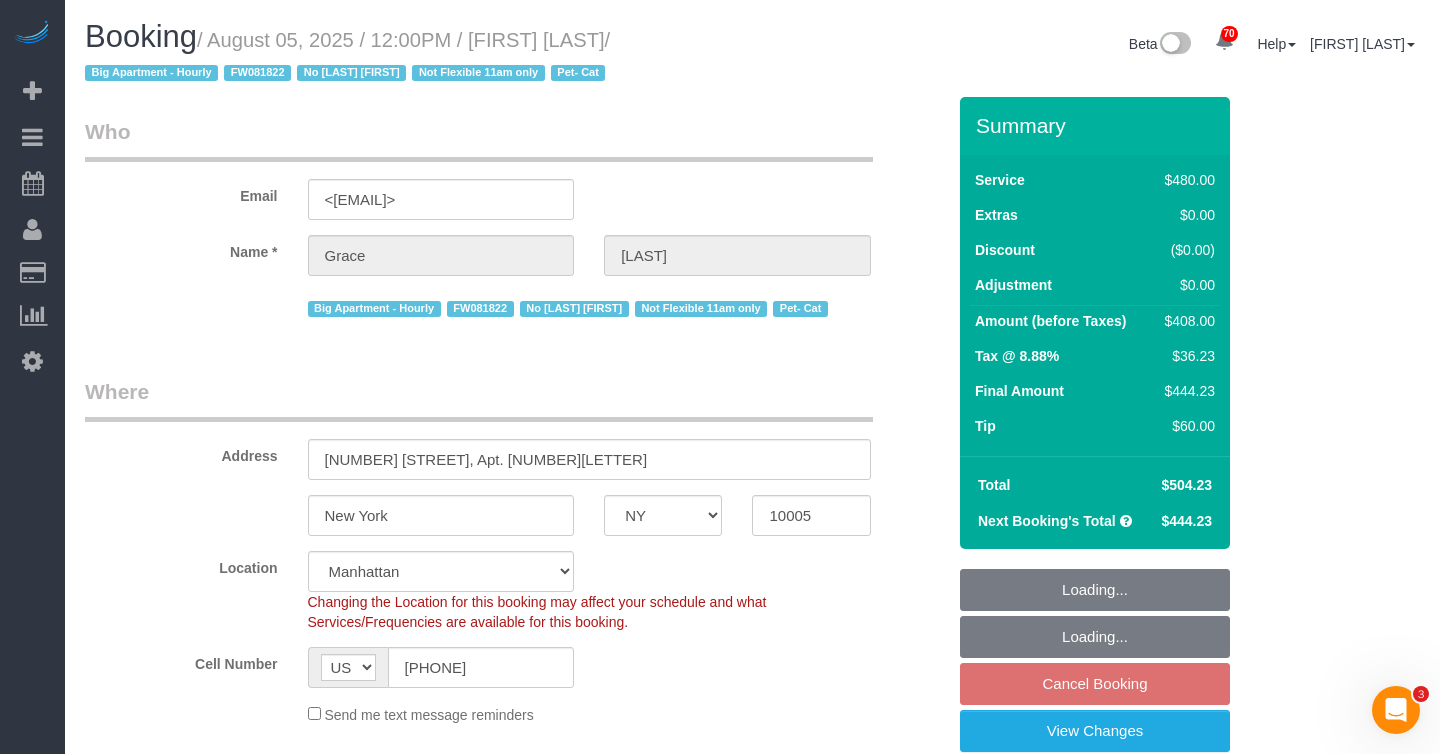 select on "spot63" 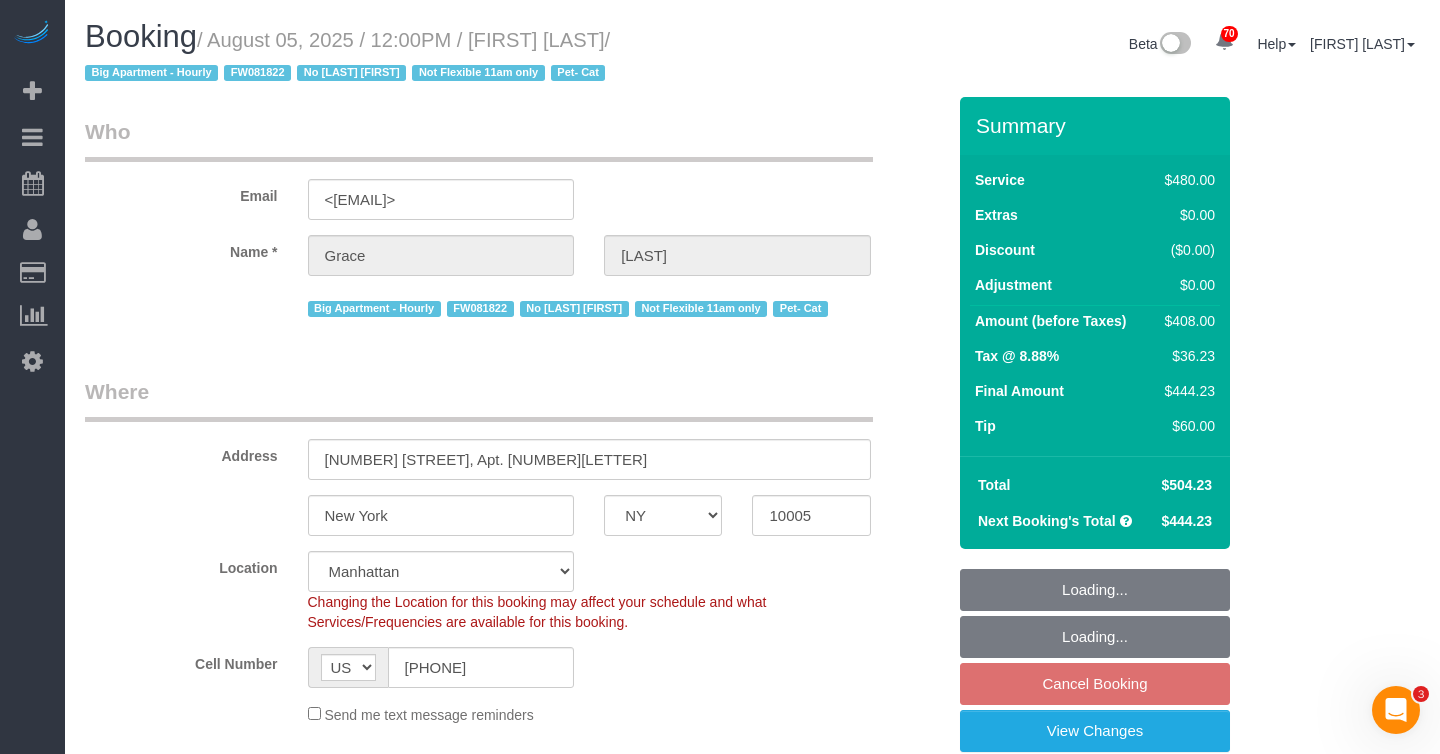 select on "object:3113" 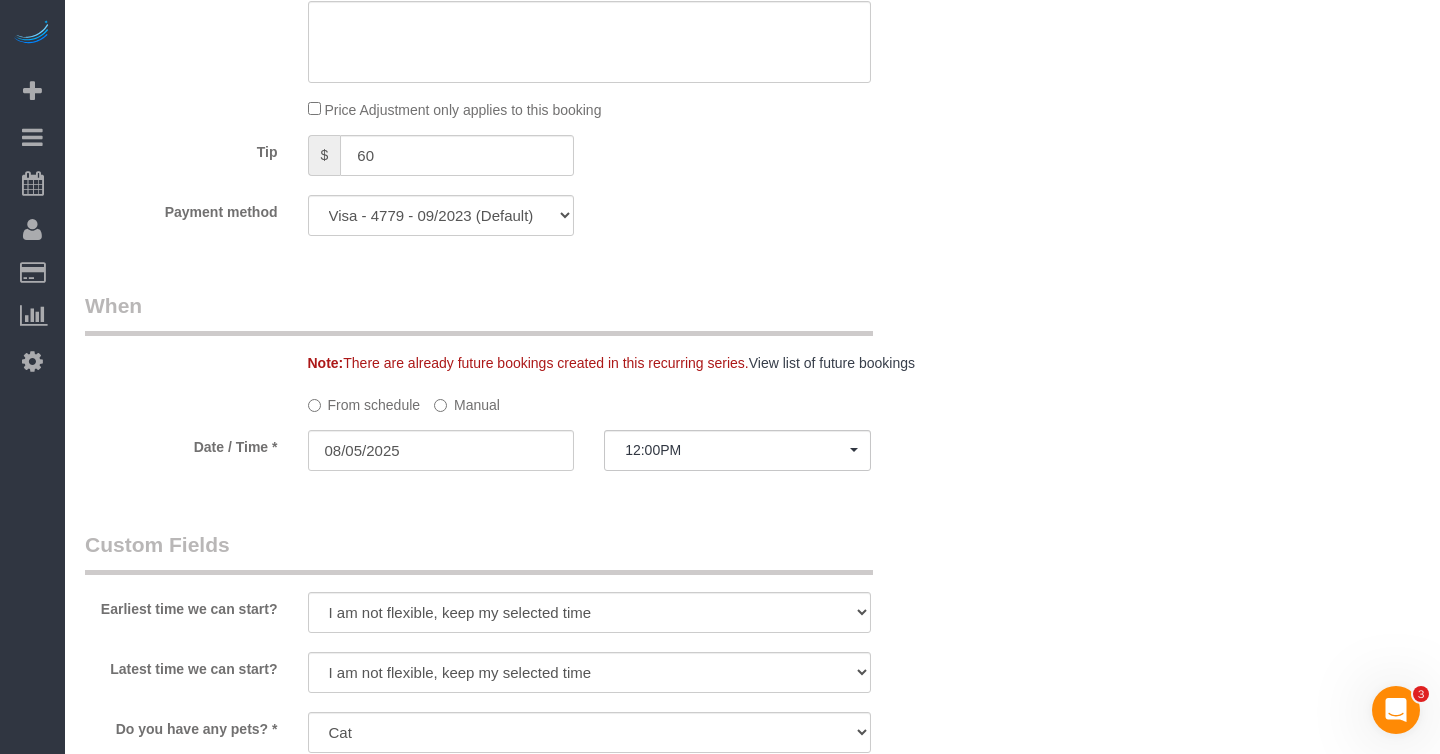 scroll, scrollTop: 2436, scrollLeft: 0, axis: vertical 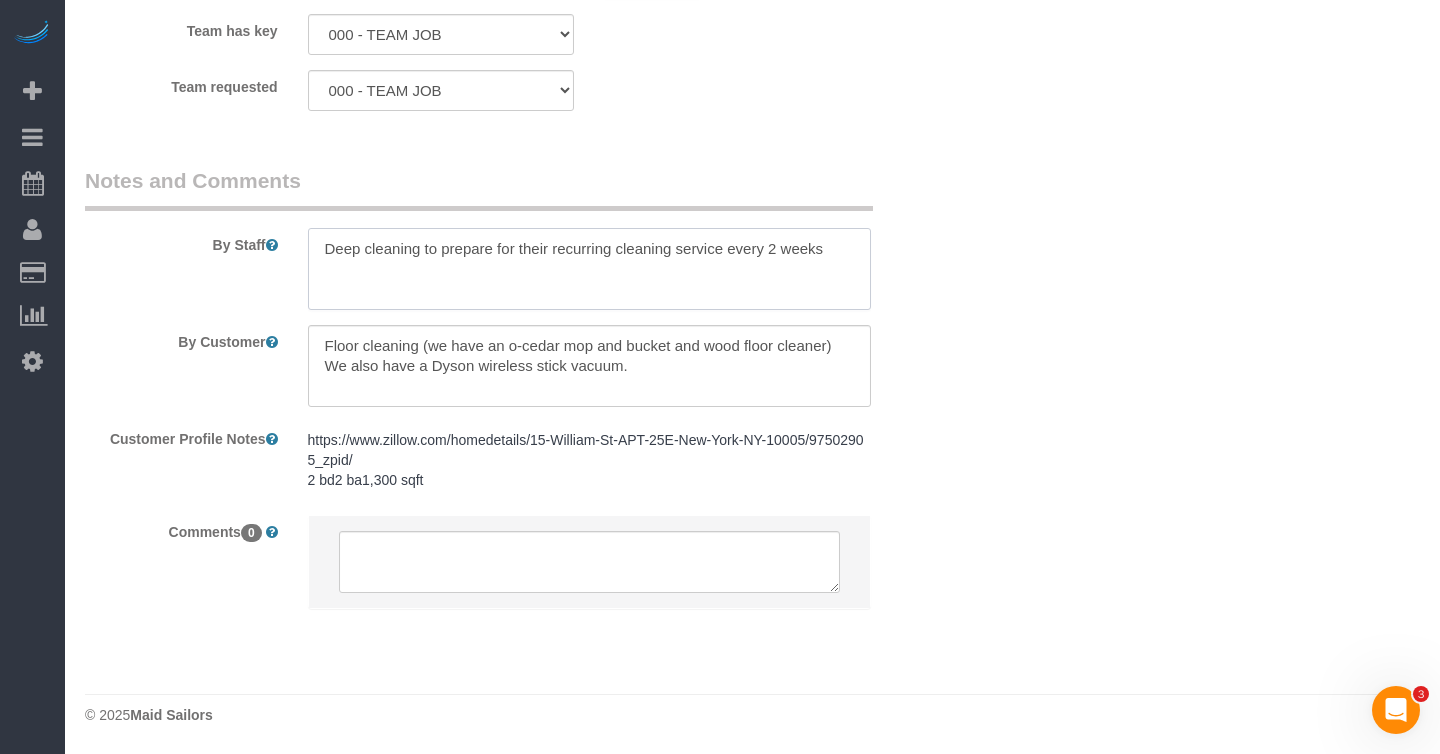 click at bounding box center (589, 269) 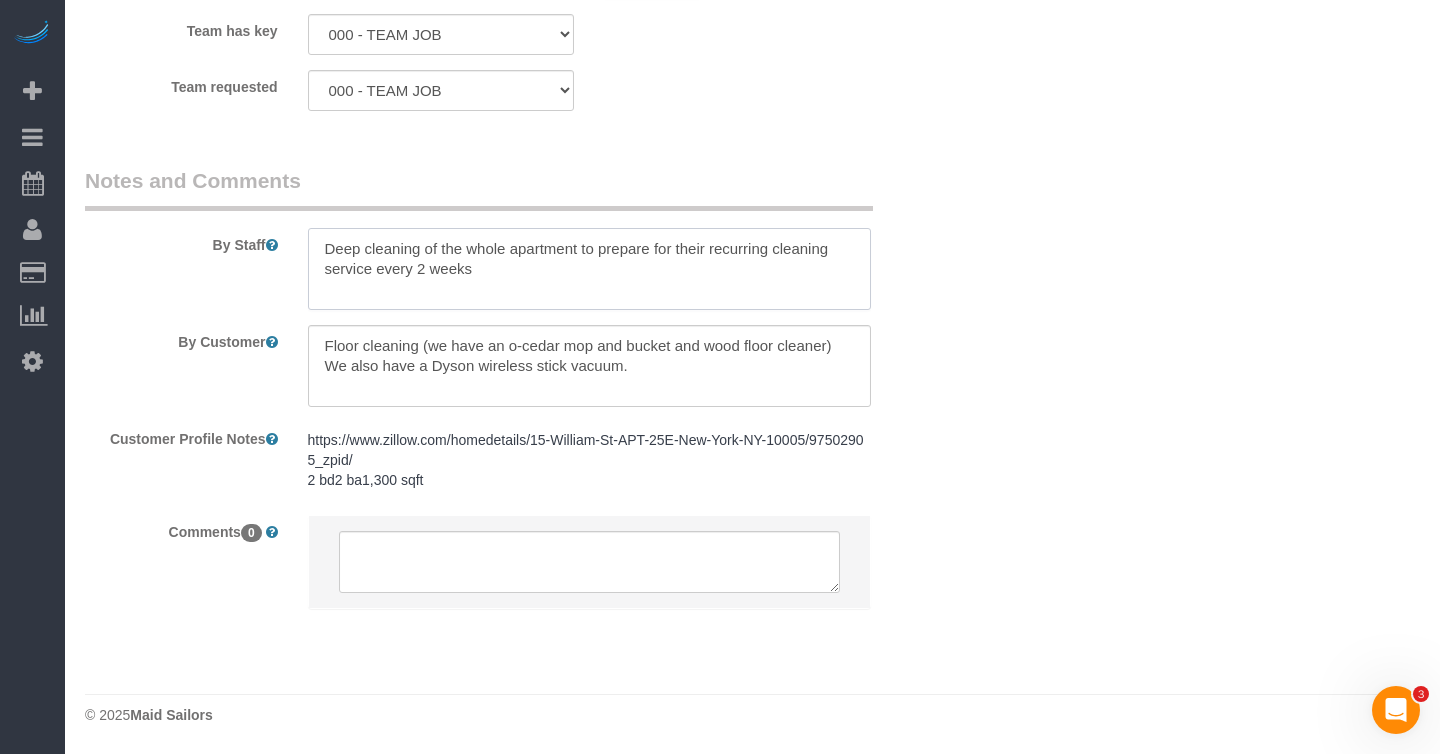 click at bounding box center (589, 269) 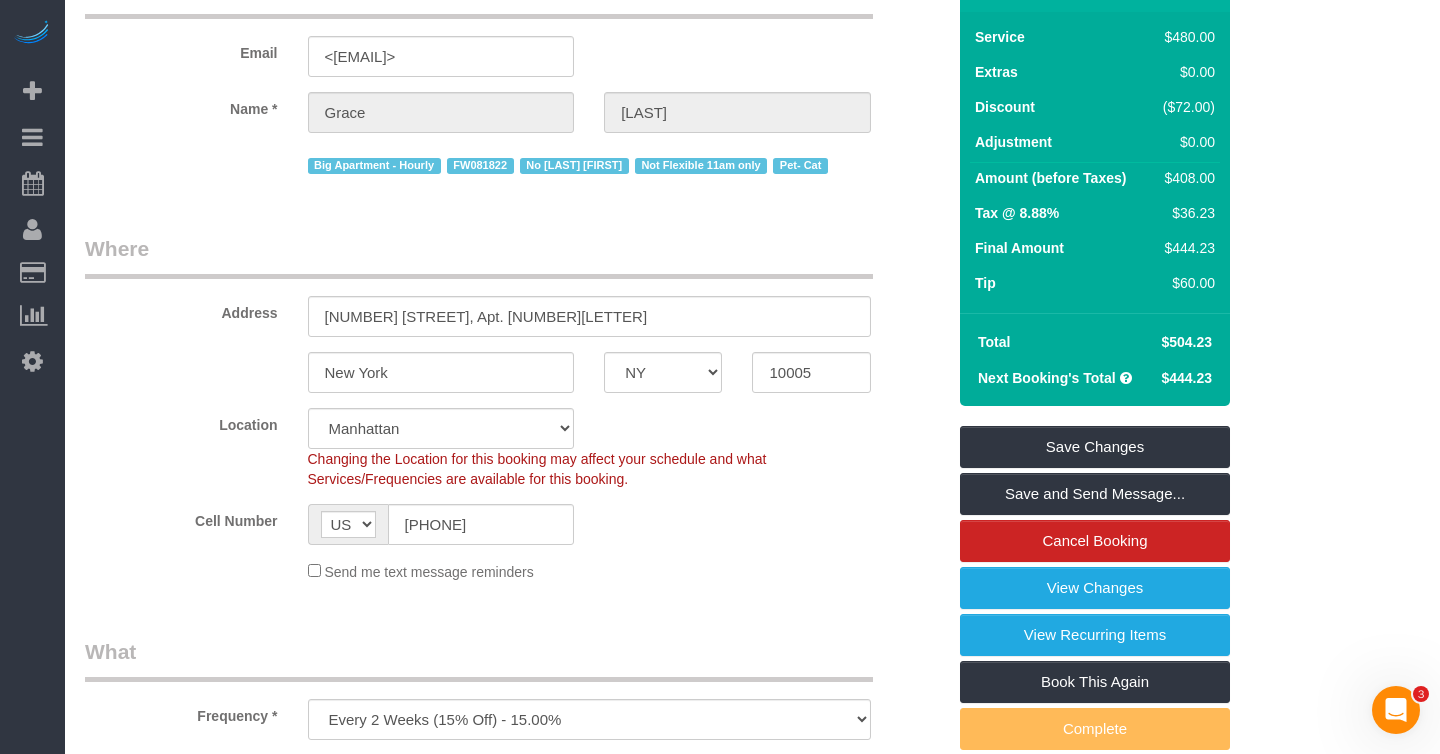 scroll, scrollTop: 177, scrollLeft: 0, axis: vertical 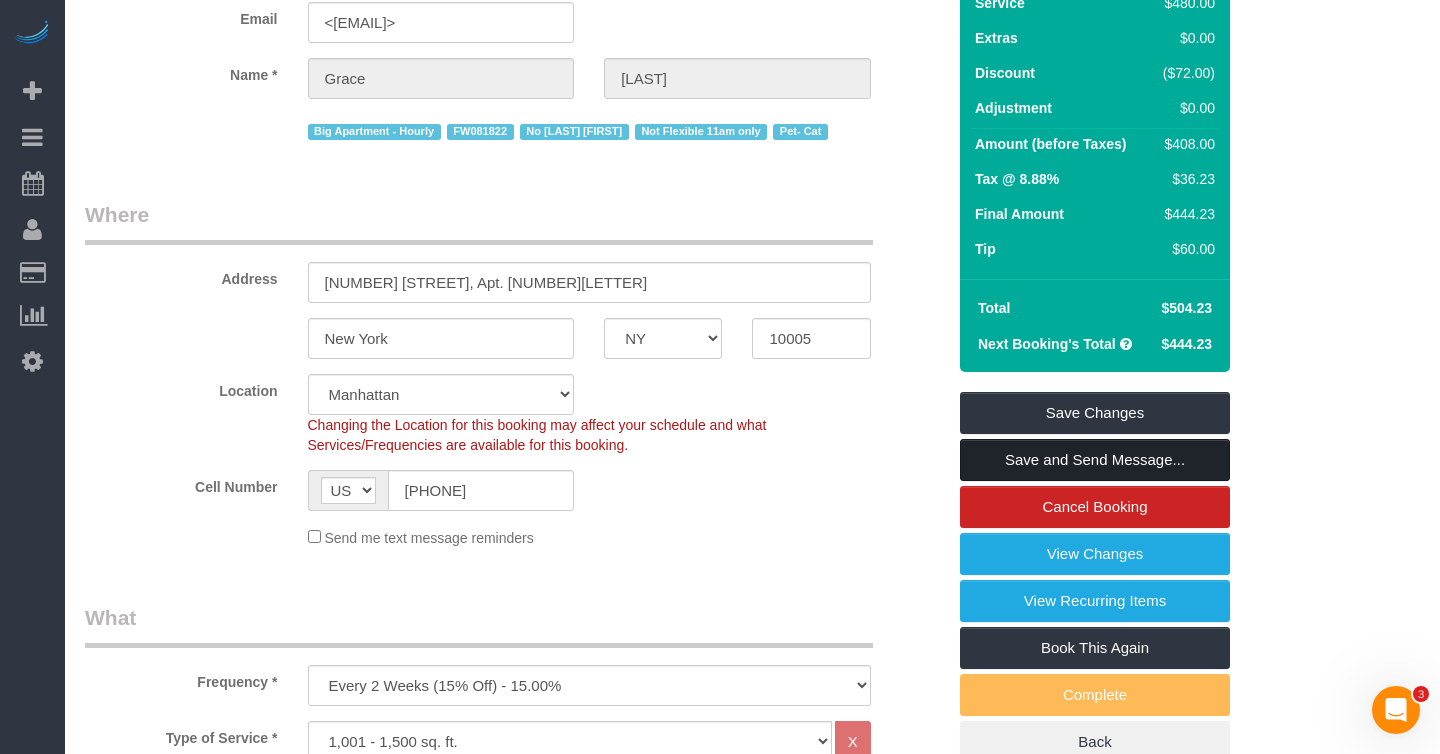 type on "Deep cleaning of the whole apartment to prepare for their recurring cleaning service every 2 weeks" 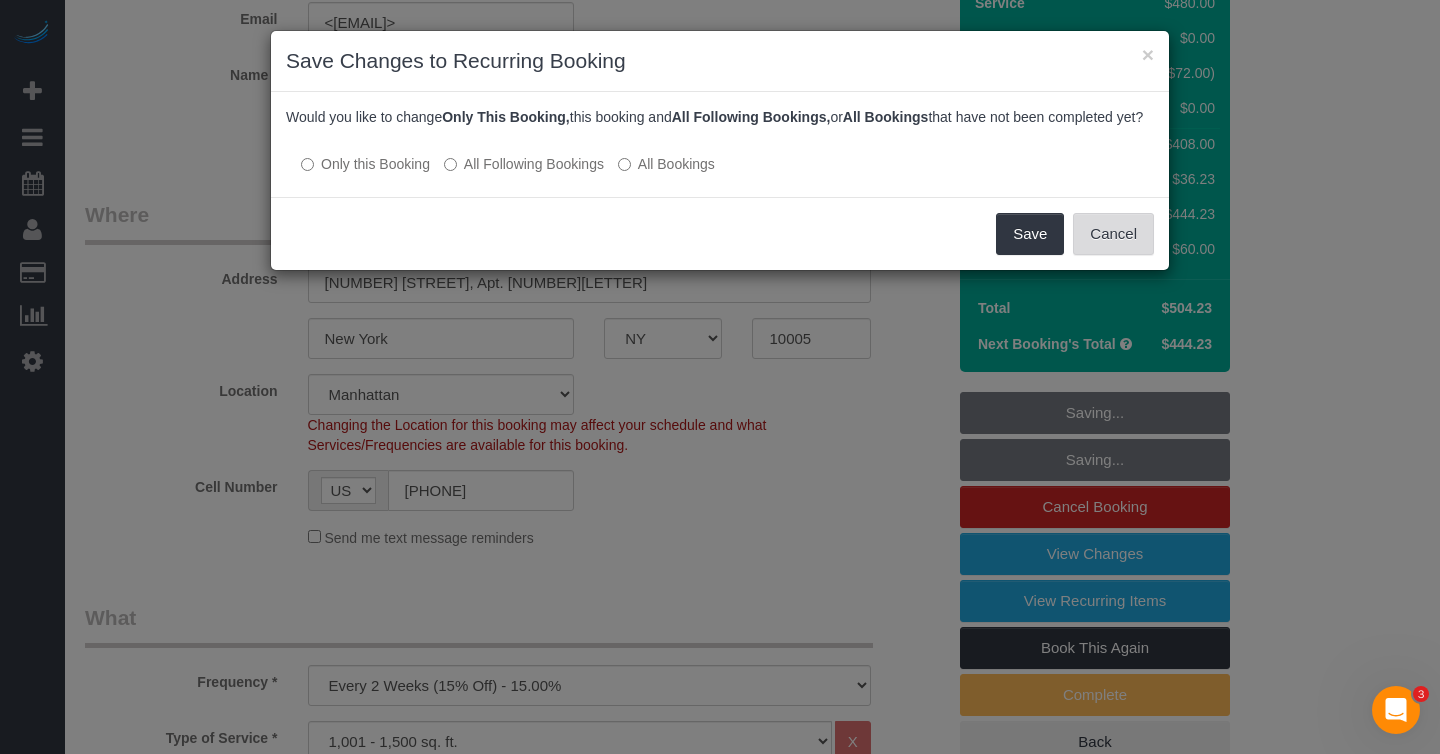 click on "Cancel" at bounding box center (1113, 234) 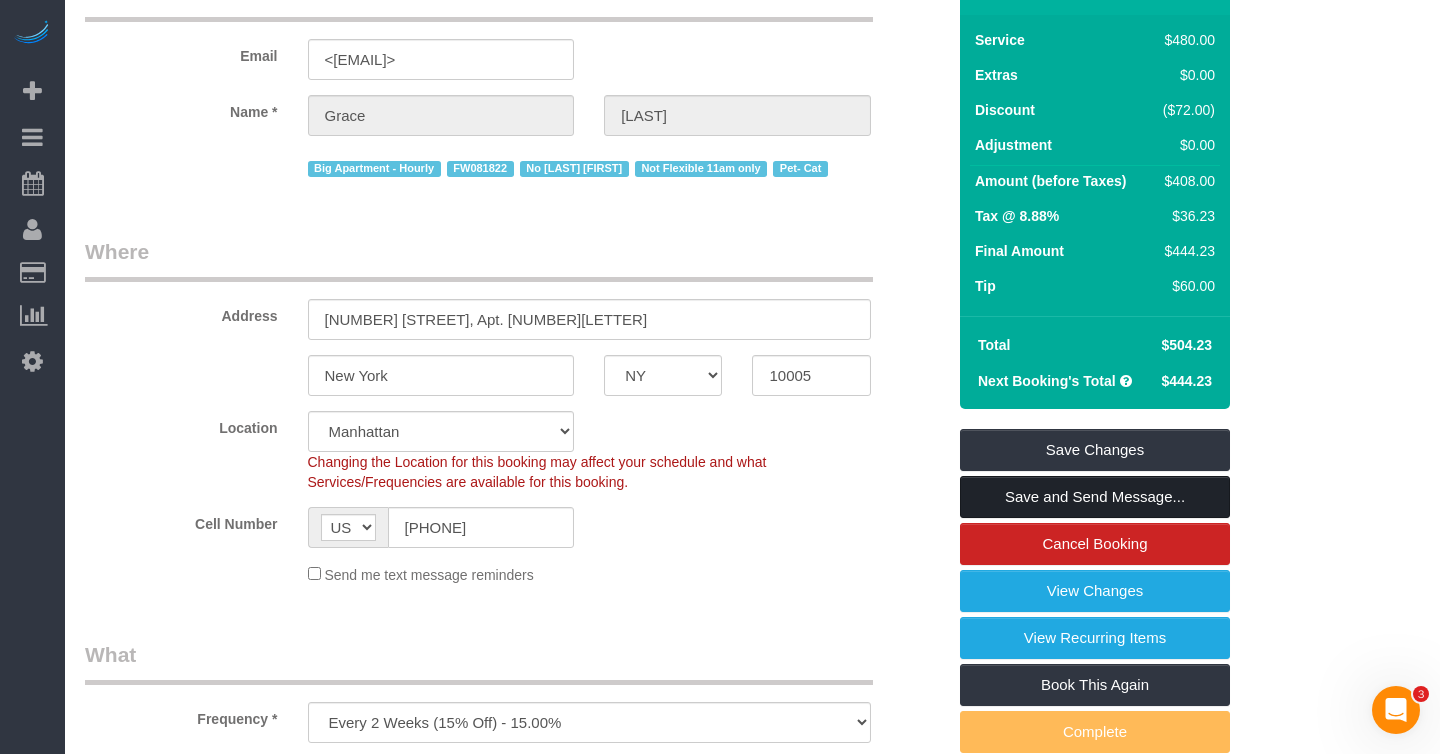 scroll, scrollTop: 163, scrollLeft: 0, axis: vertical 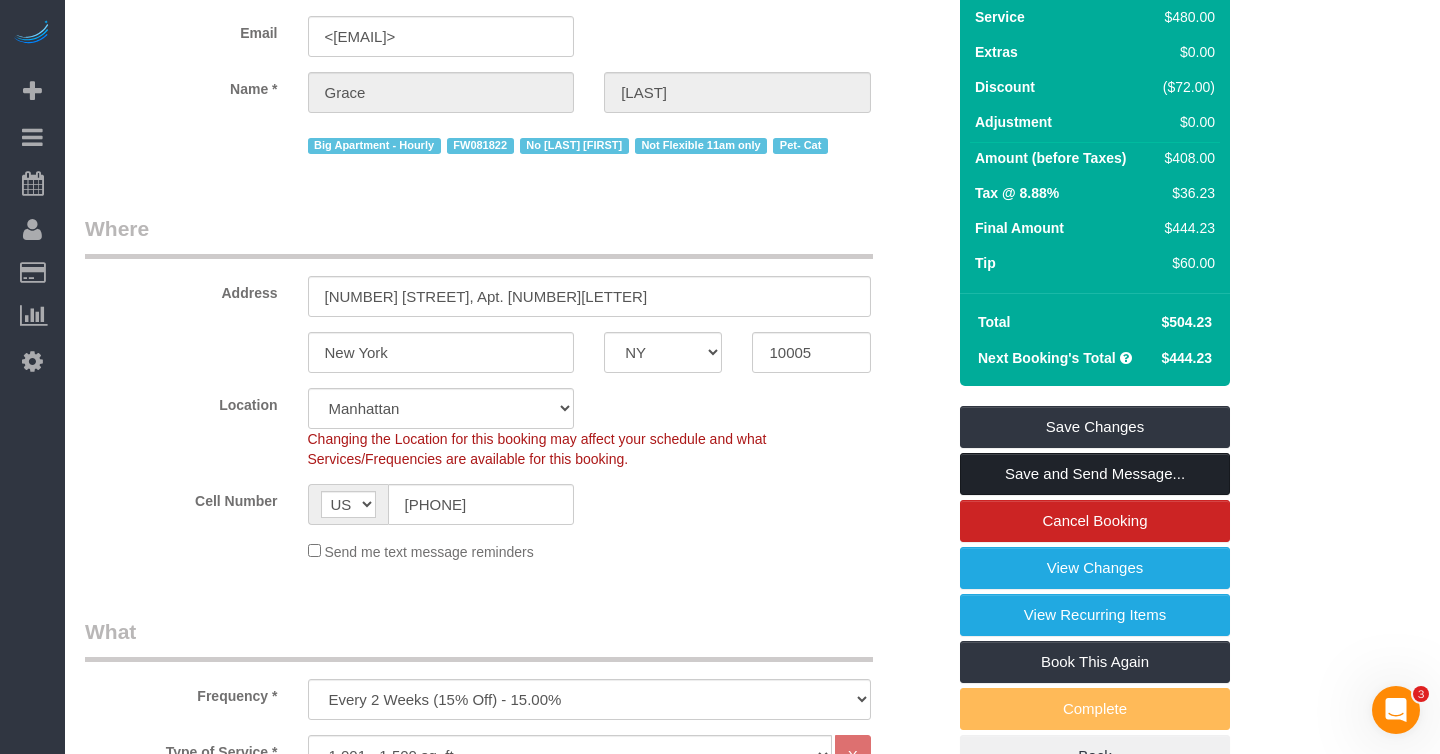 click on "Save and Send Message..." at bounding box center [1095, 474] 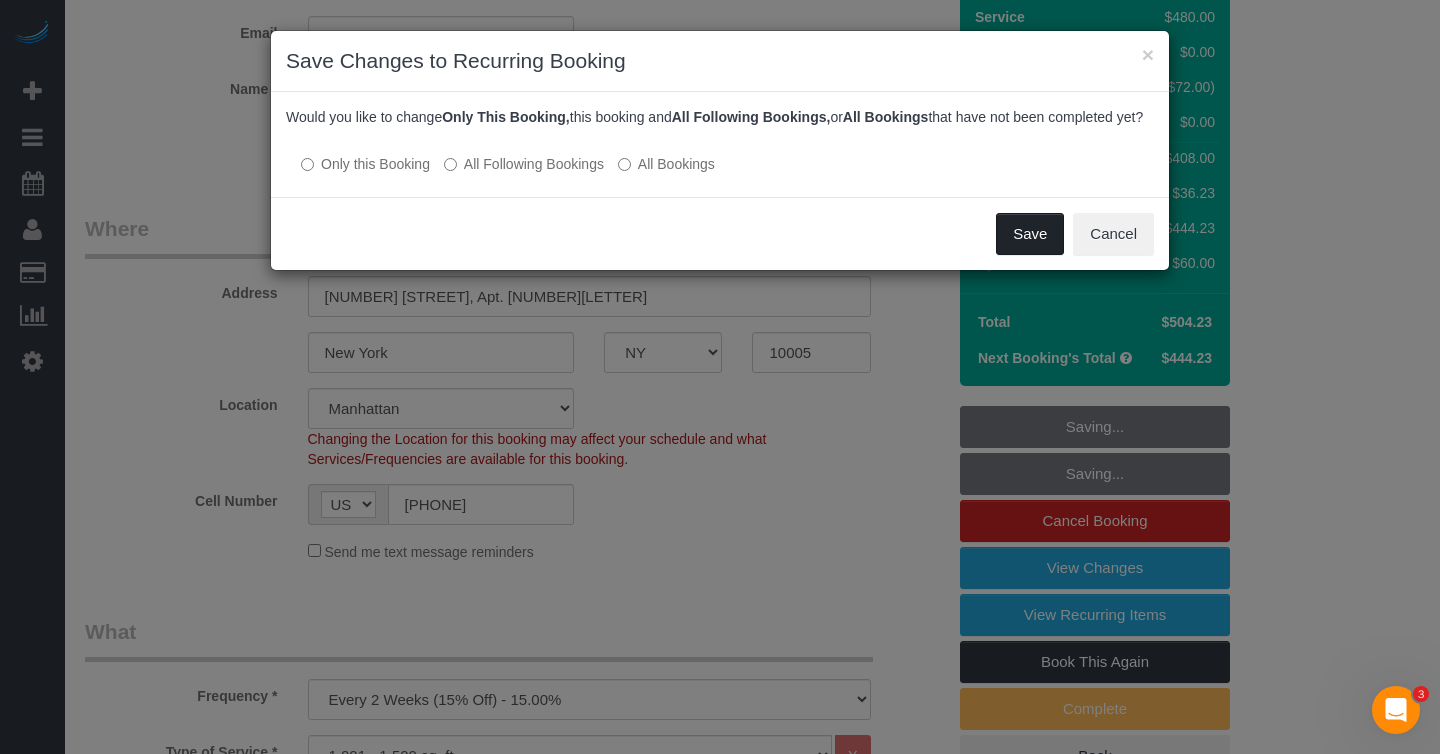click on "Save" at bounding box center (1030, 234) 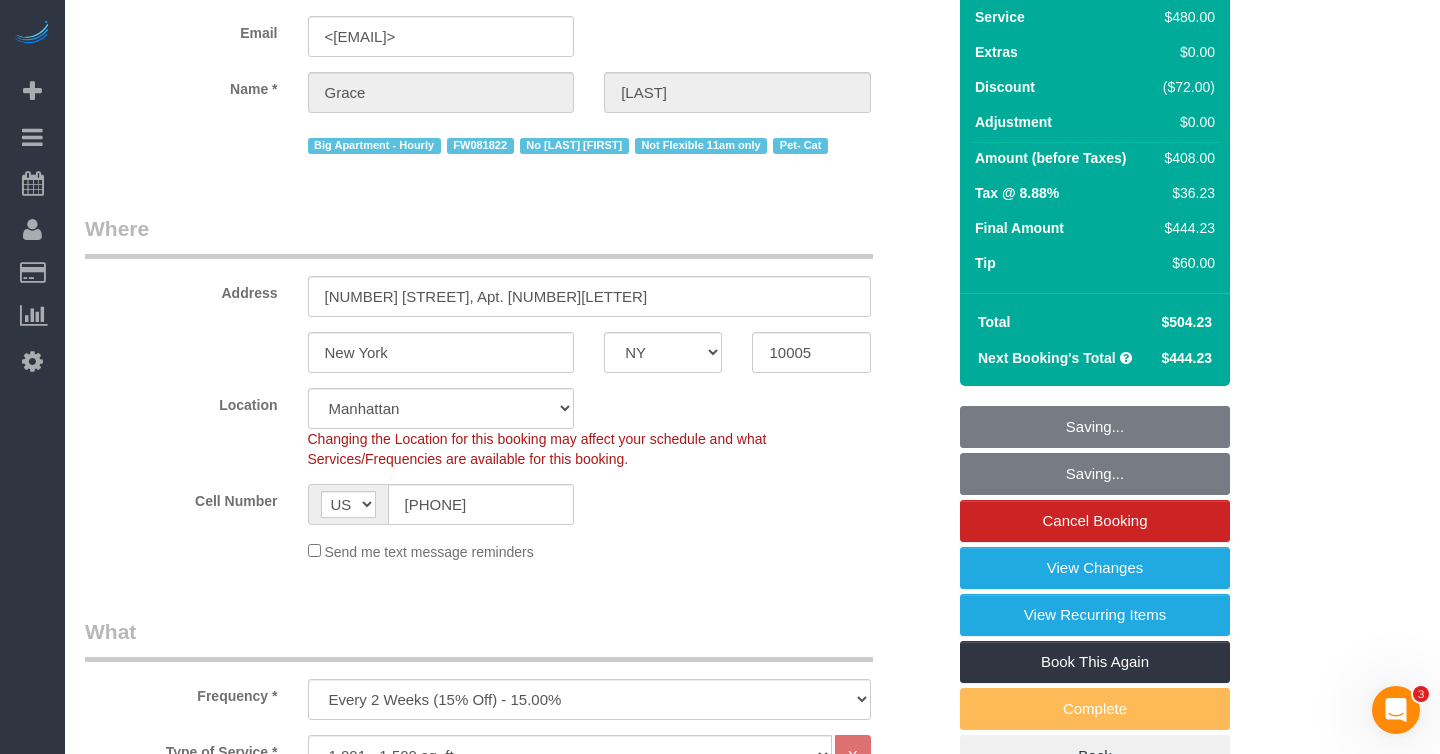 scroll, scrollTop: 0, scrollLeft: 0, axis: both 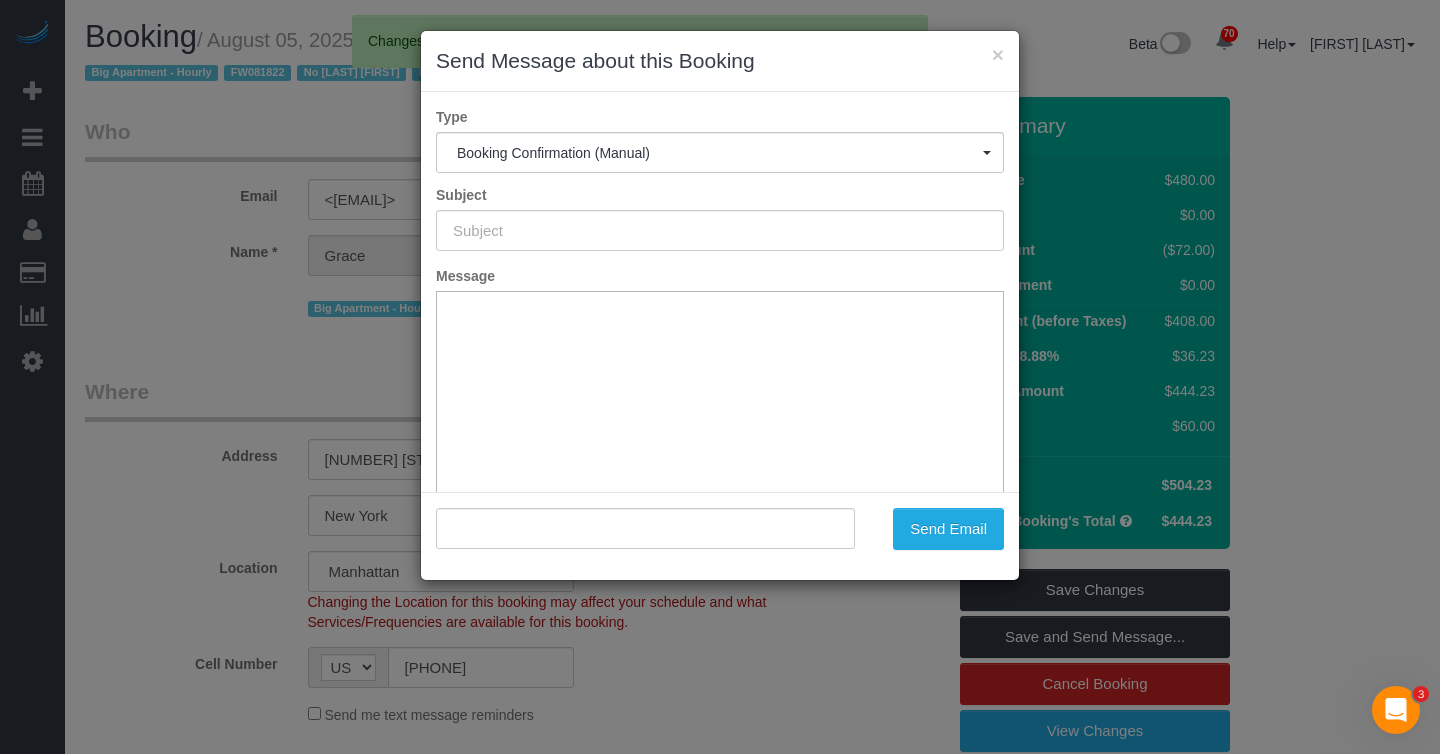 type on "Cleaning Confirmed for 08/05/2025 at 12:00pm" 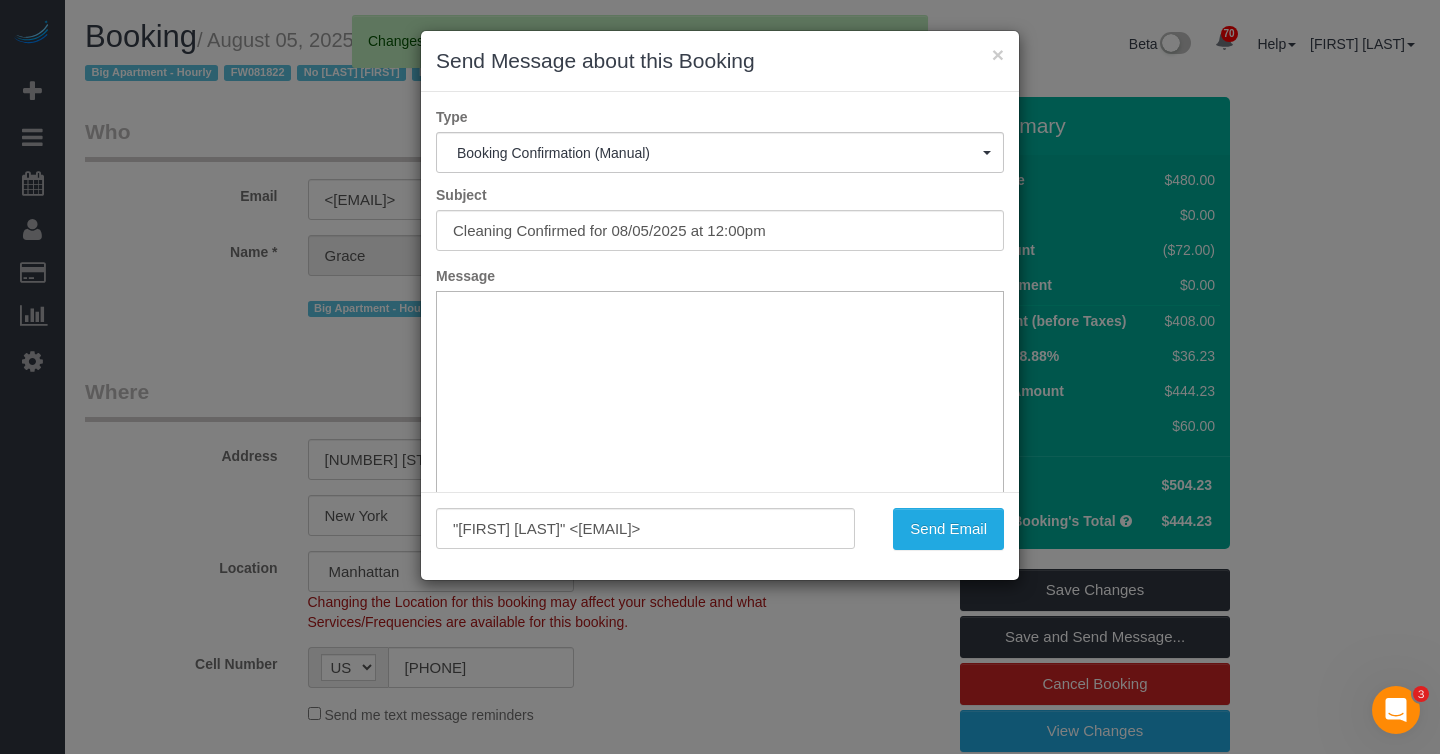 scroll, scrollTop: 0, scrollLeft: 0, axis: both 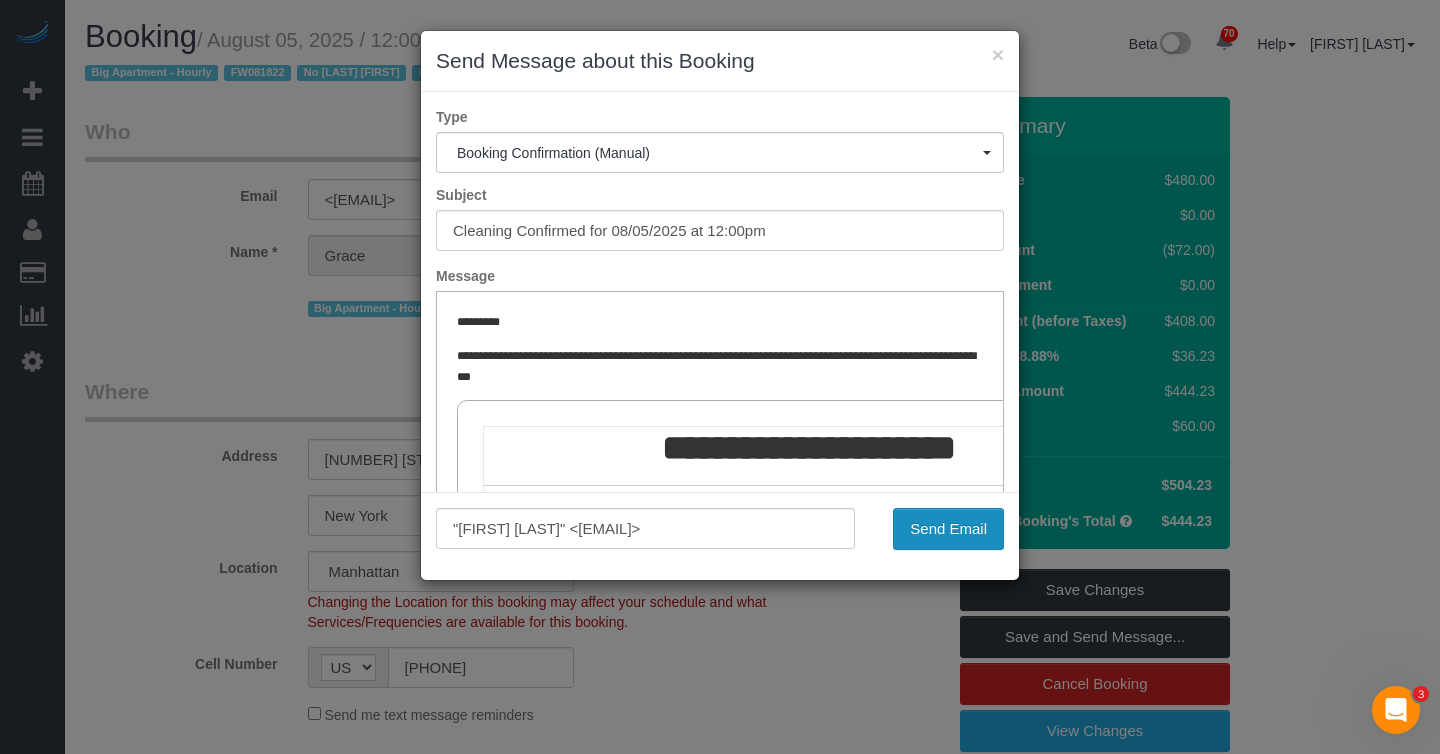 click on "Send Email" at bounding box center [948, 529] 